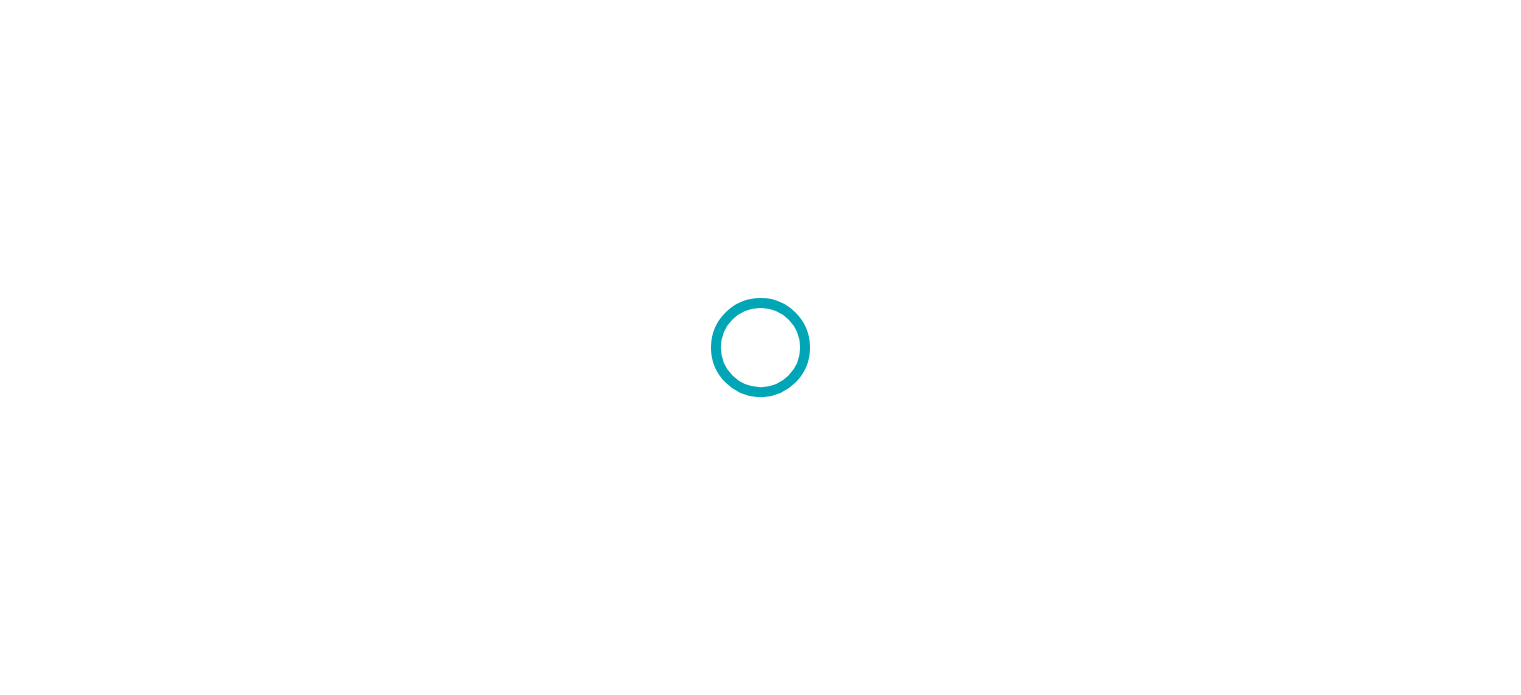 scroll, scrollTop: 0, scrollLeft: 0, axis: both 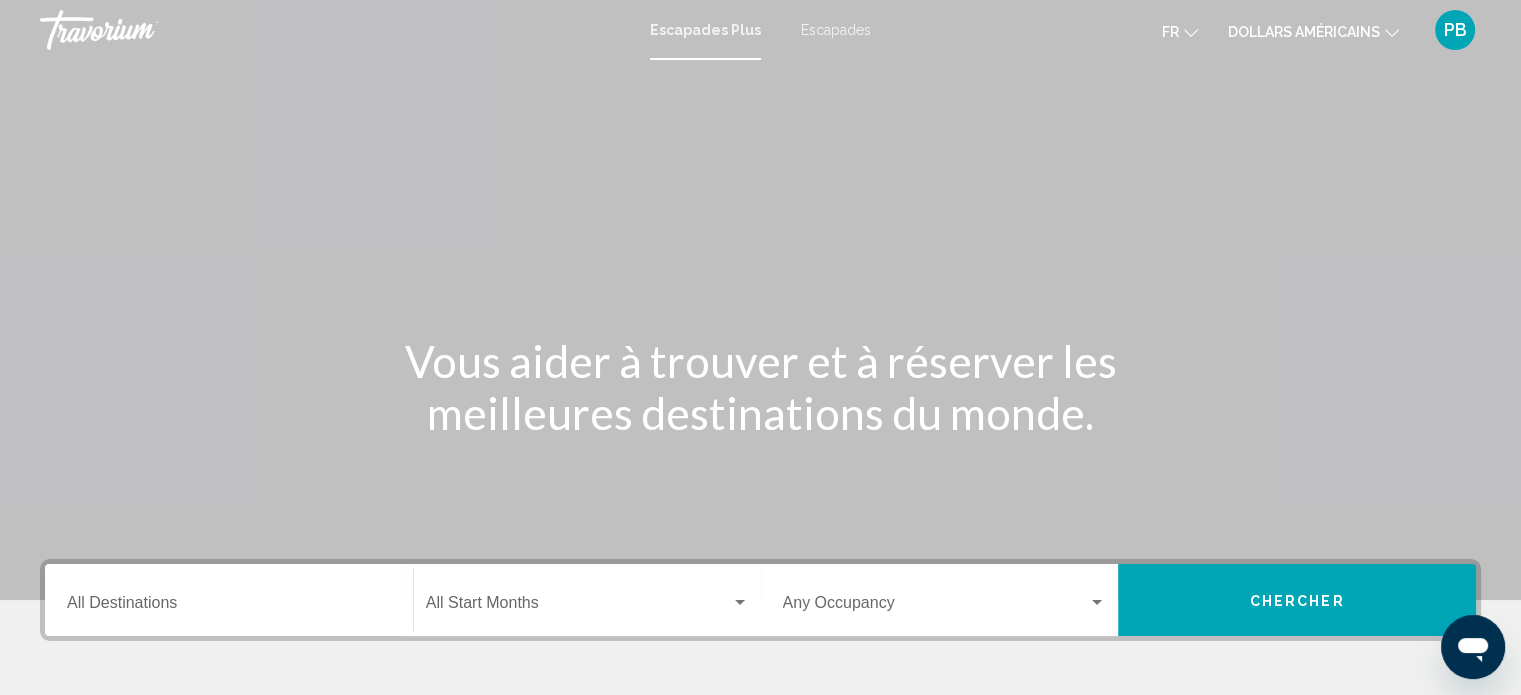 click on "Destination All Destinations" at bounding box center (229, 600) 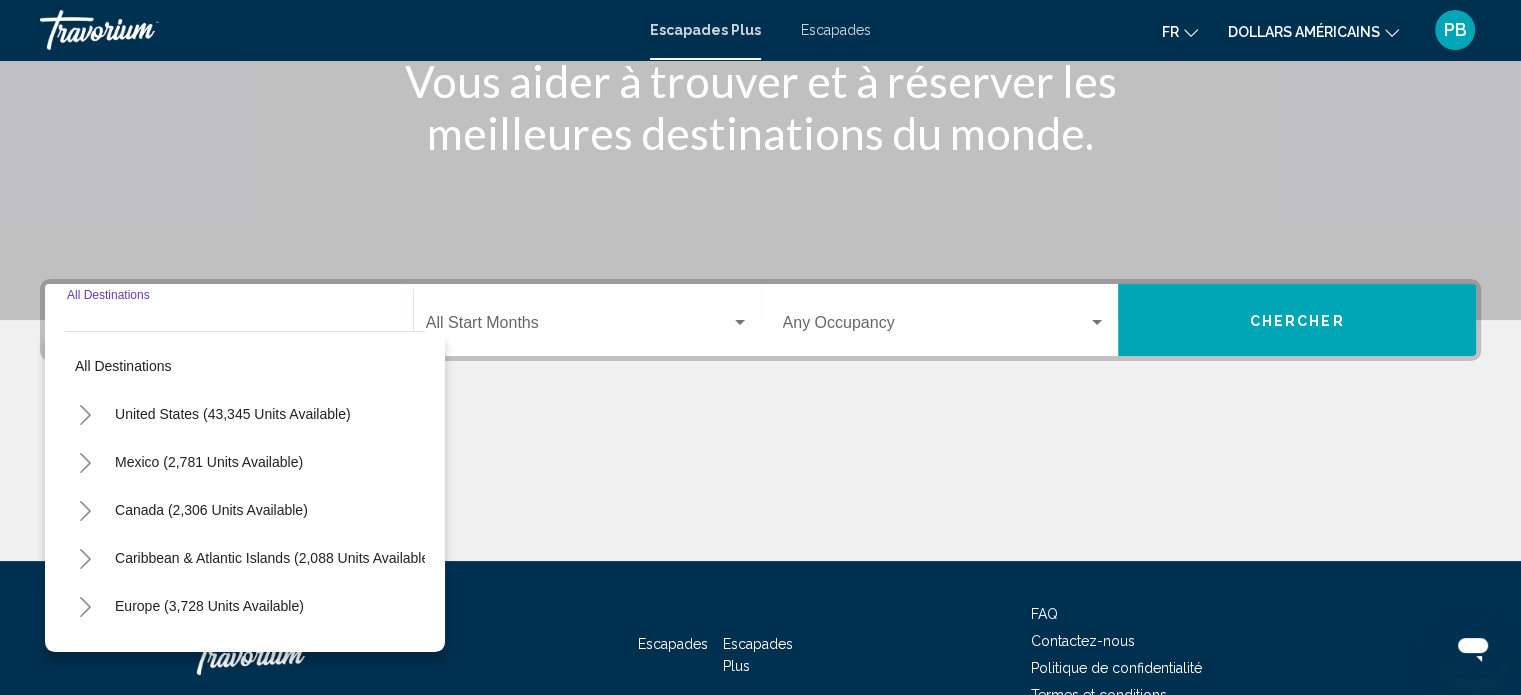 scroll, scrollTop: 390, scrollLeft: 0, axis: vertical 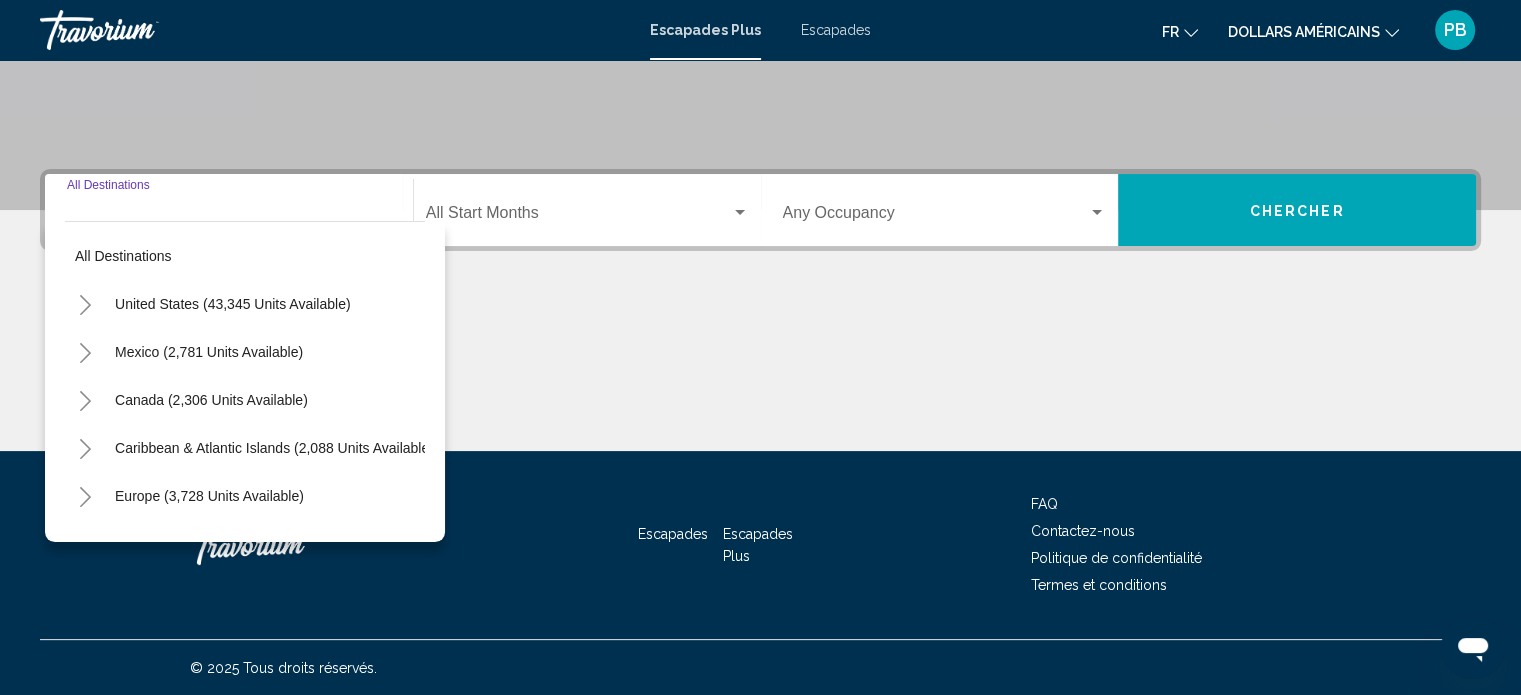 click 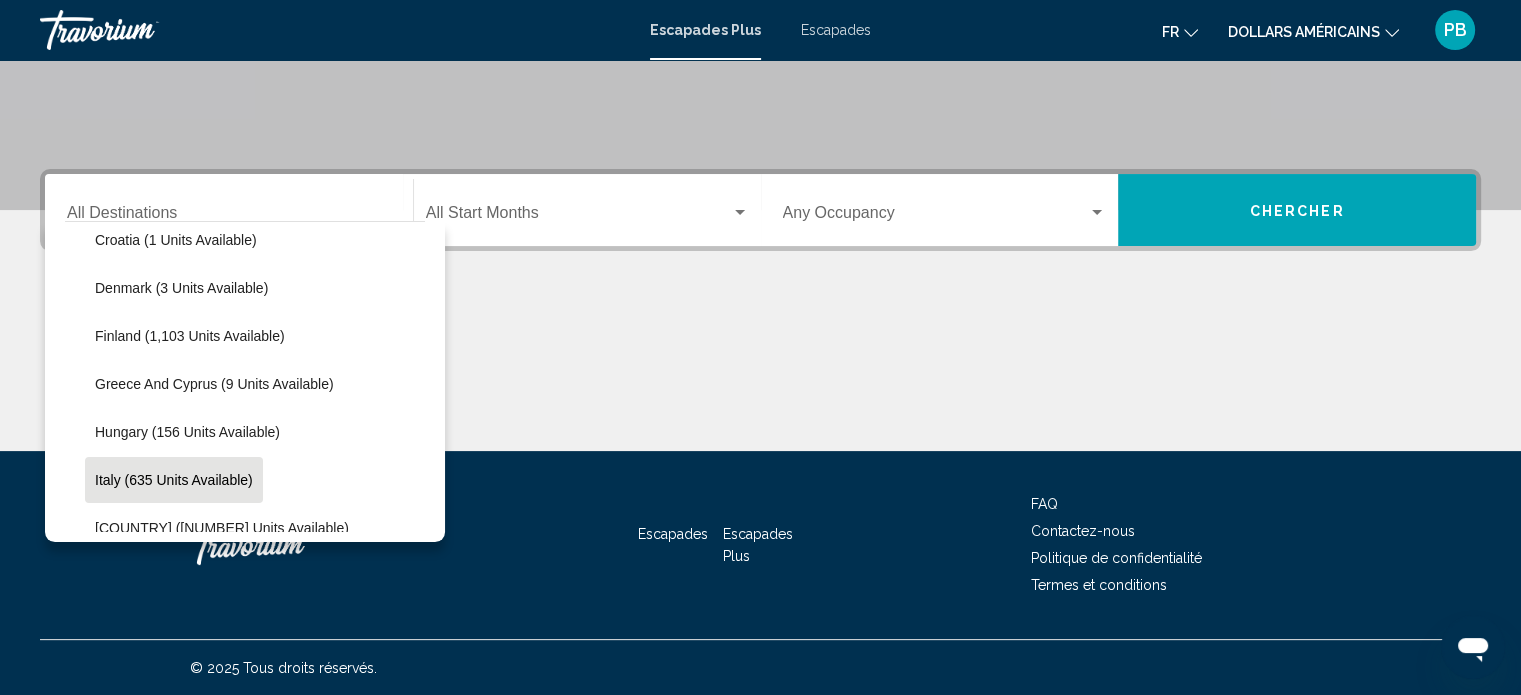 scroll, scrollTop: 500, scrollLeft: 0, axis: vertical 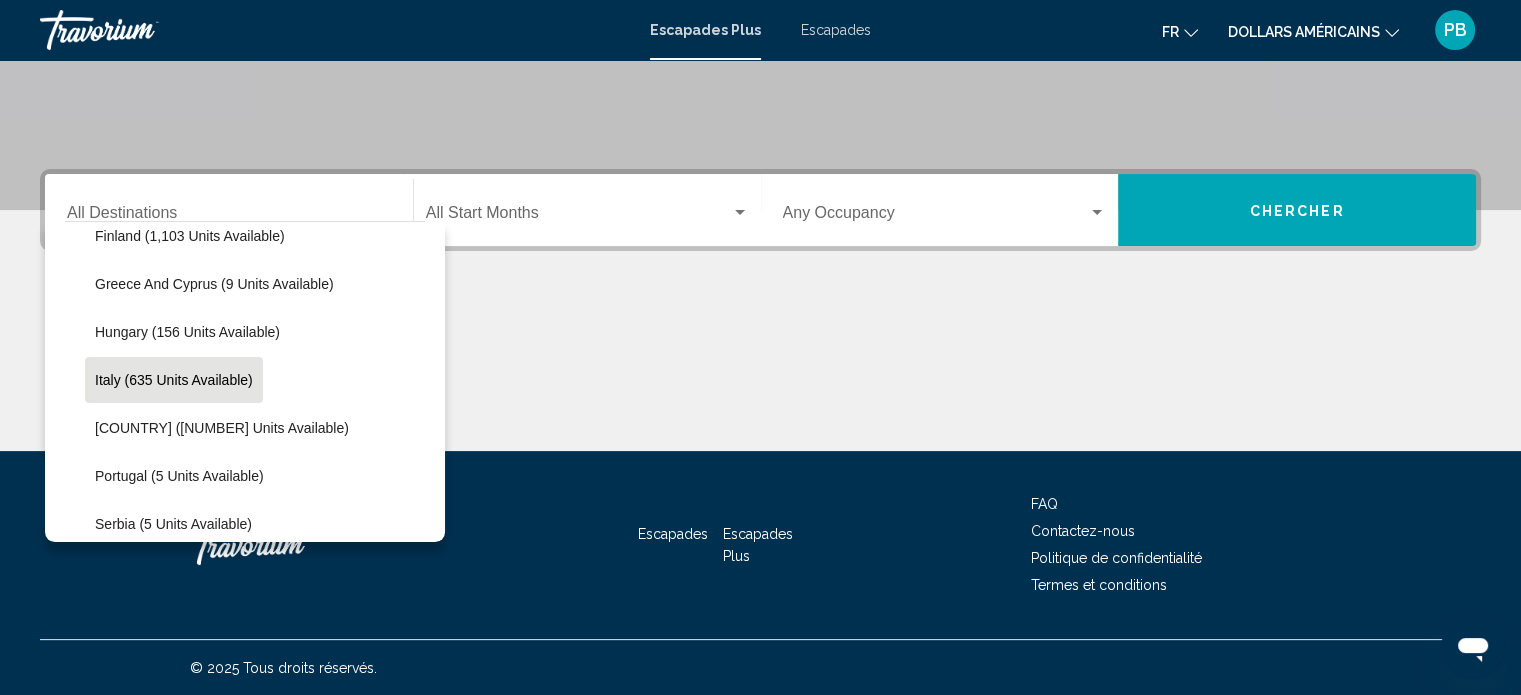 click on "Italy (635 units available)" 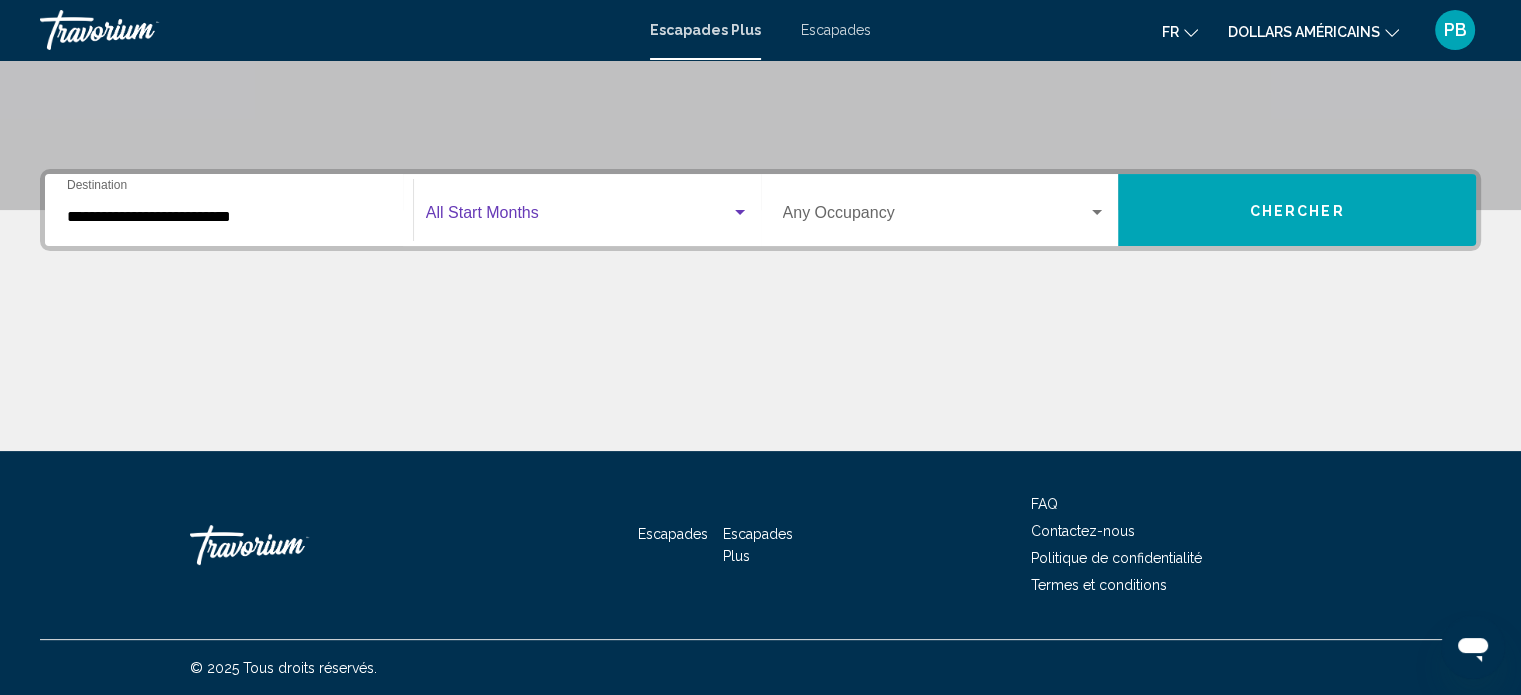 click at bounding box center (578, 217) 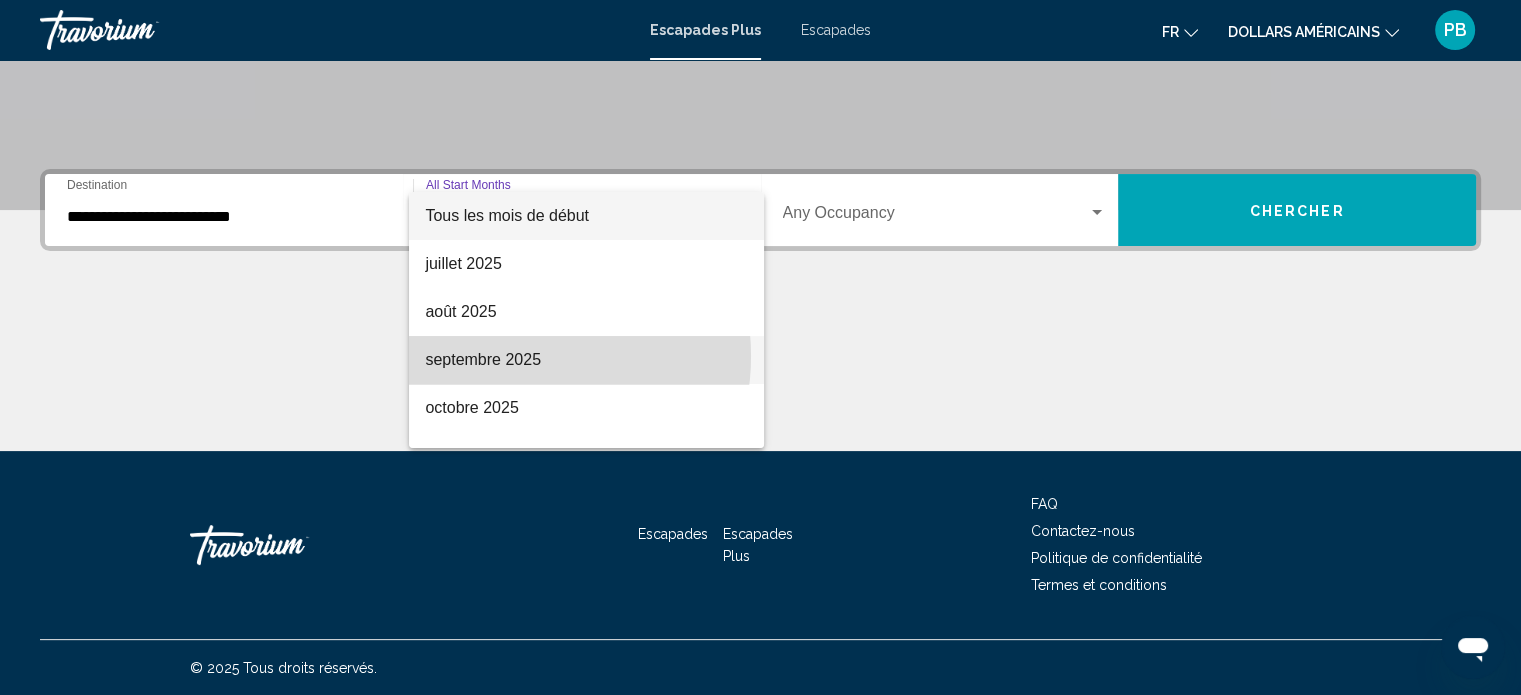 click on "septembre 2025" at bounding box center (483, 359) 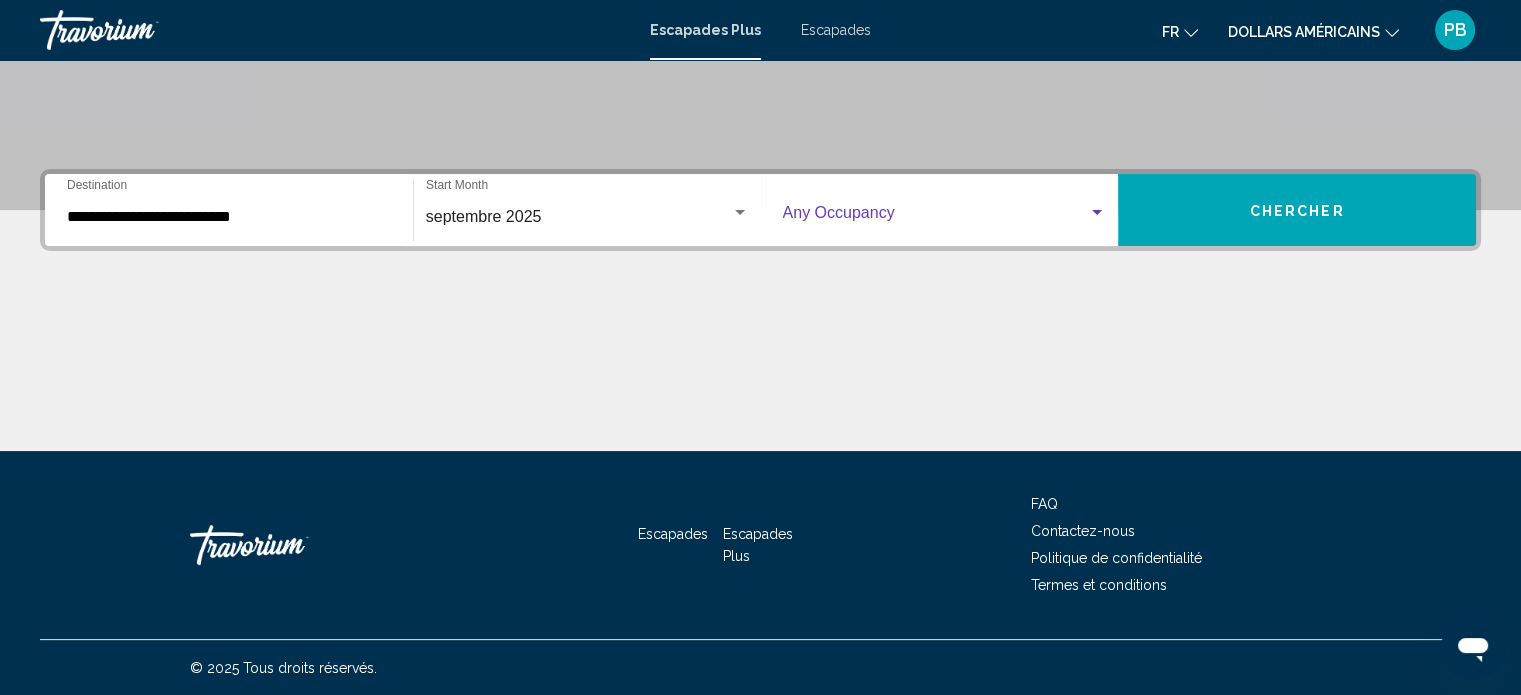 click at bounding box center (936, 217) 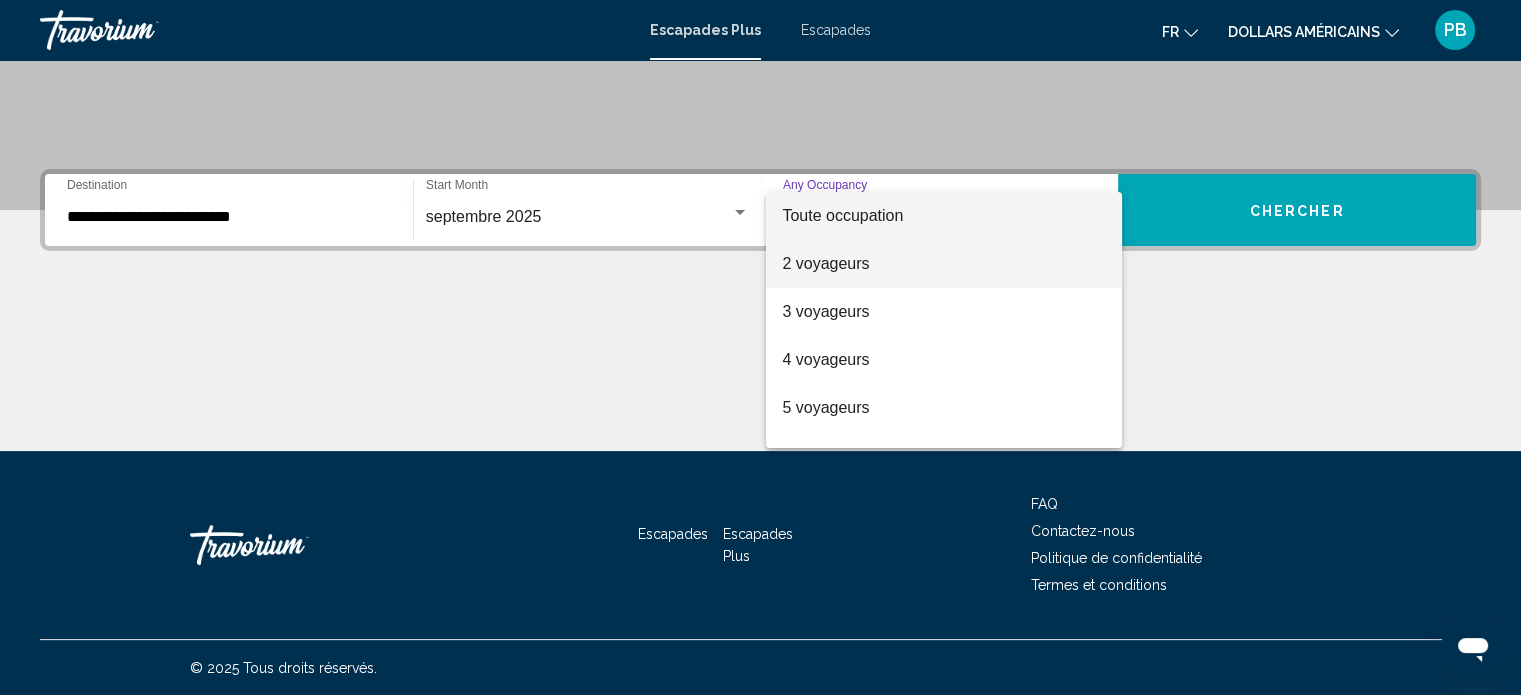 click on "2 voyageurs" at bounding box center [944, 264] 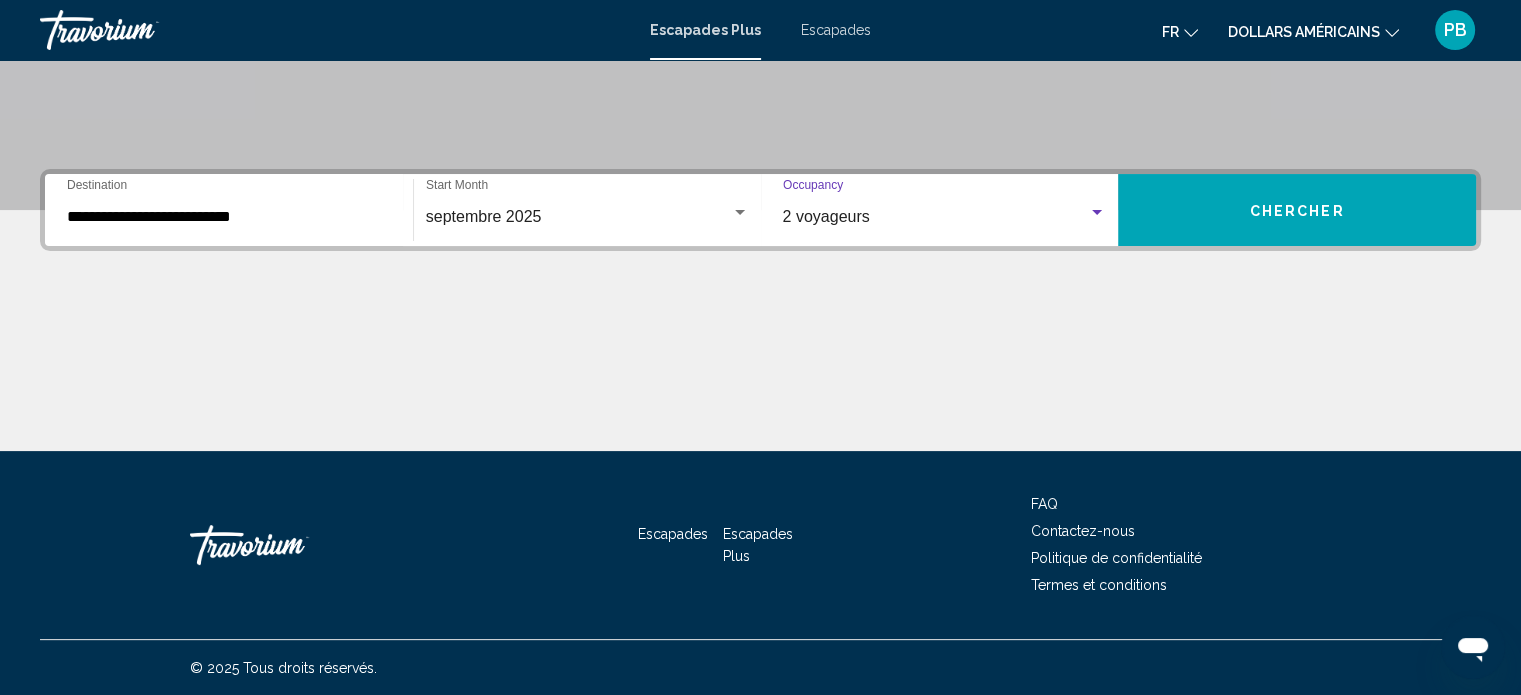click on "Chercher" at bounding box center [1297, 210] 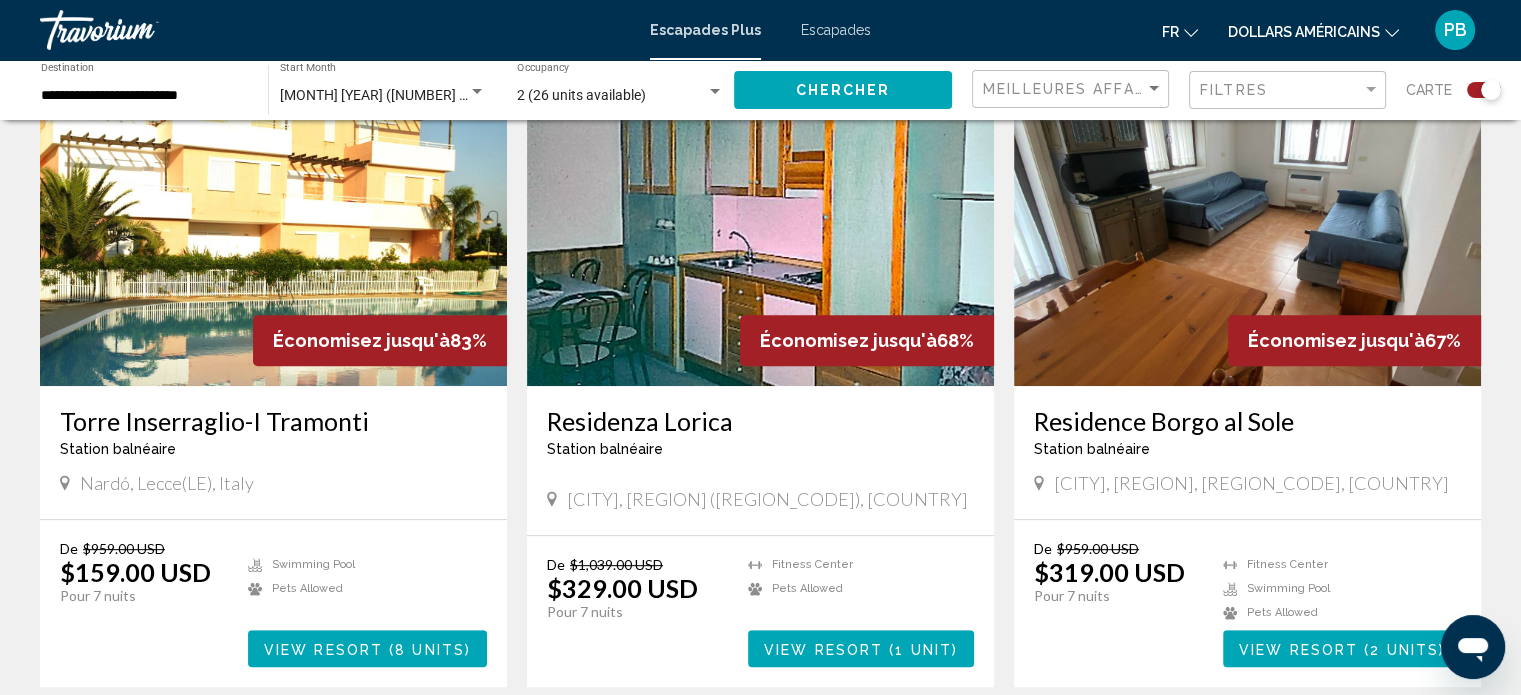scroll, scrollTop: 800, scrollLeft: 0, axis: vertical 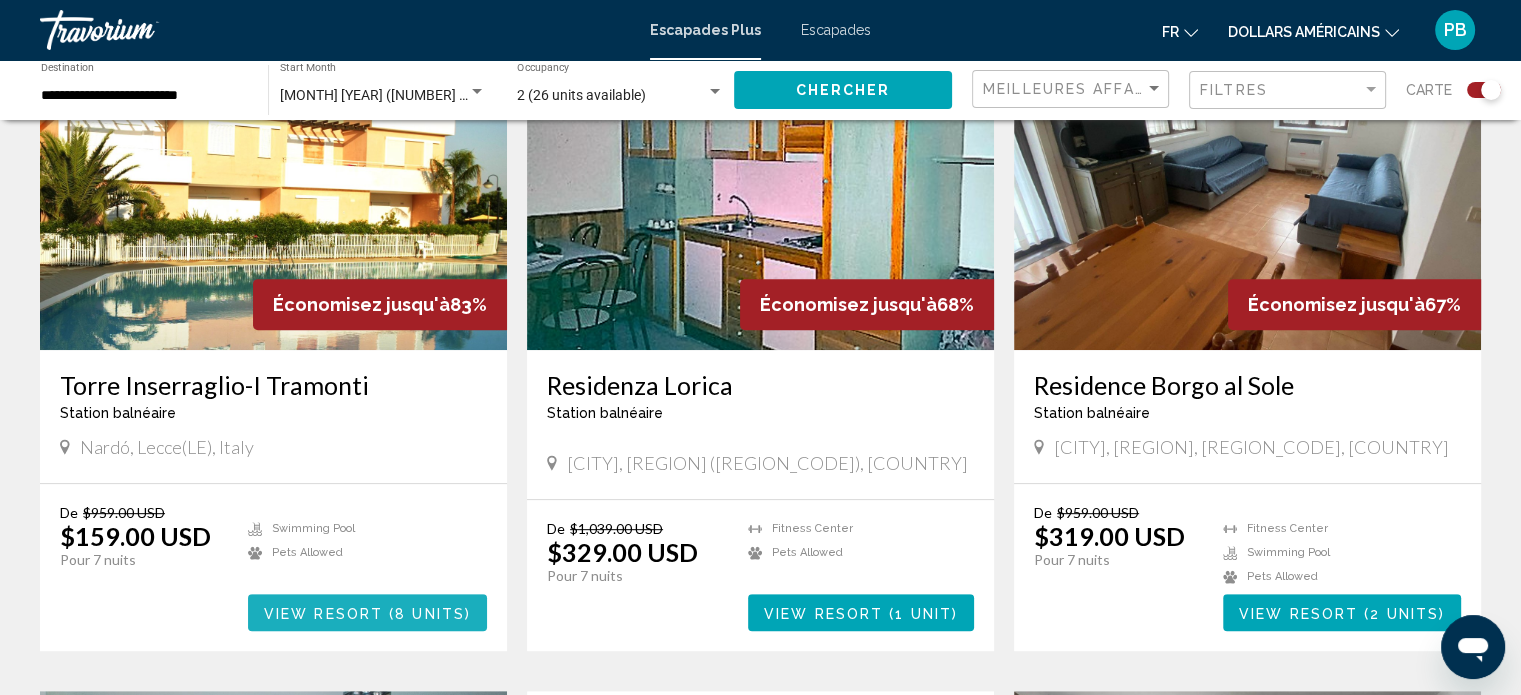 click on "View Resort" at bounding box center (323, 613) 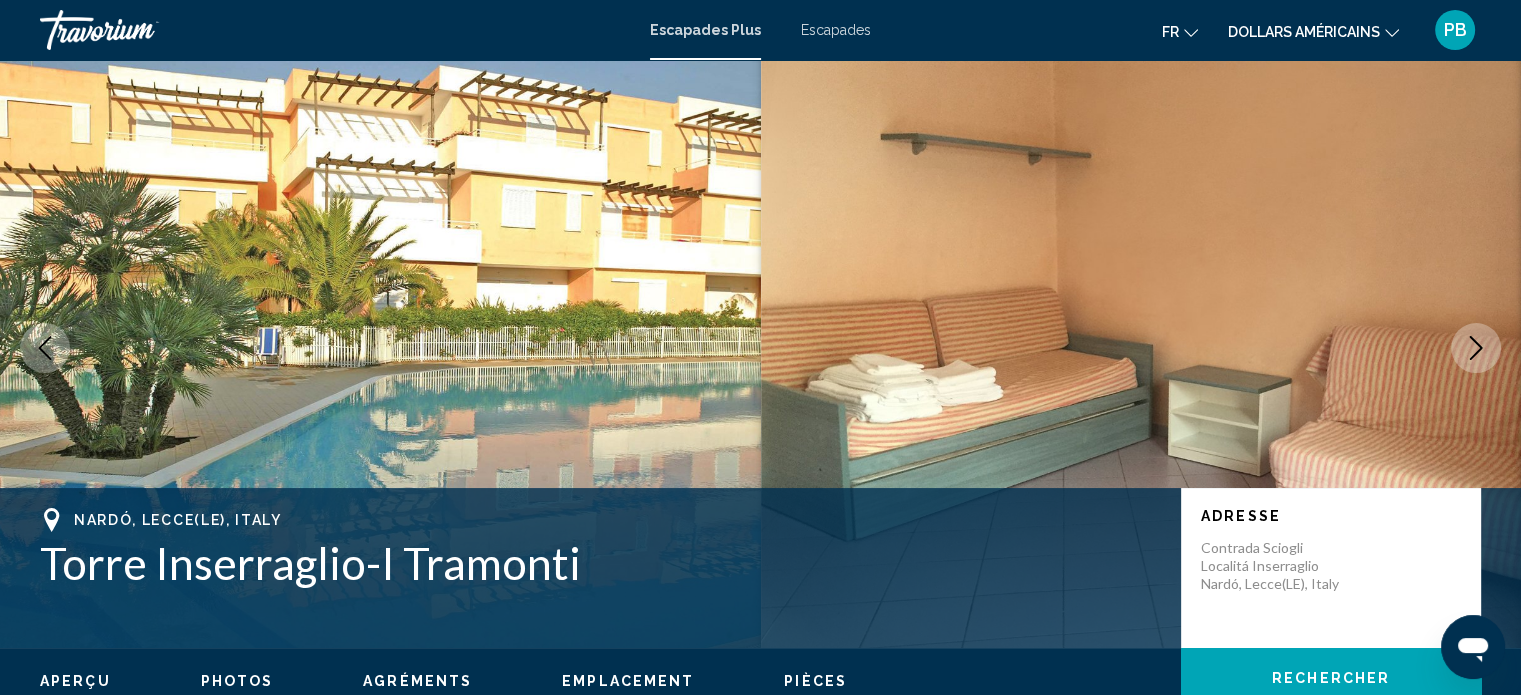 scroll, scrollTop: 212, scrollLeft: 0, axis: vertical 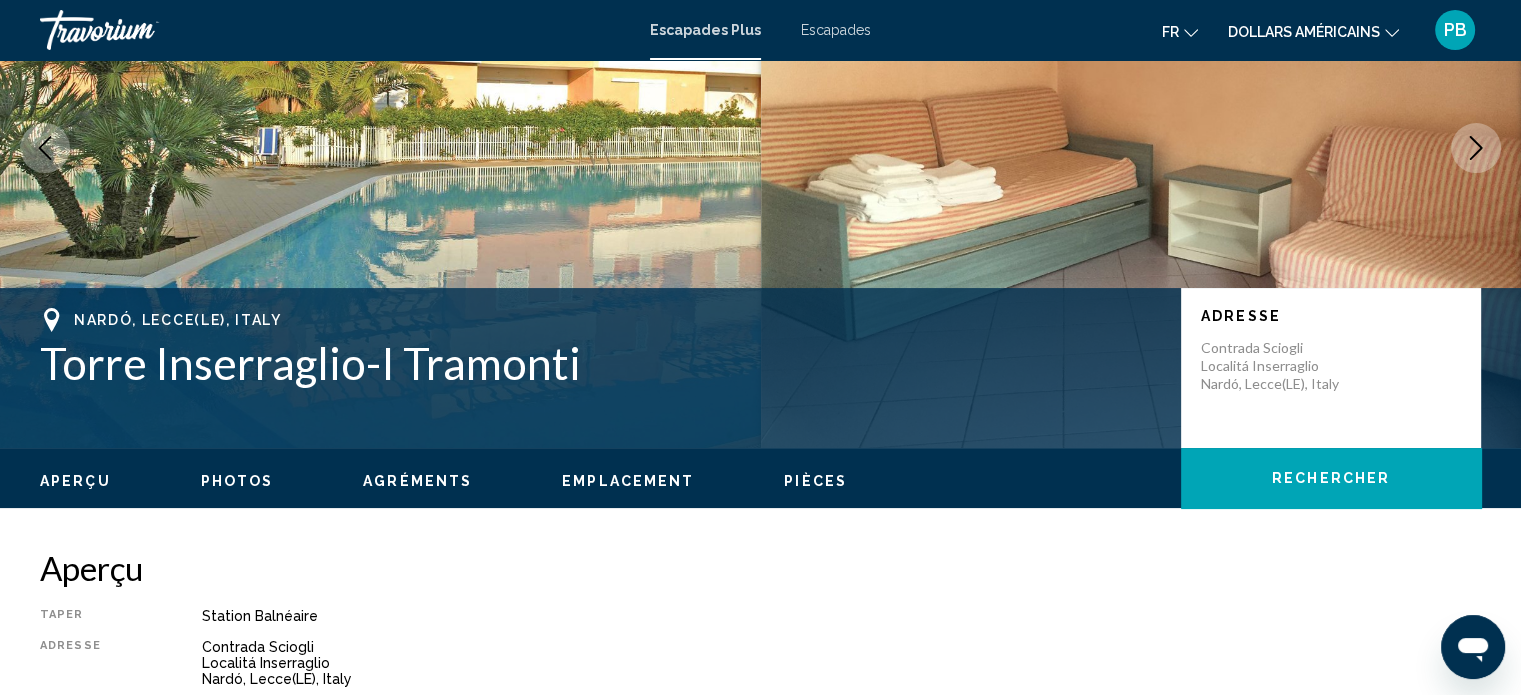 click at bounding box center [1476, 148] 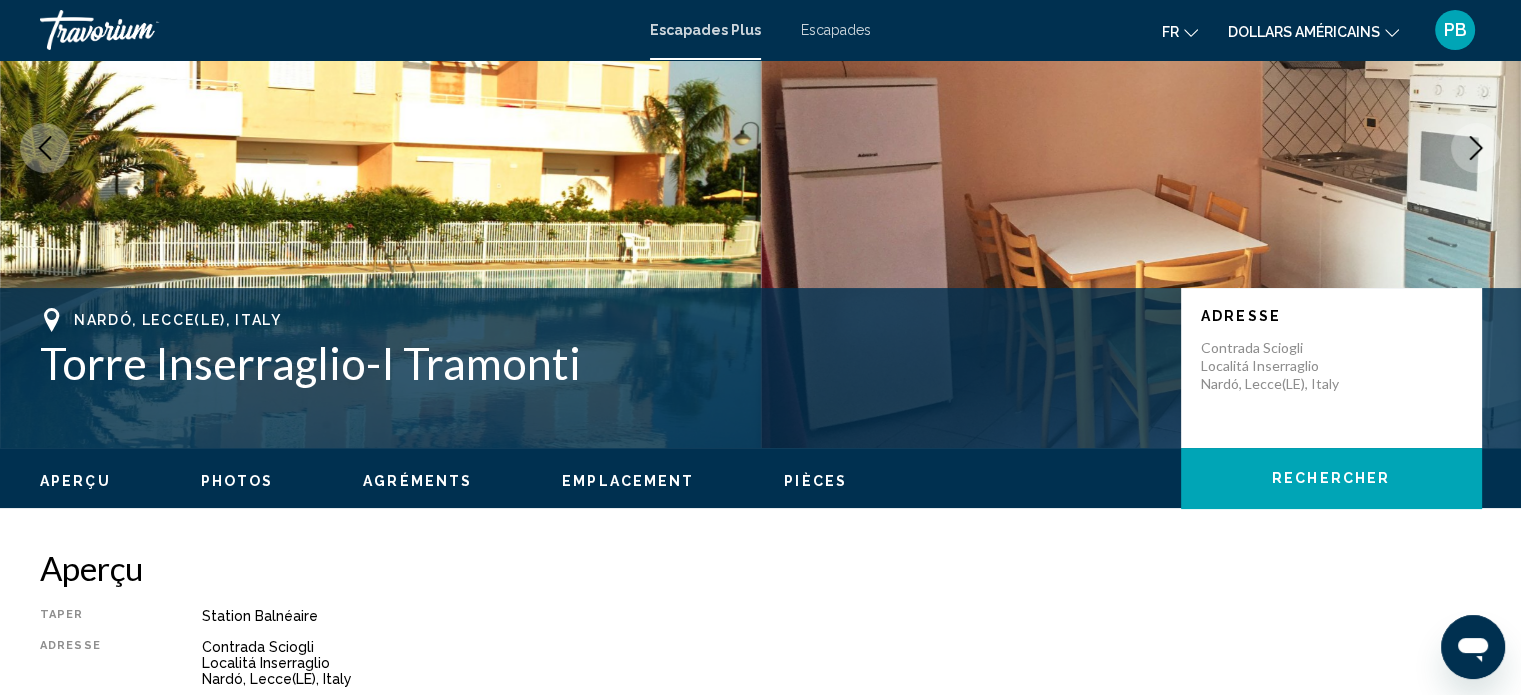 click 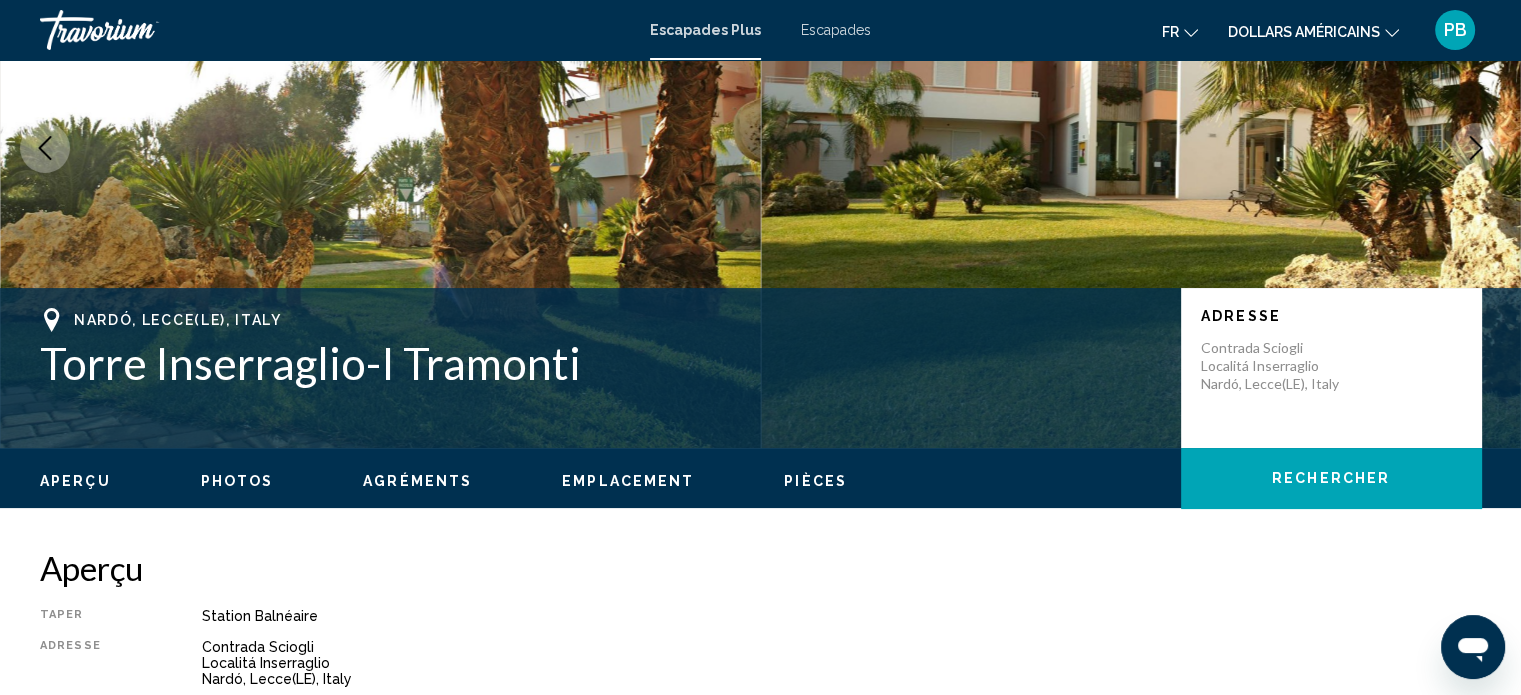 click 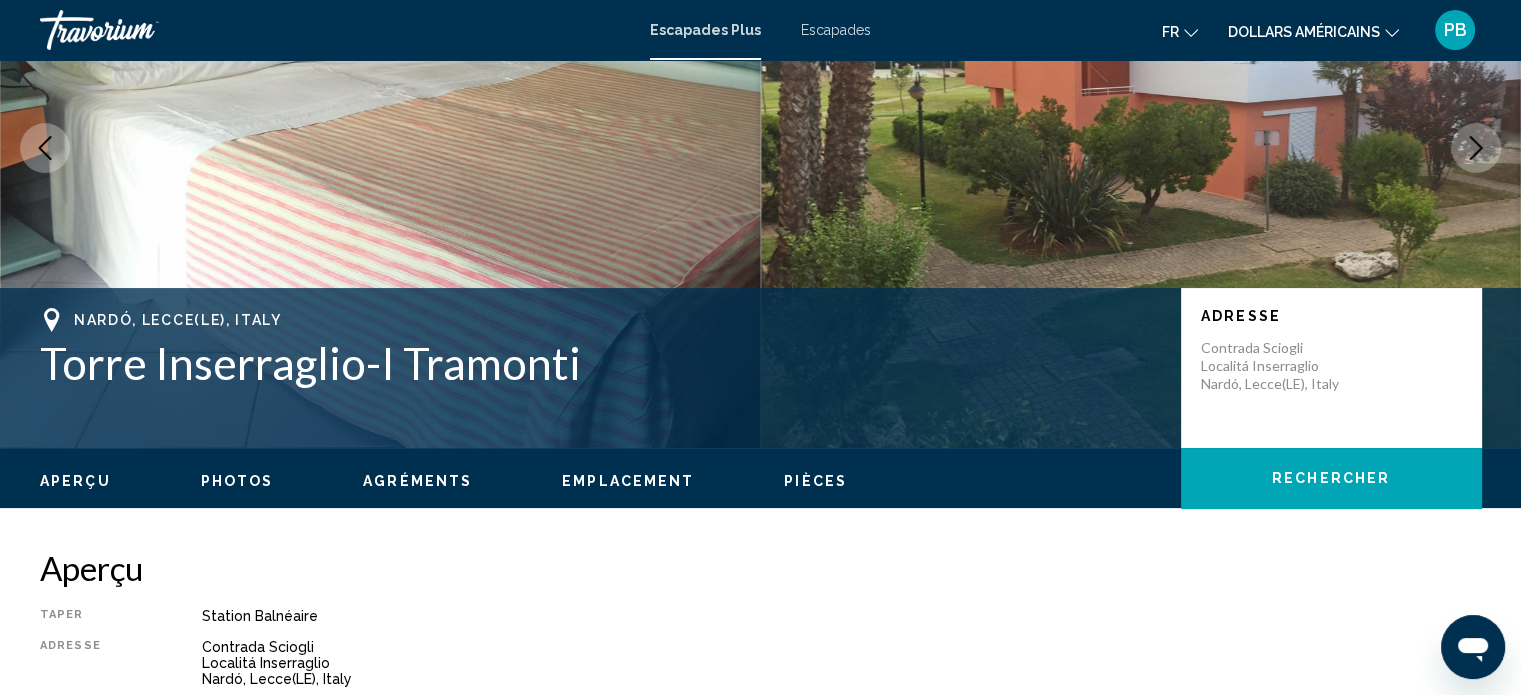 click 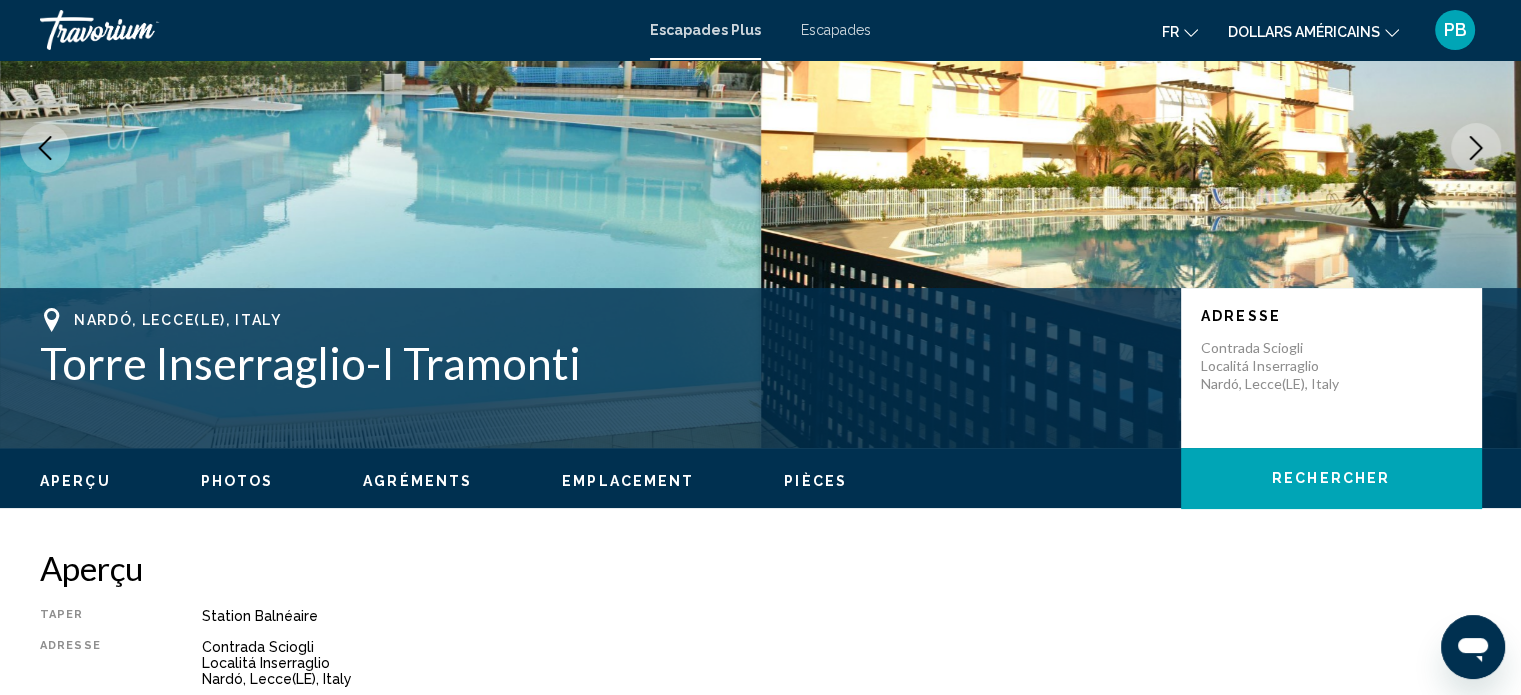 click 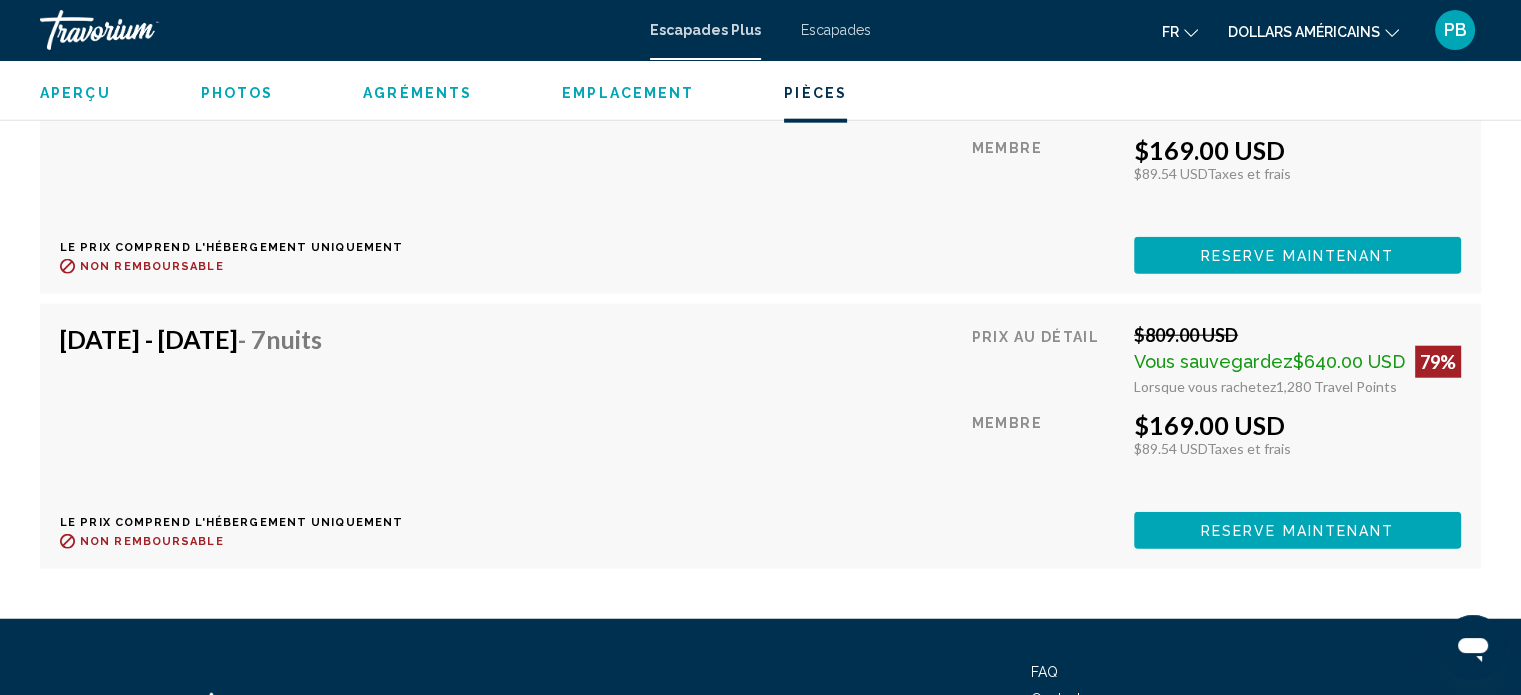 scroll, scrollTop: 4412, scrollLeft: 0, axis: vertical 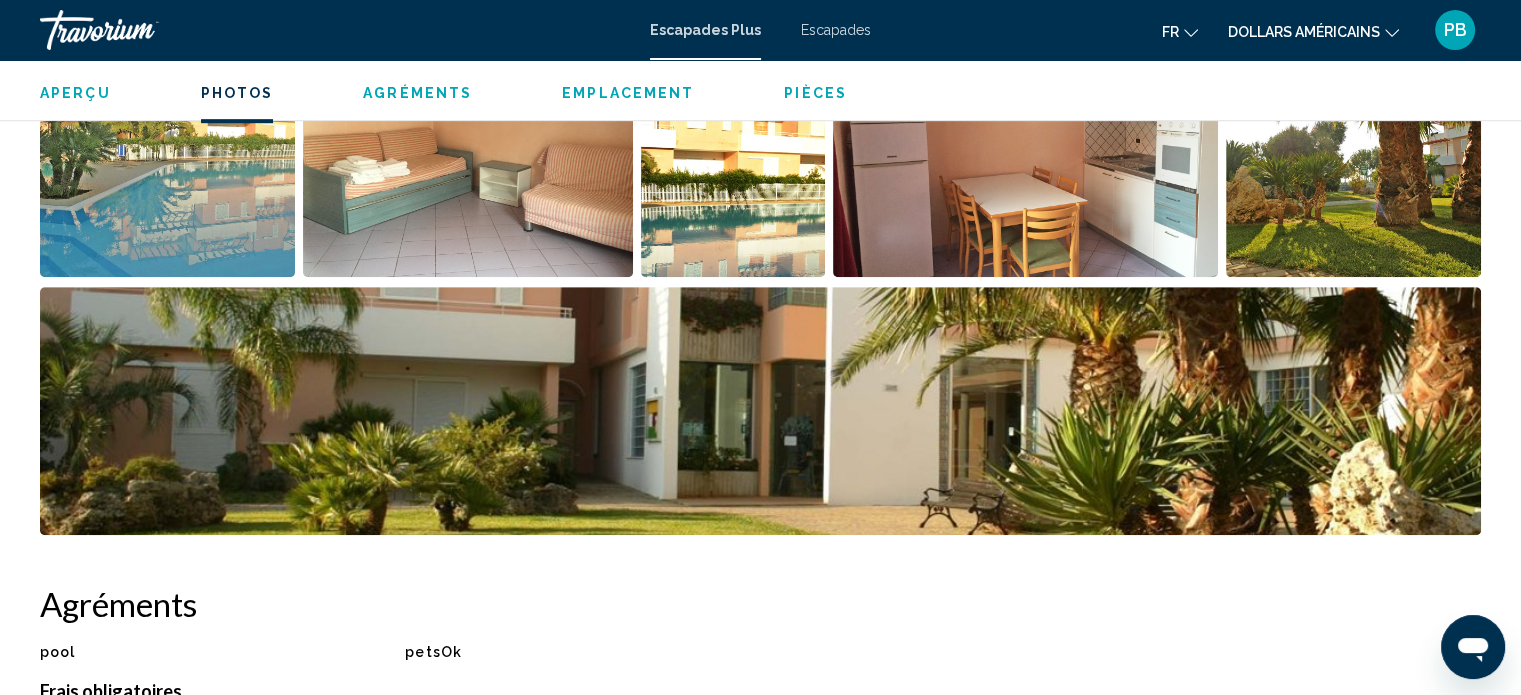 click on "Pièces" at bounding box center [815, 93] 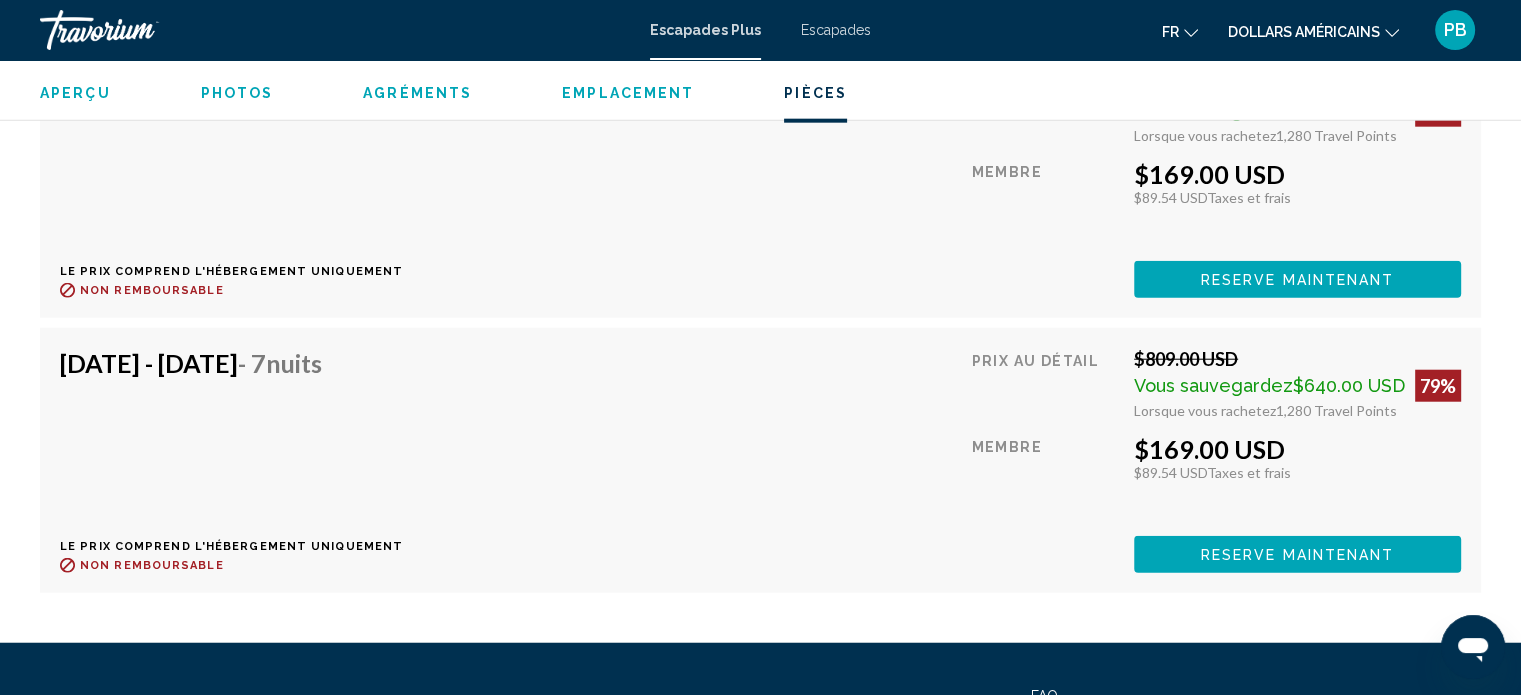 scroll, scrollTop: 4686, scrollLeft: 0, axis: vertical 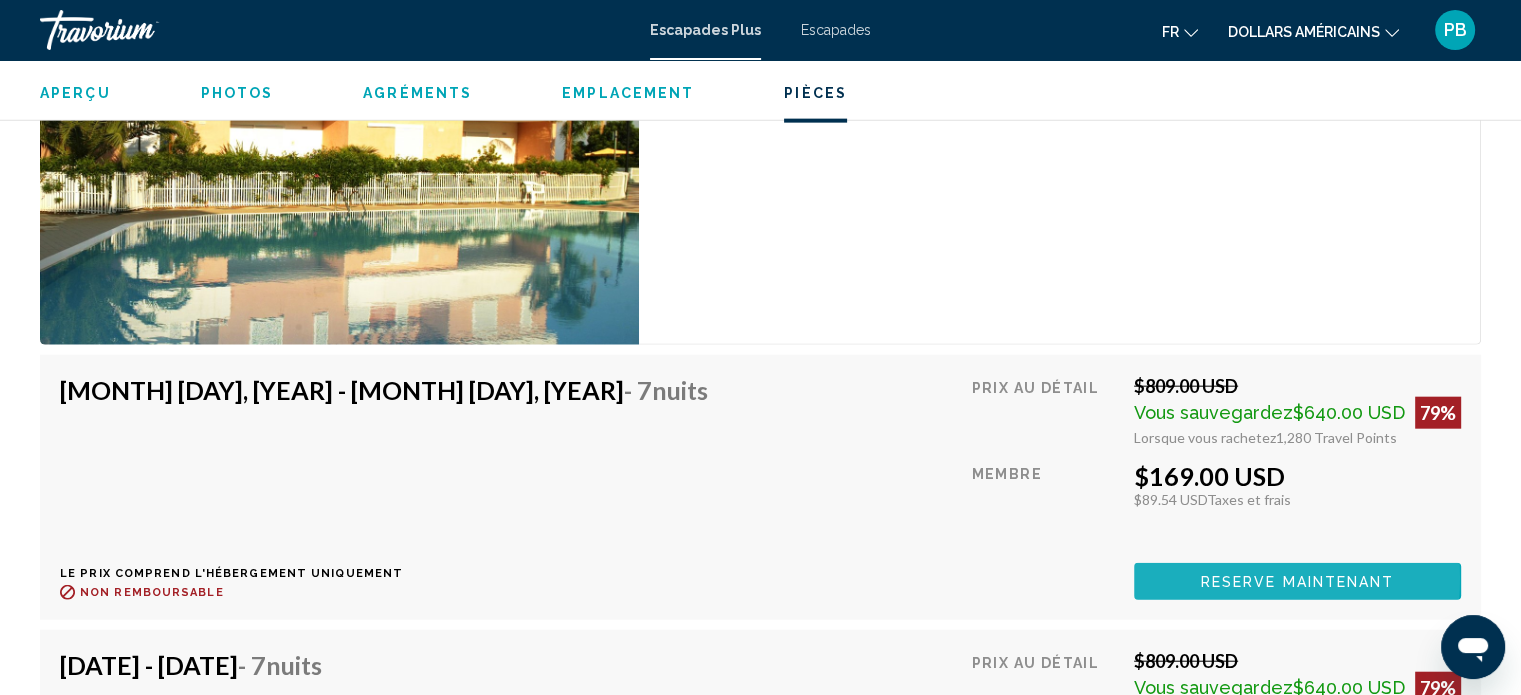 click on "Reserve maintenant" at bounding box center (1298, 582) 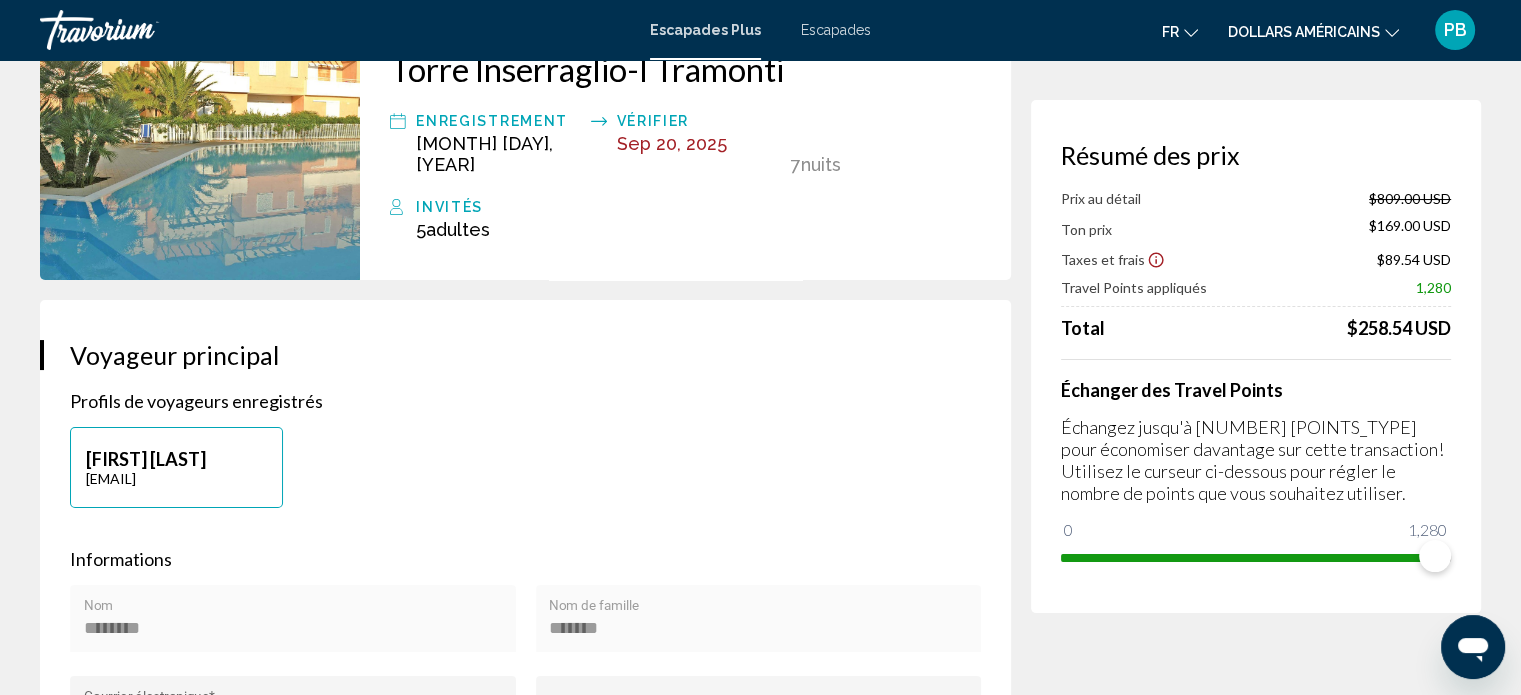 scroll, scrollTop: 0, scrollLeft: 0, axis: both 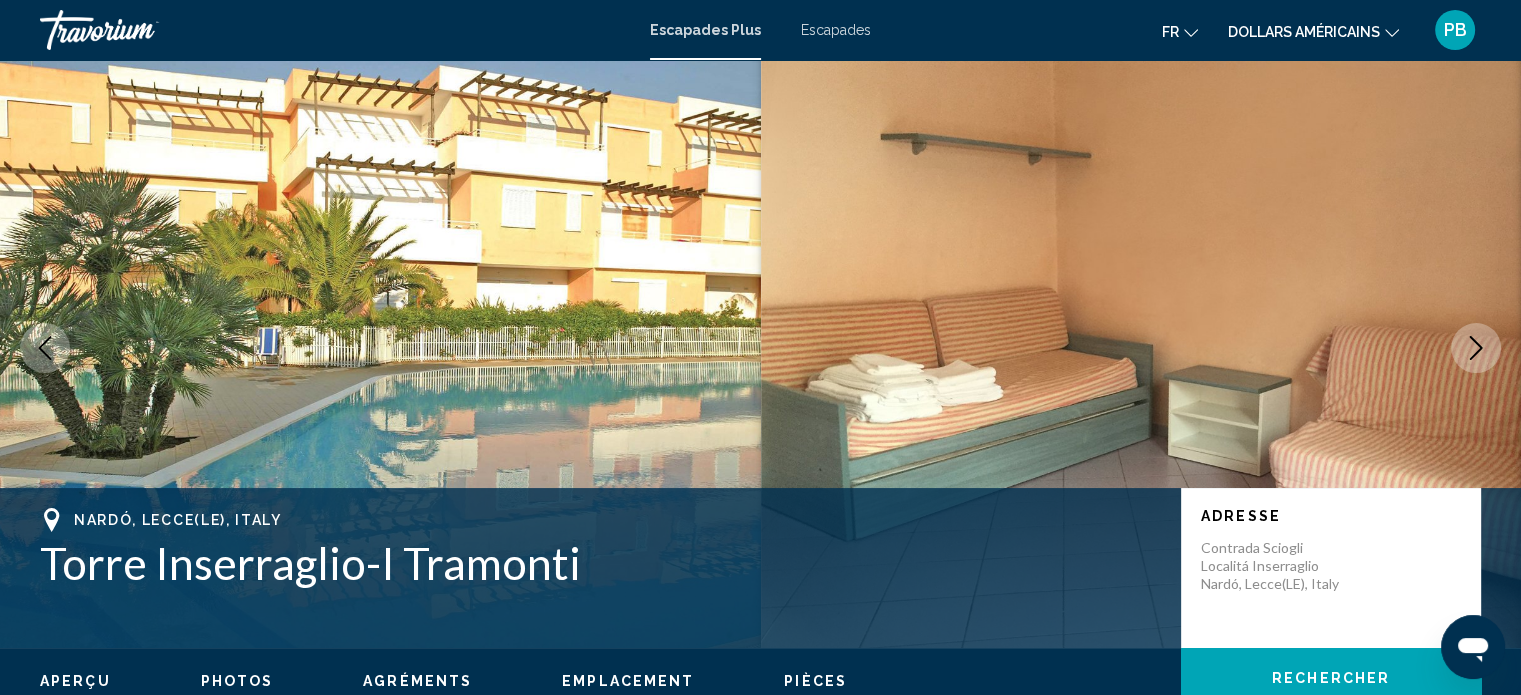 click 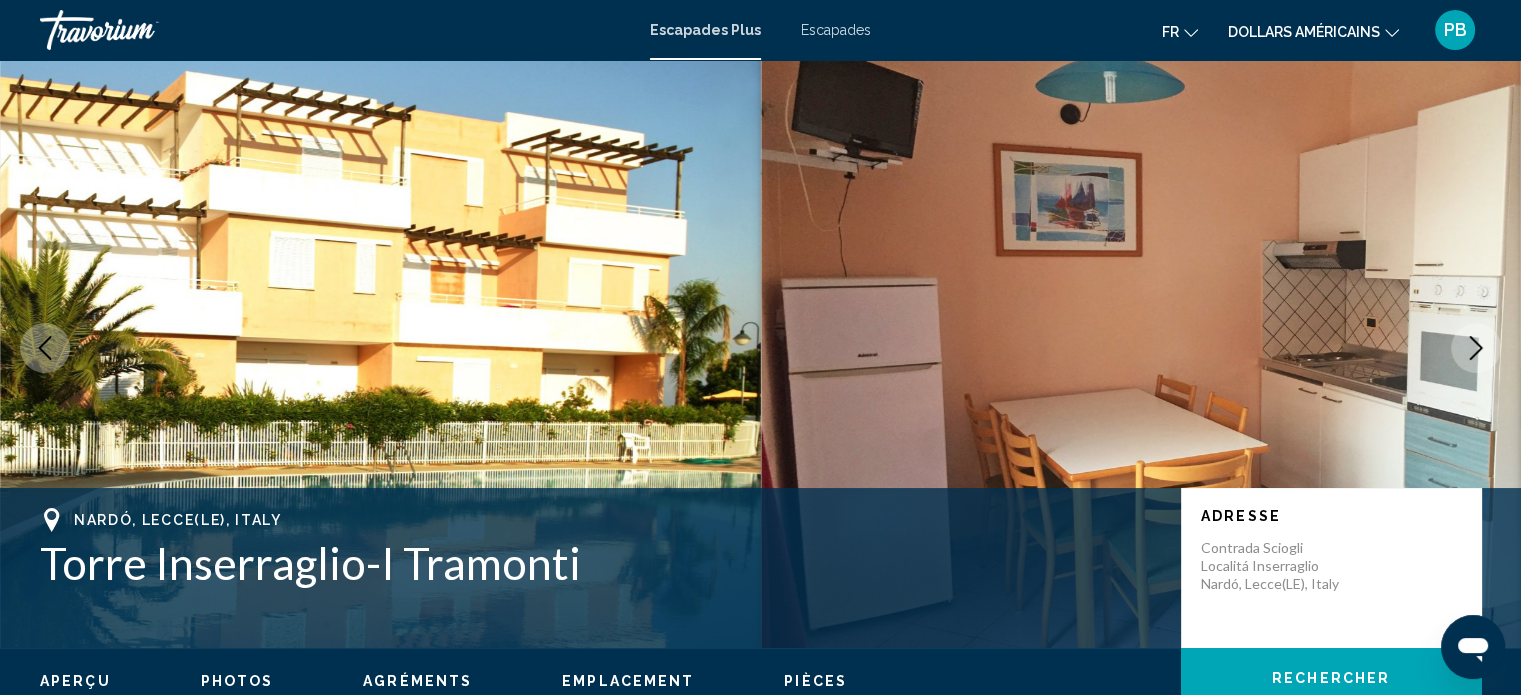 click 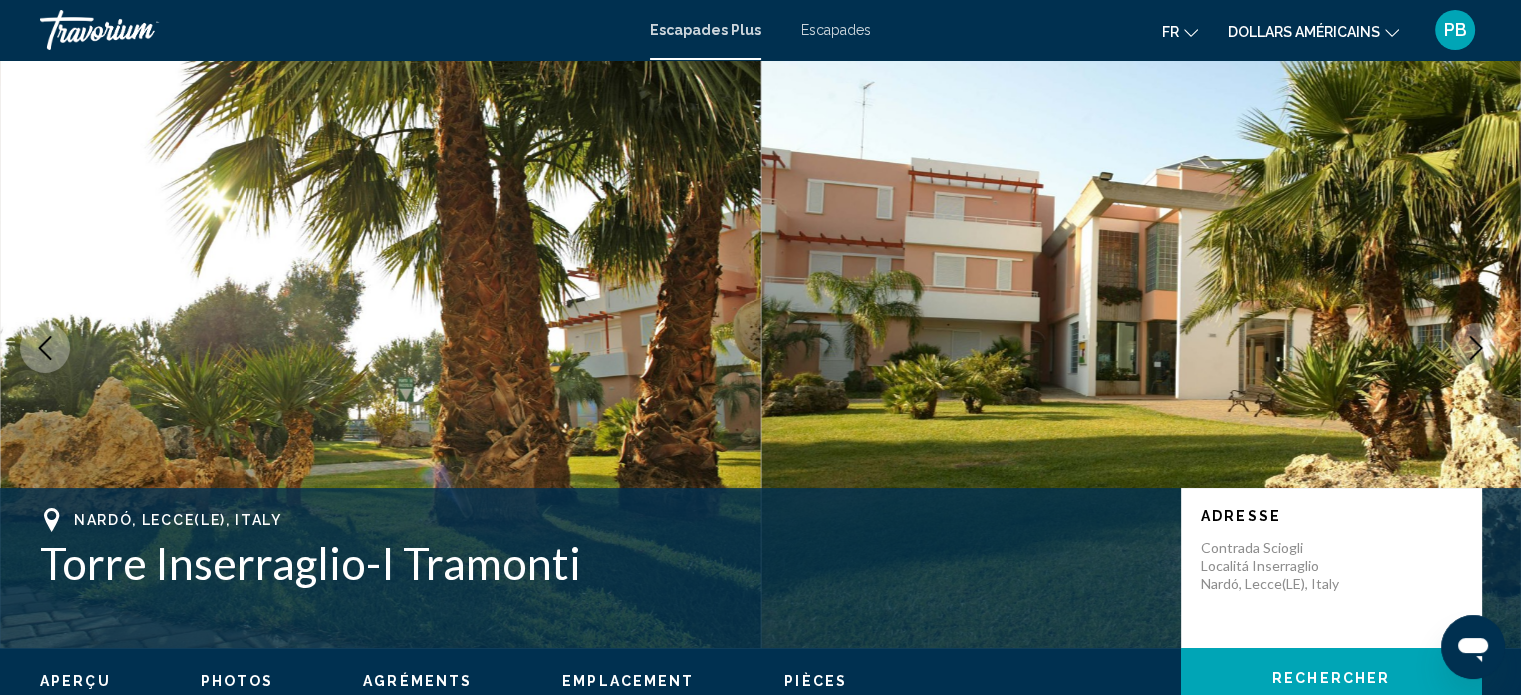 click 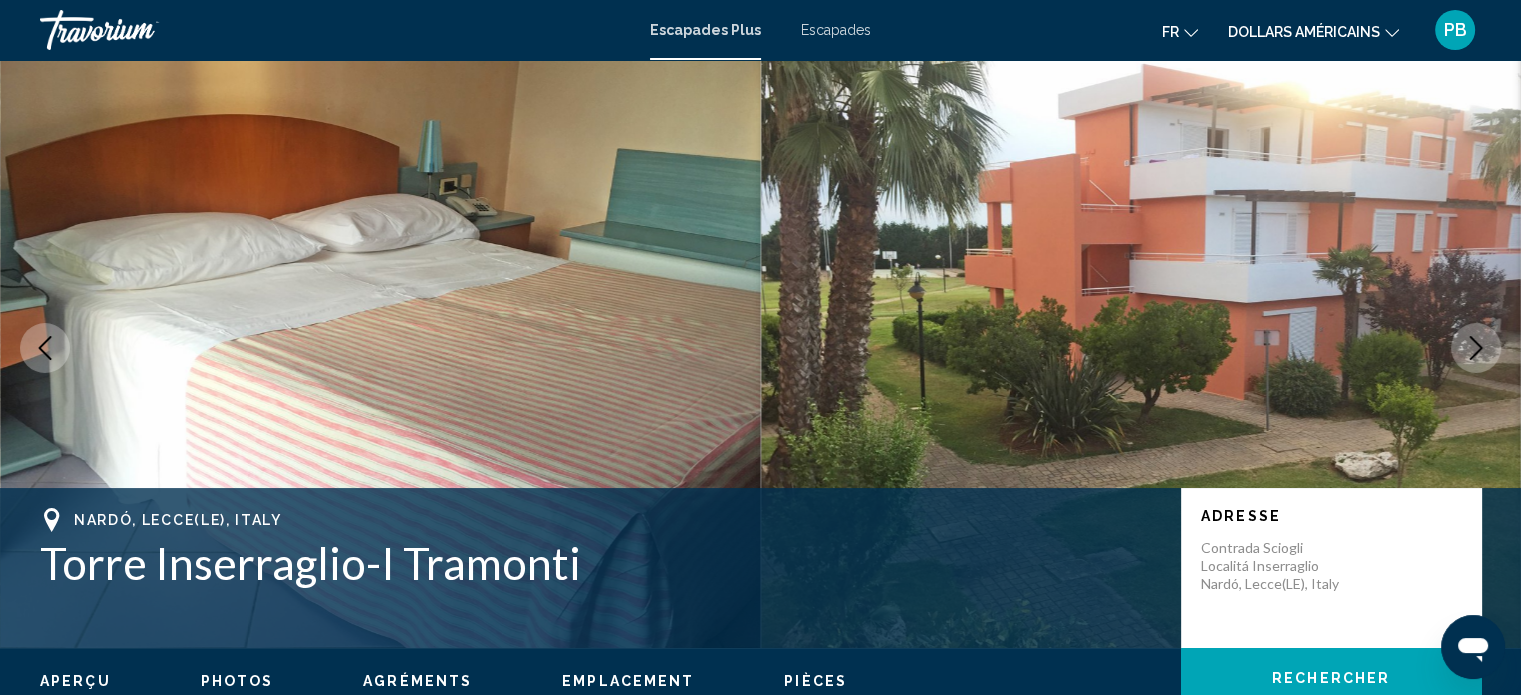 click 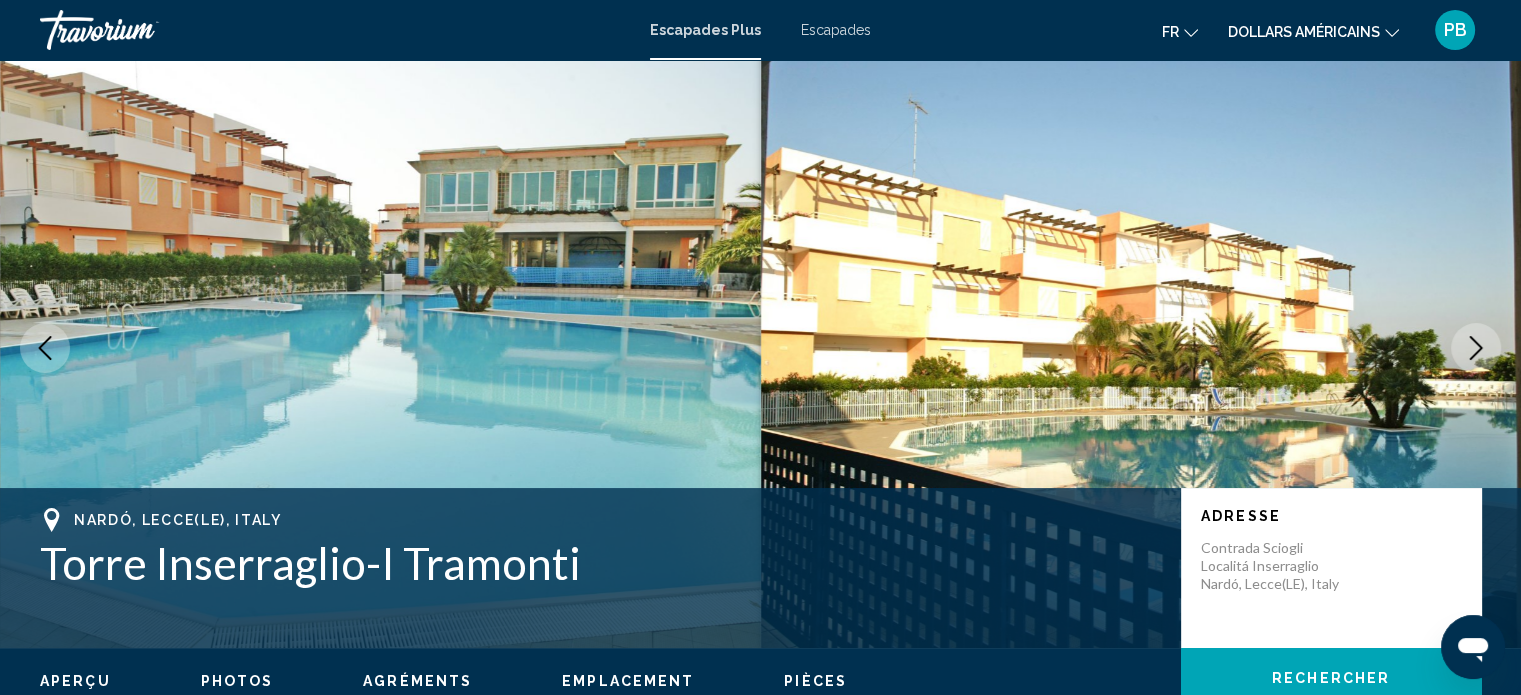 click 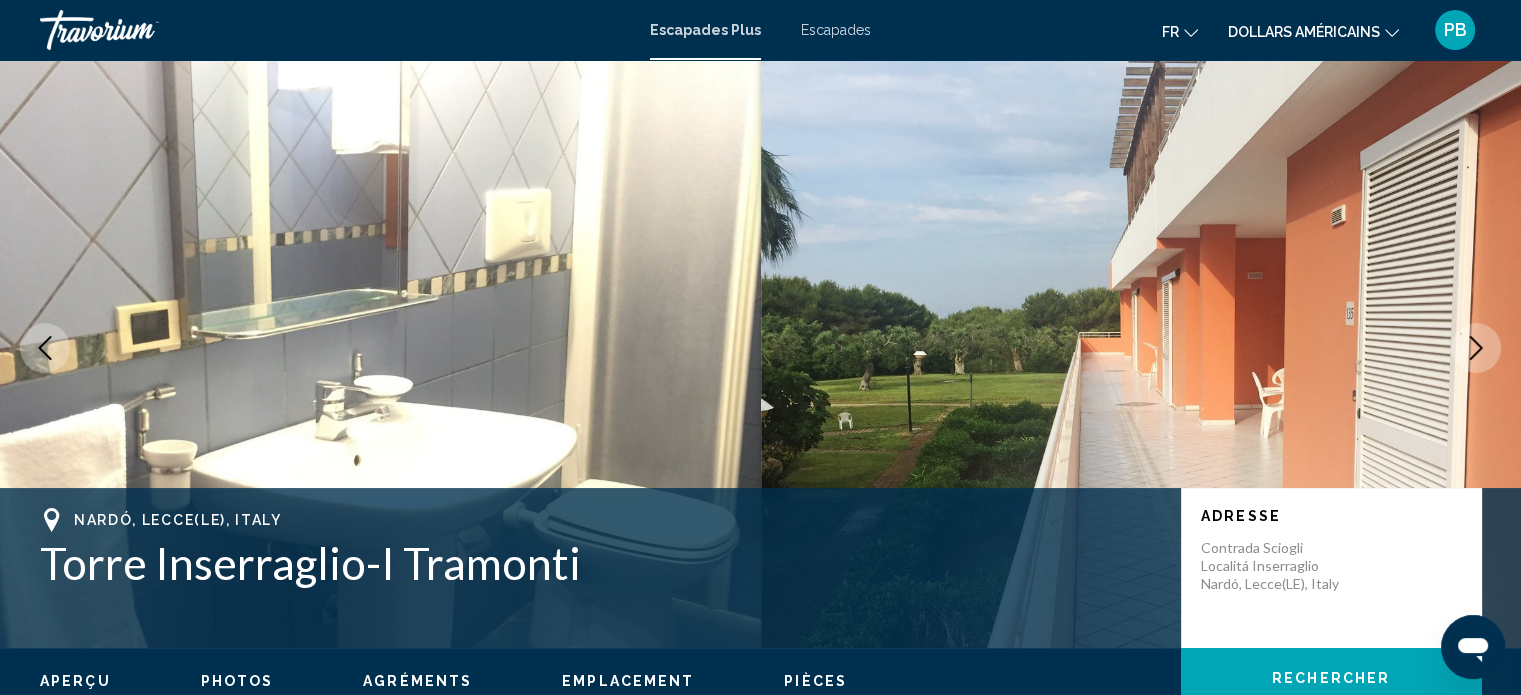 click 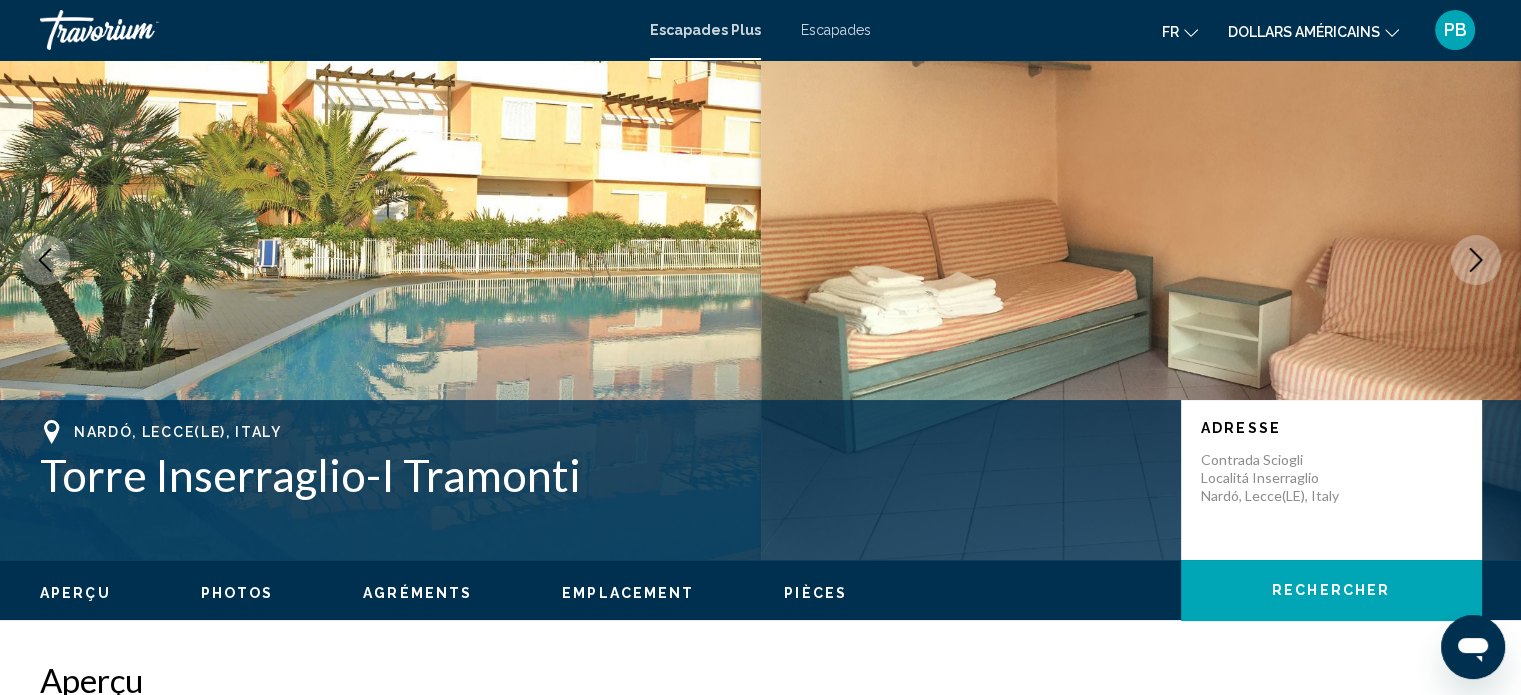 scroll, scrollTop: 0, scrollLeft: 0, axis: both 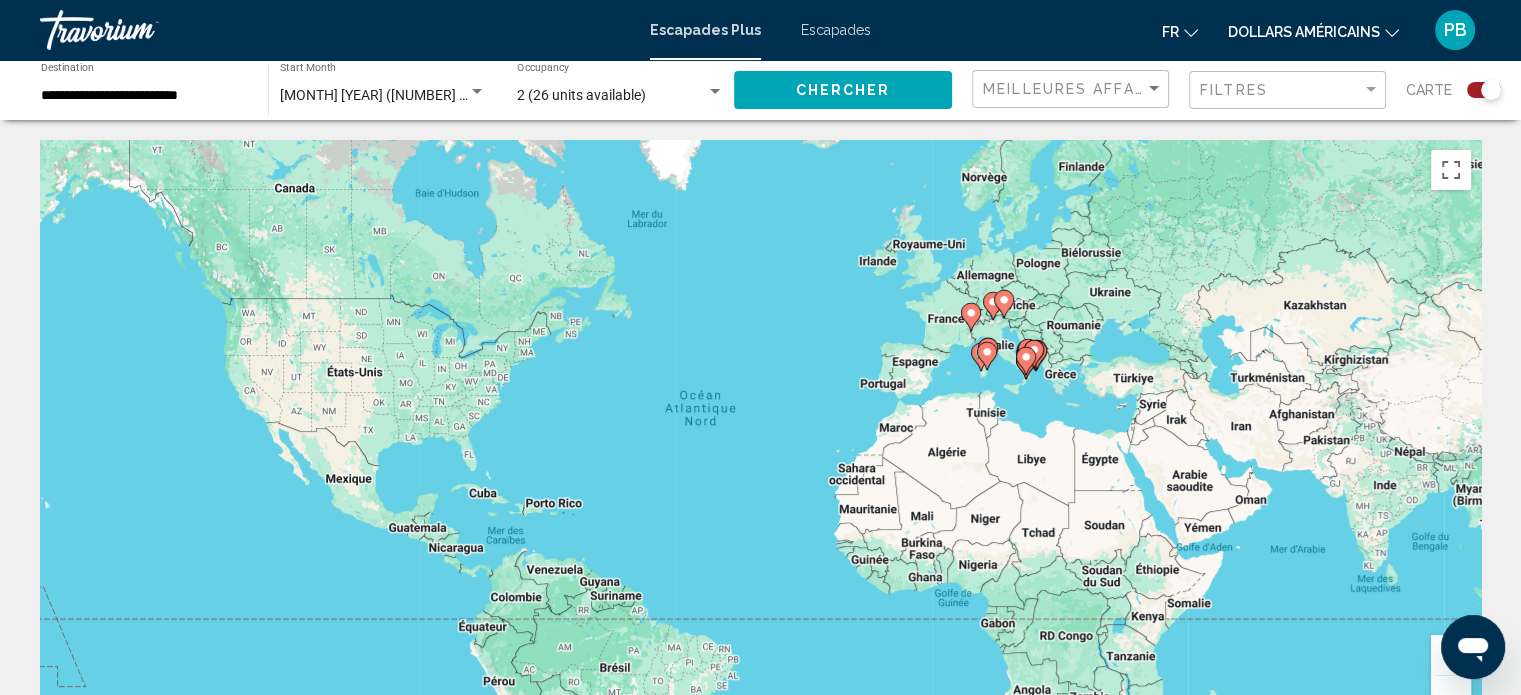 click on "PB" at bounding box center (1455, 29) 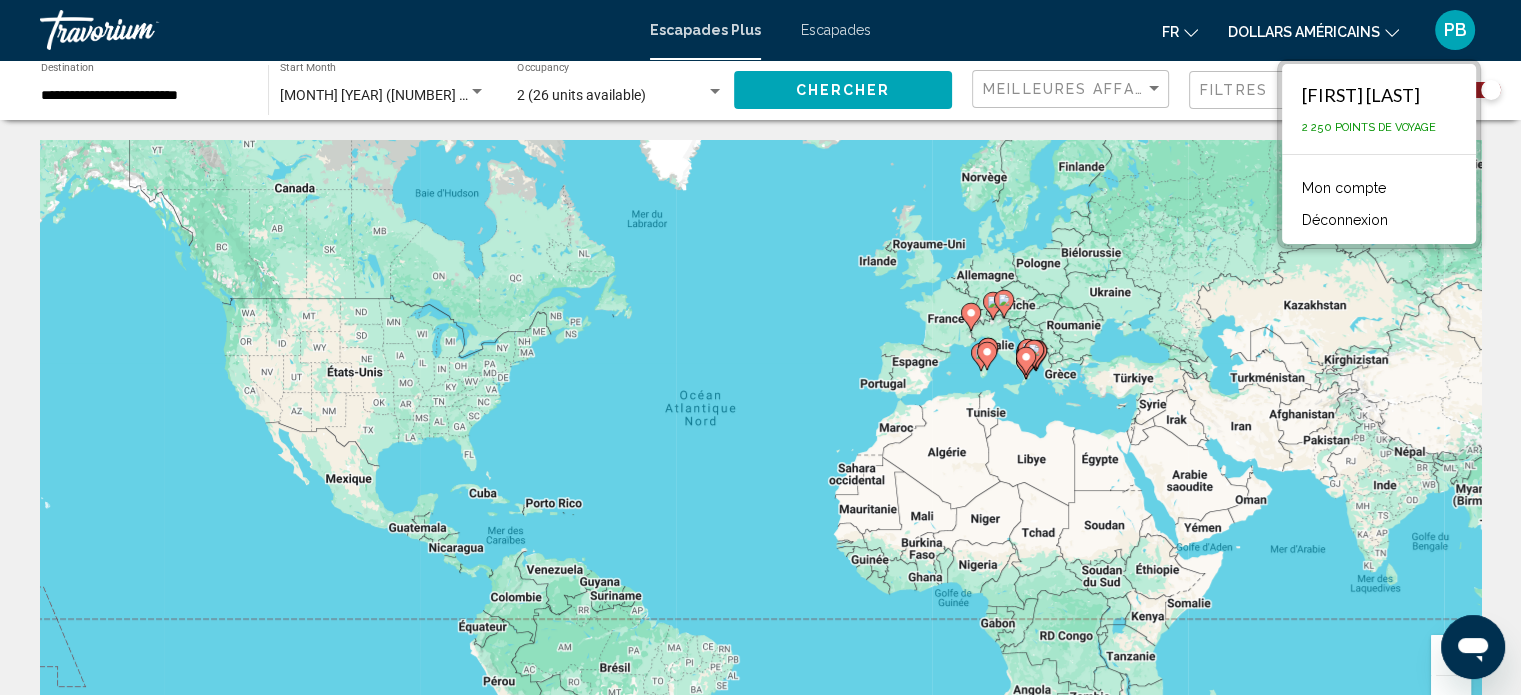 click on "Mon compte" at bounding box center [1344, 188] 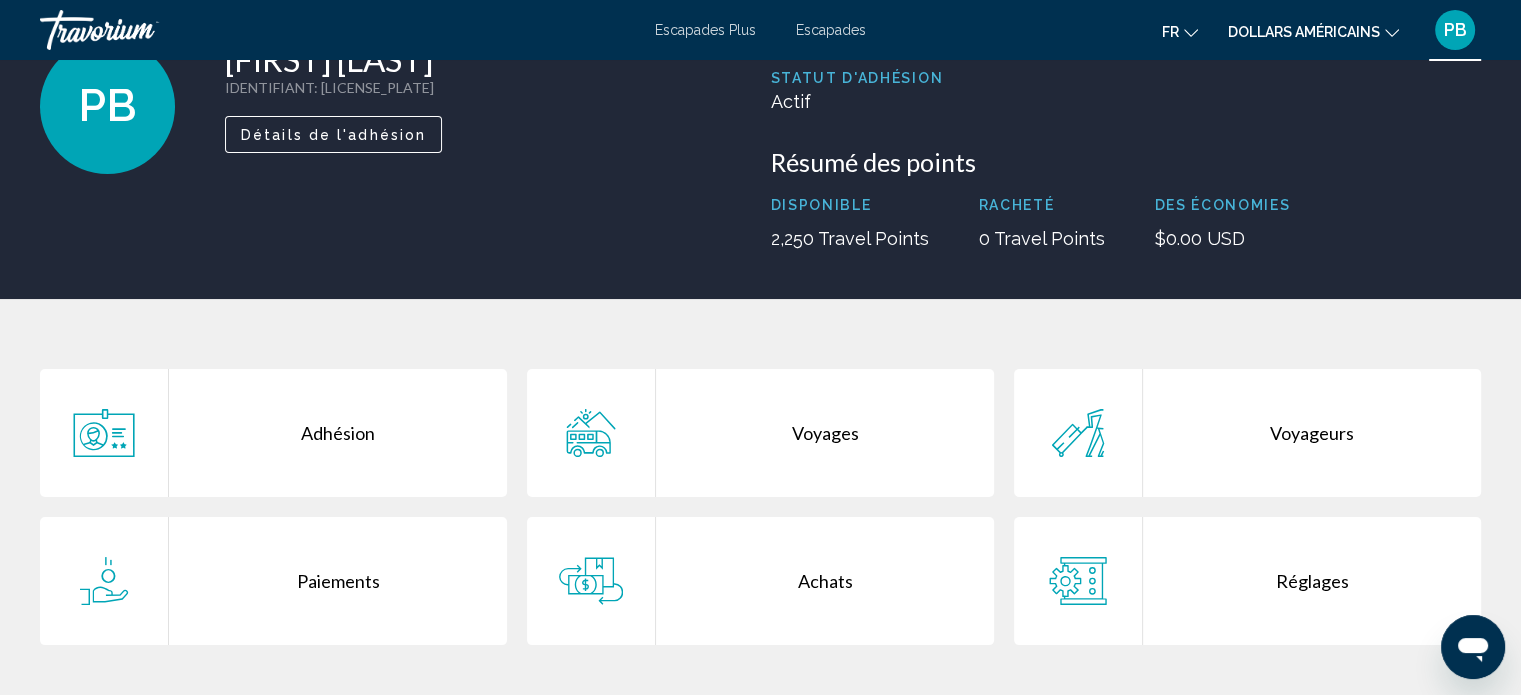 scroll, scrollTop: 132, scrollLeft: 0, axis: vertical 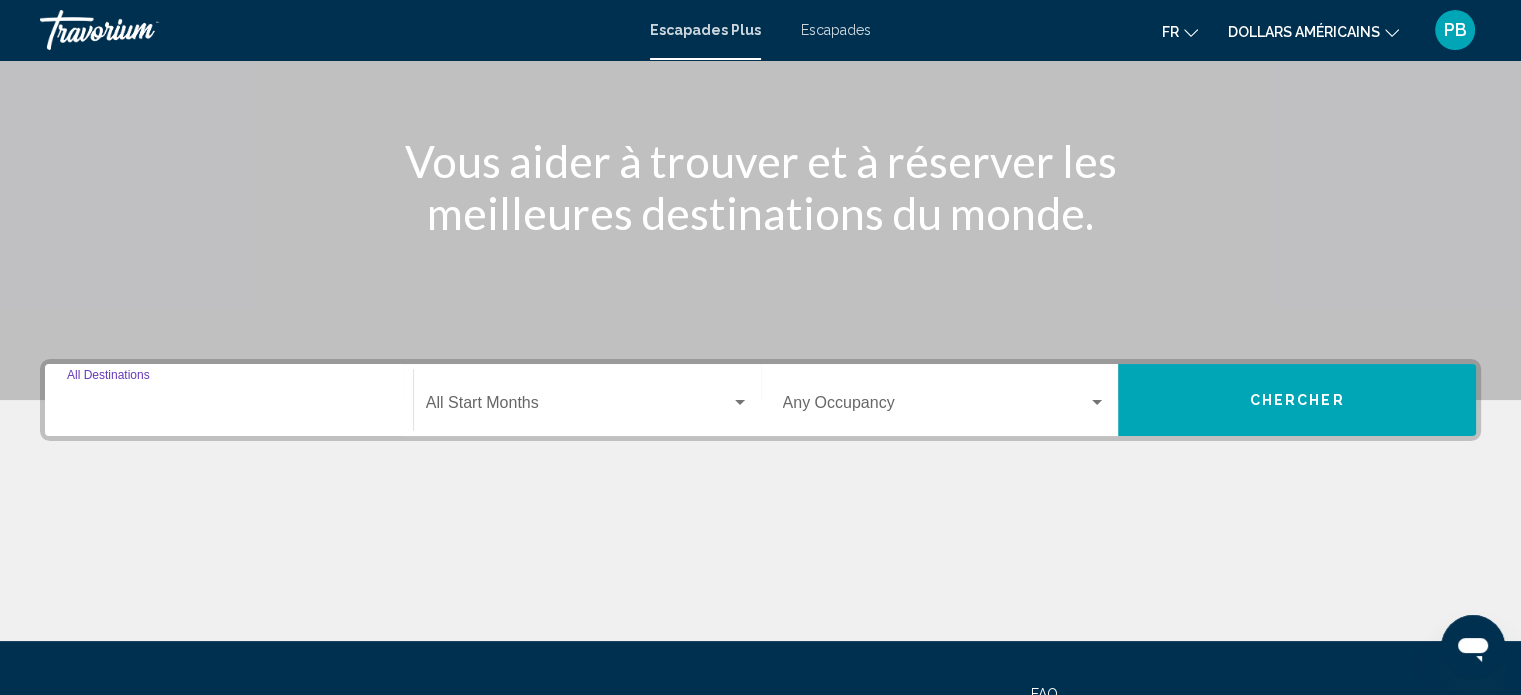 click on "Destination All Destinations" at bounding box center (229, 407) 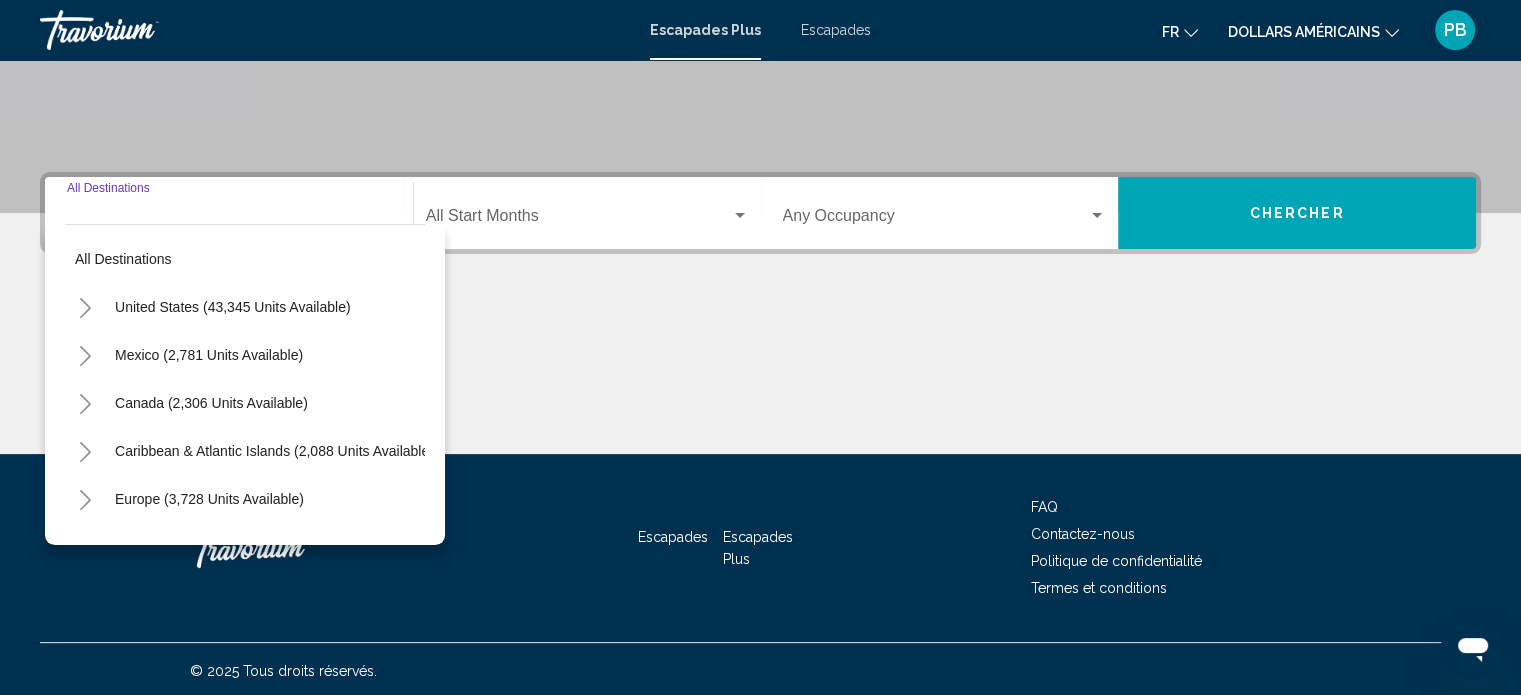 scroll, scrollTop: 390, scrollLeft: 0, axis: vertical 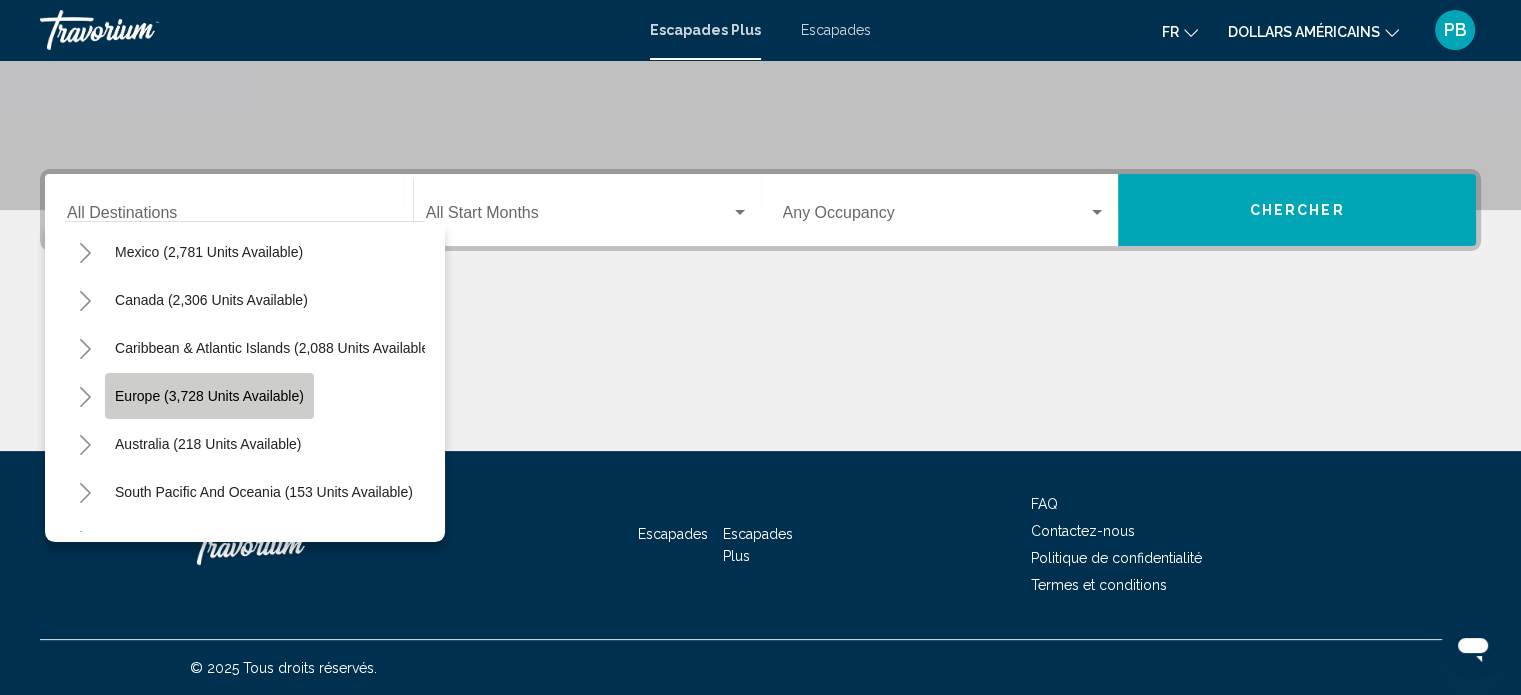 click on "Europe (3,728 units available)" 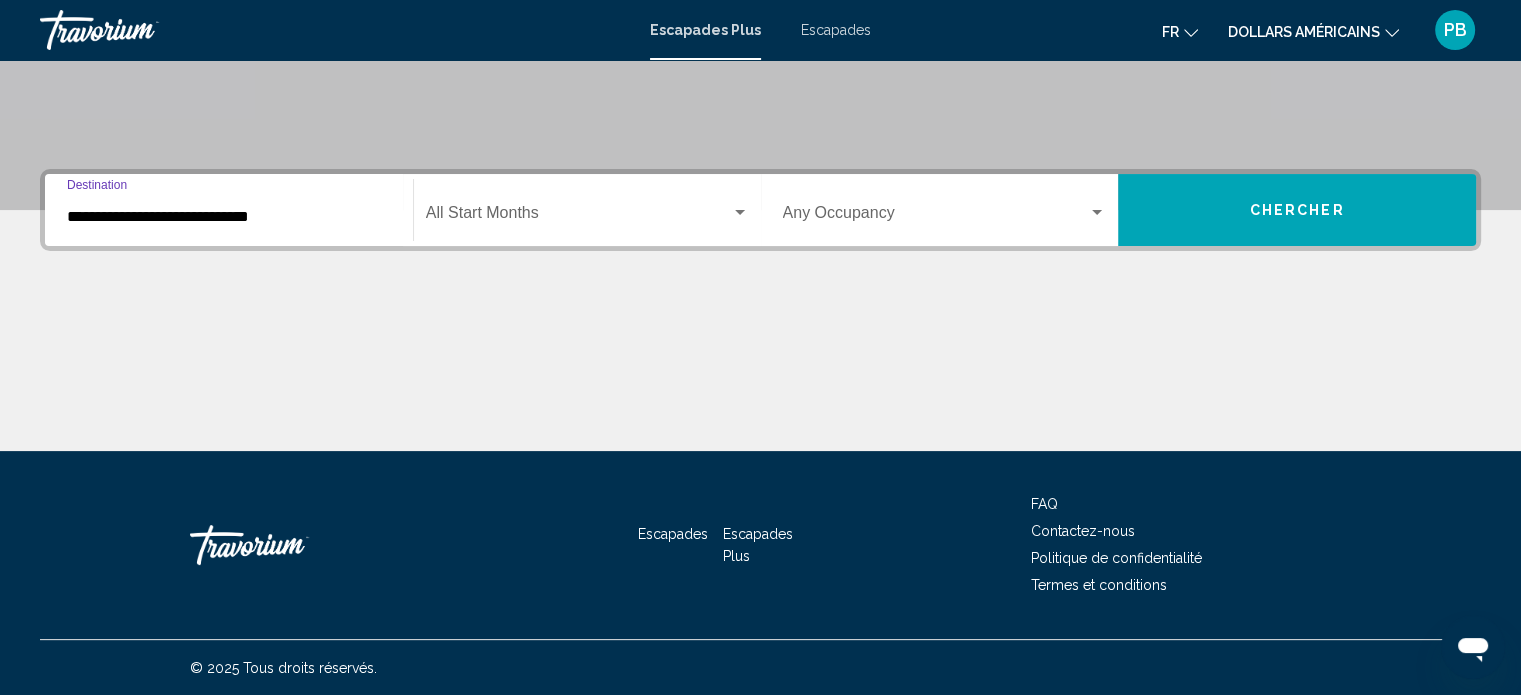 click on "**********" at bounding box center (229, 217) 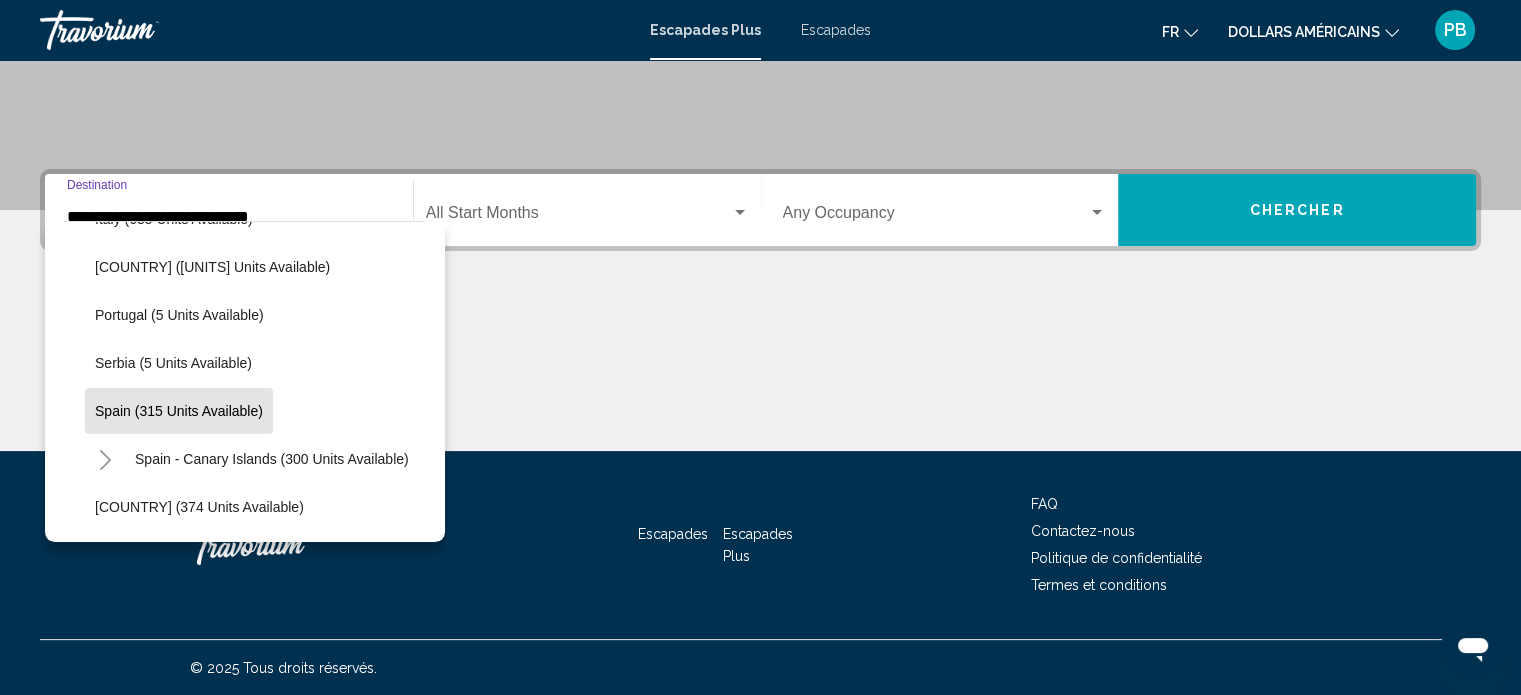 scroll, scrollTop: 626, scrollLeft: 0, axis: vertical 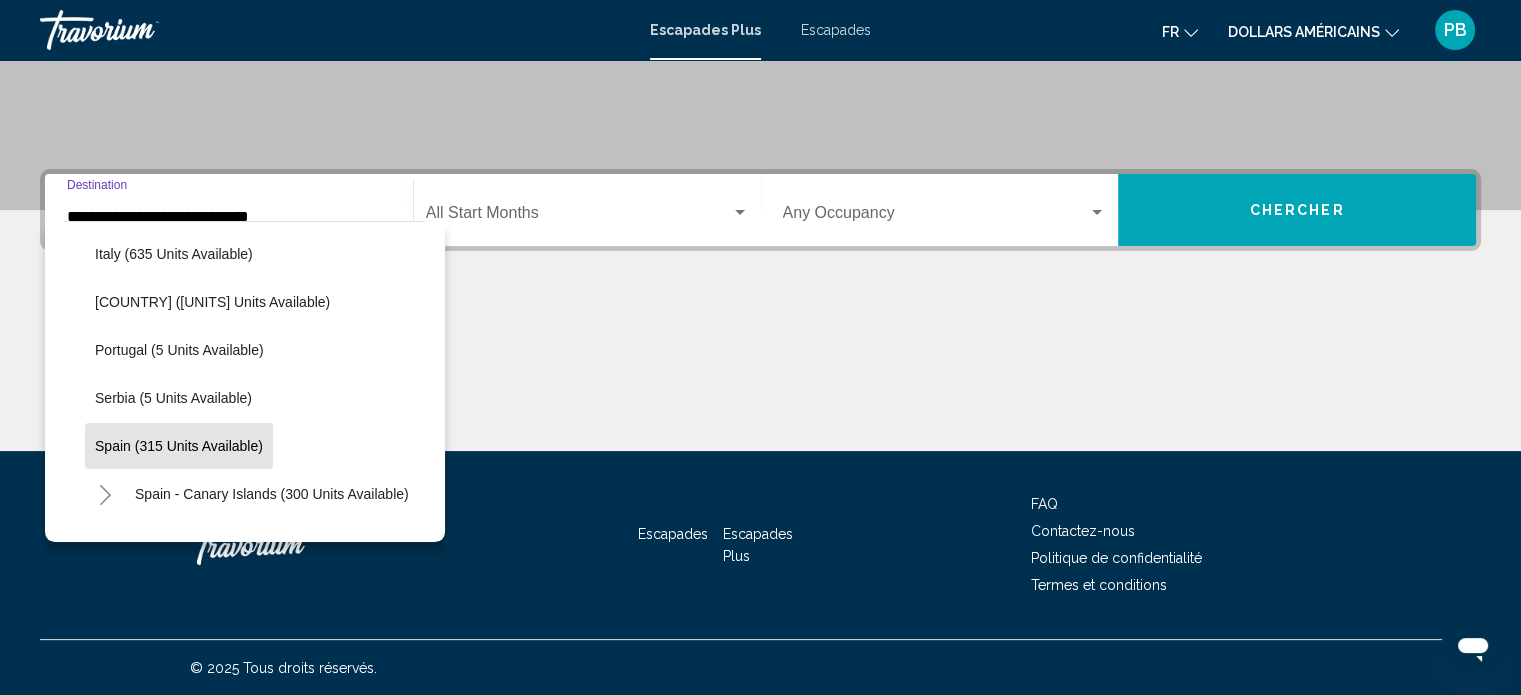 click on "Portugal (5 units available)" 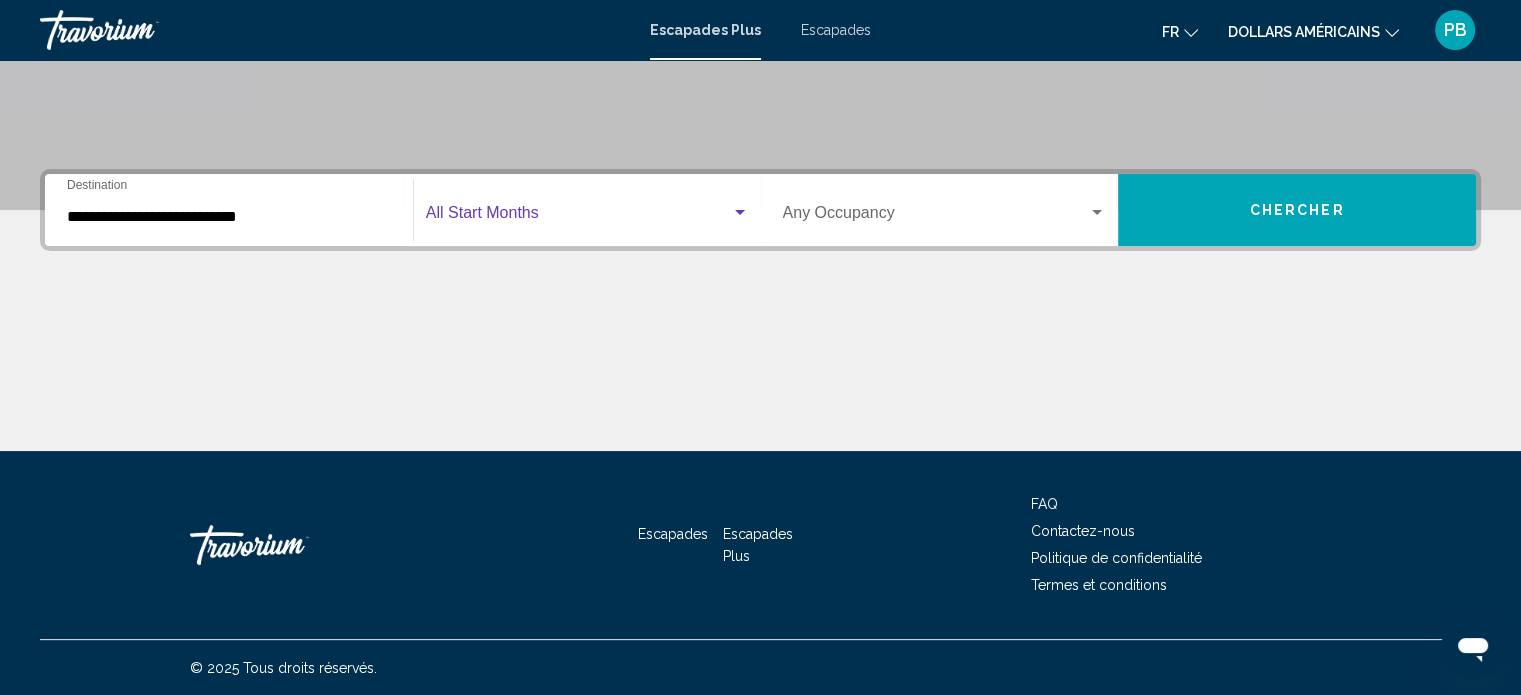 click at bounding box center [578, 217] 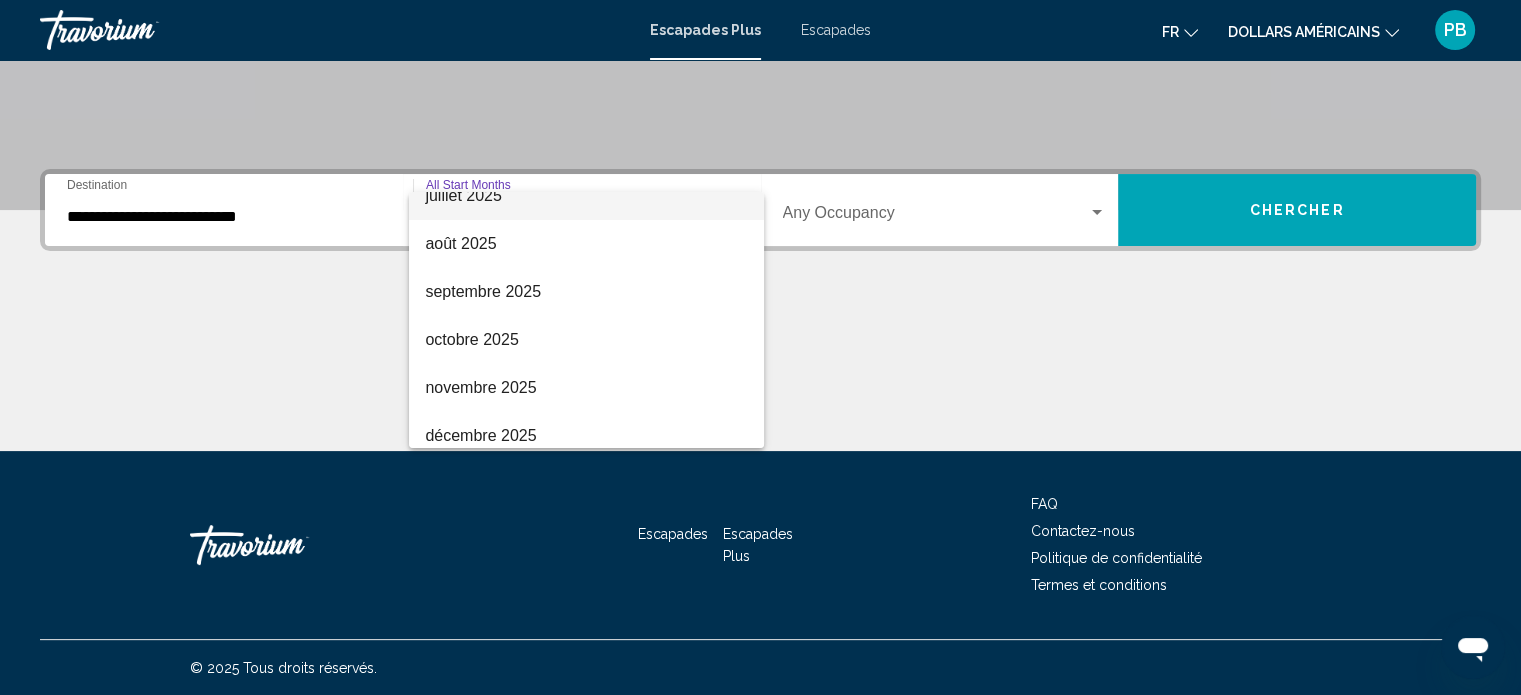 scroll, scrollTop: 100, scrollLeft: 0, axis: vertical 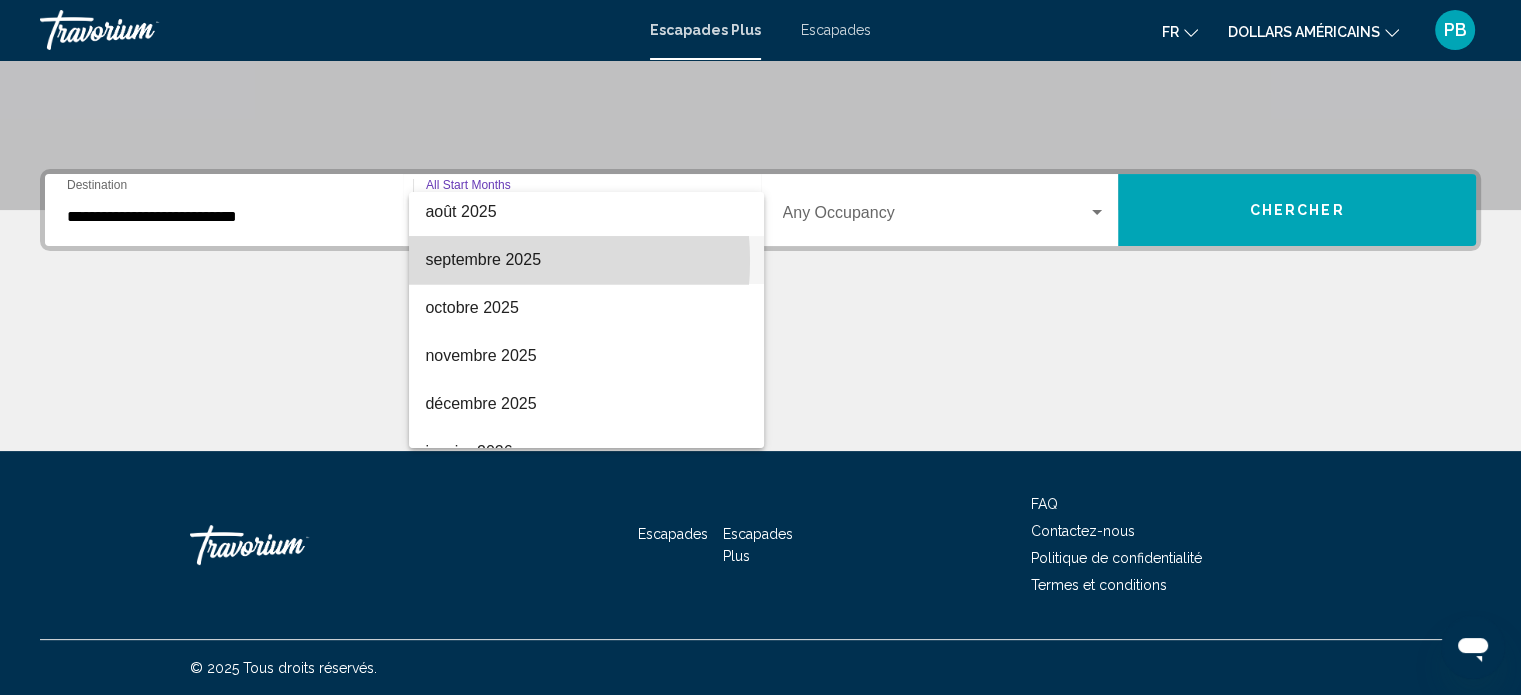 click on "septembre 2025" at bounding box center [483, 259] 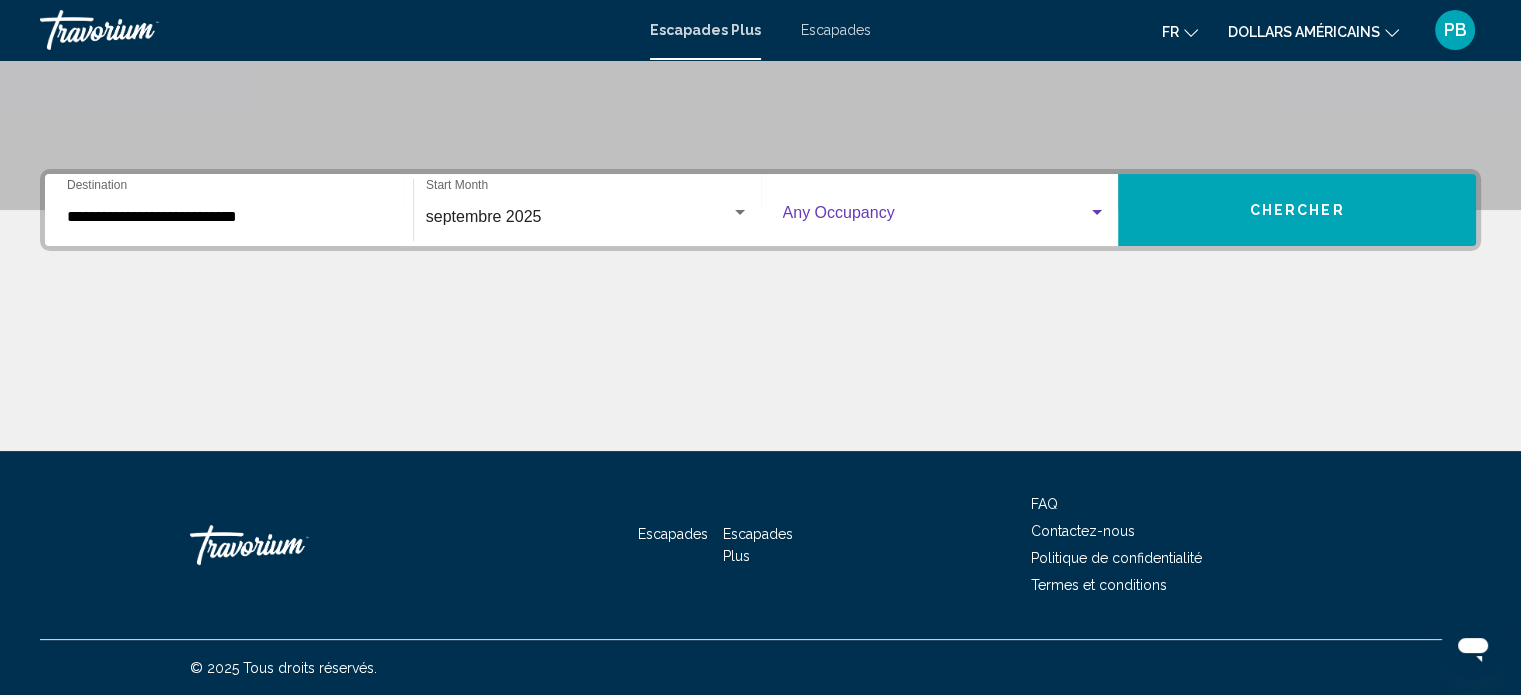 click at bounding box center [936, 217] 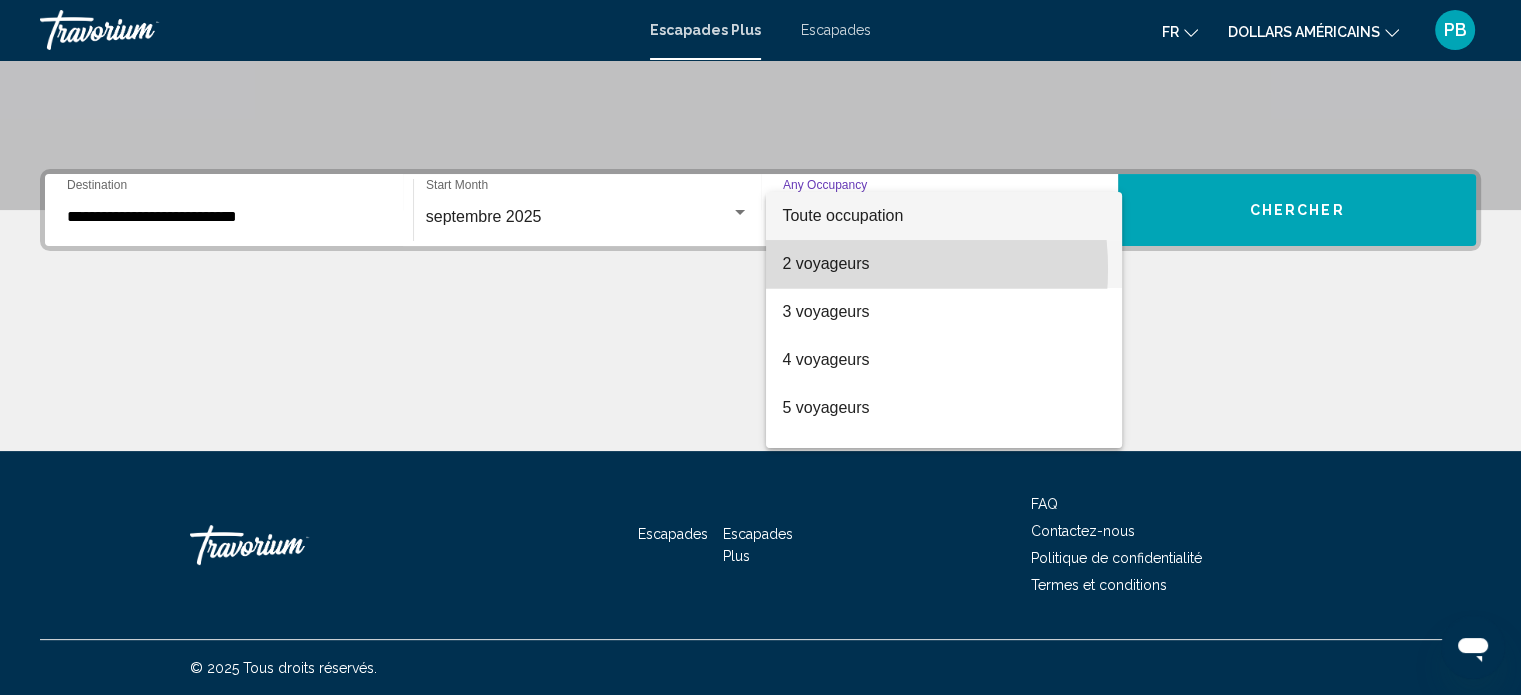 click on "2 voyageurs" at bounding box center [825, 263] 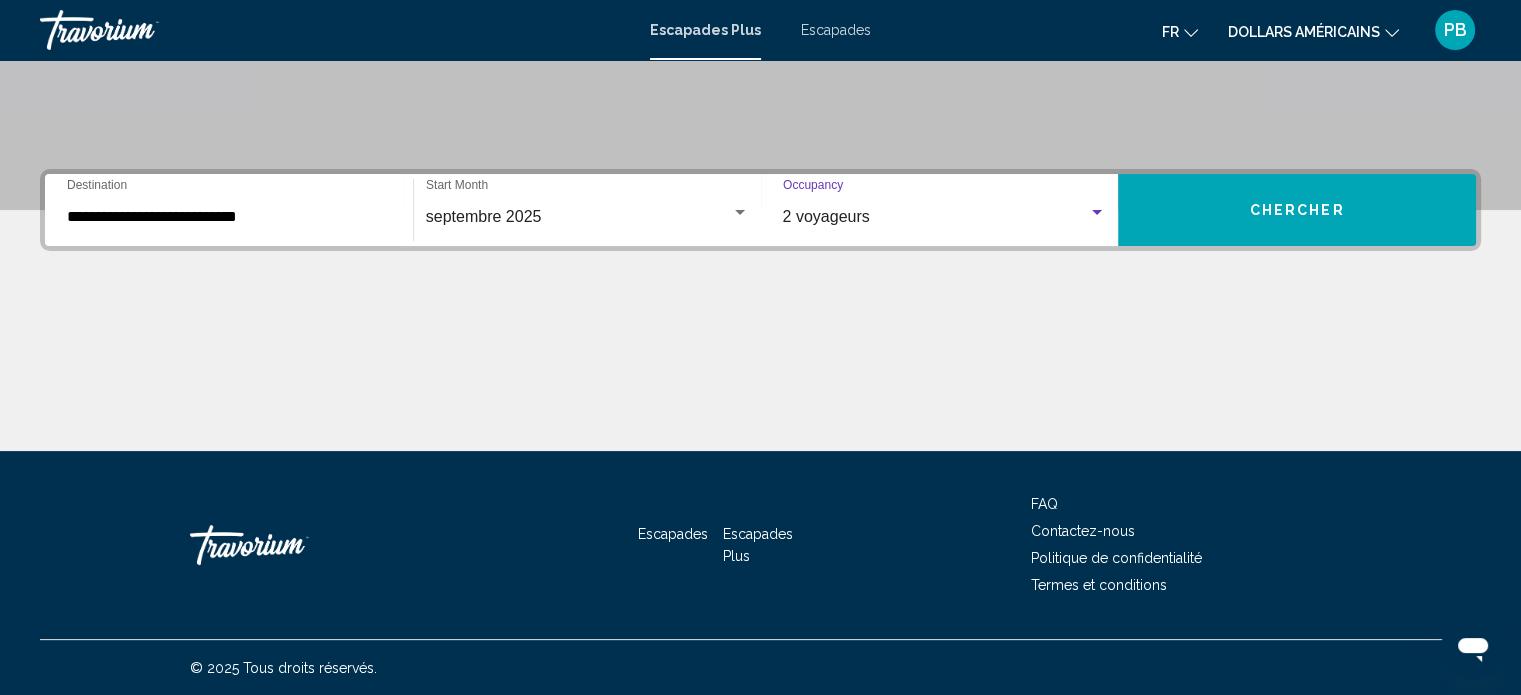 click on "Chercher" at bounding box center (1297, 211) 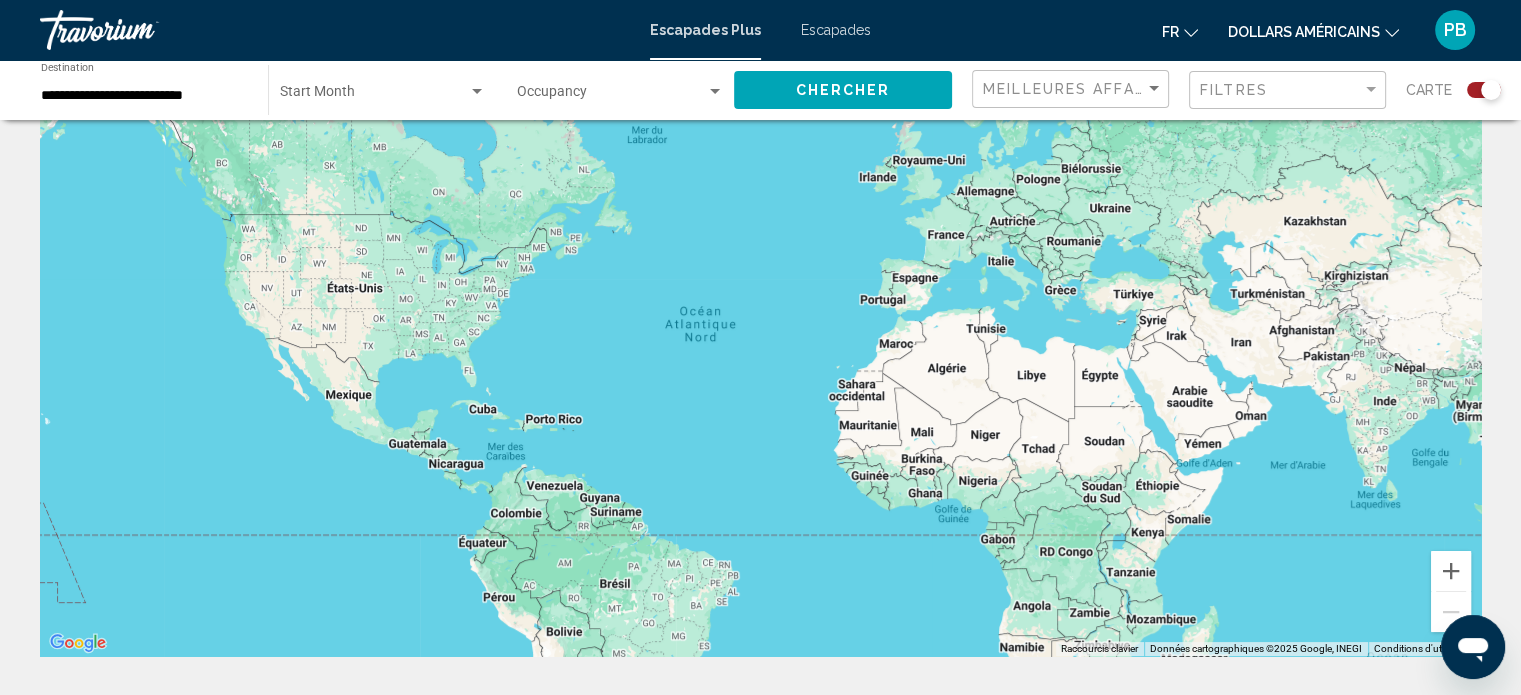 scroll, scrollTop: 0, scrollLeft: 0, axis: both 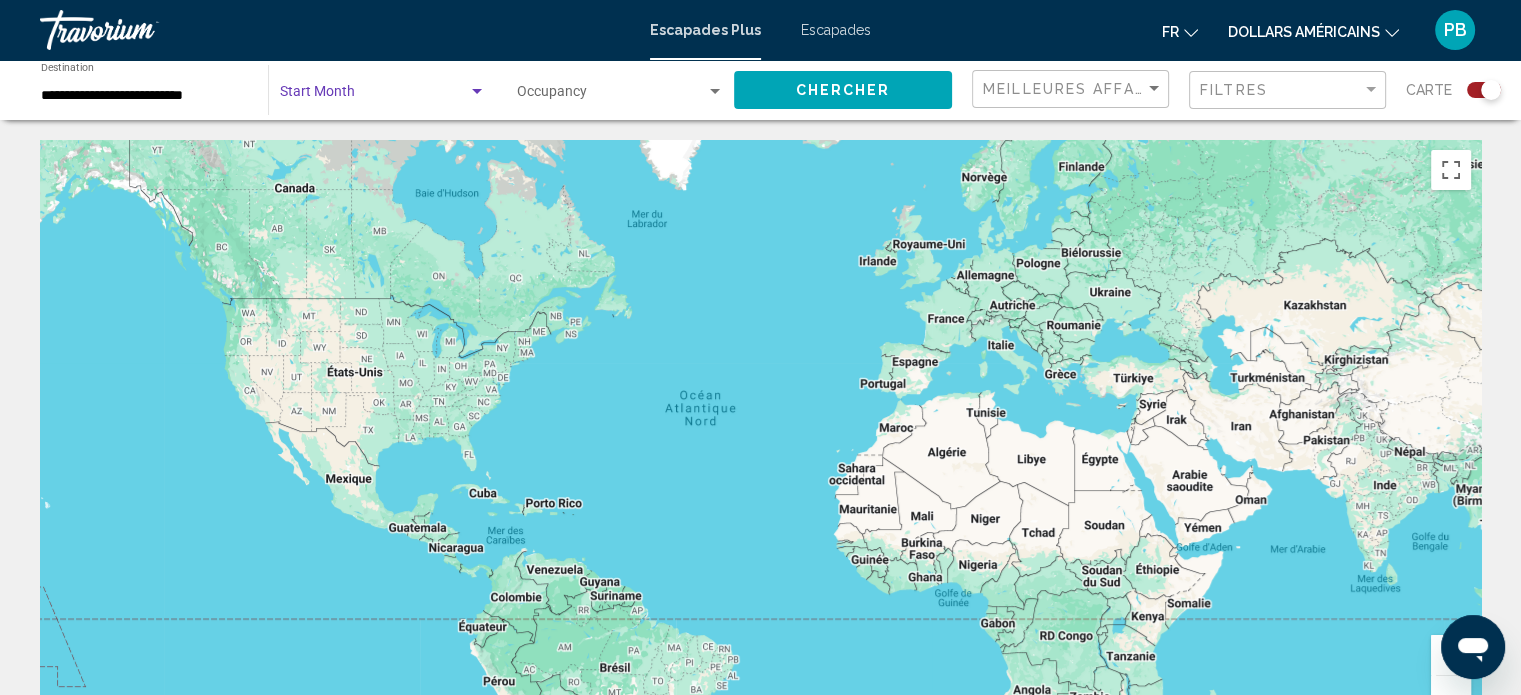 click at bounding box center [374, 96] 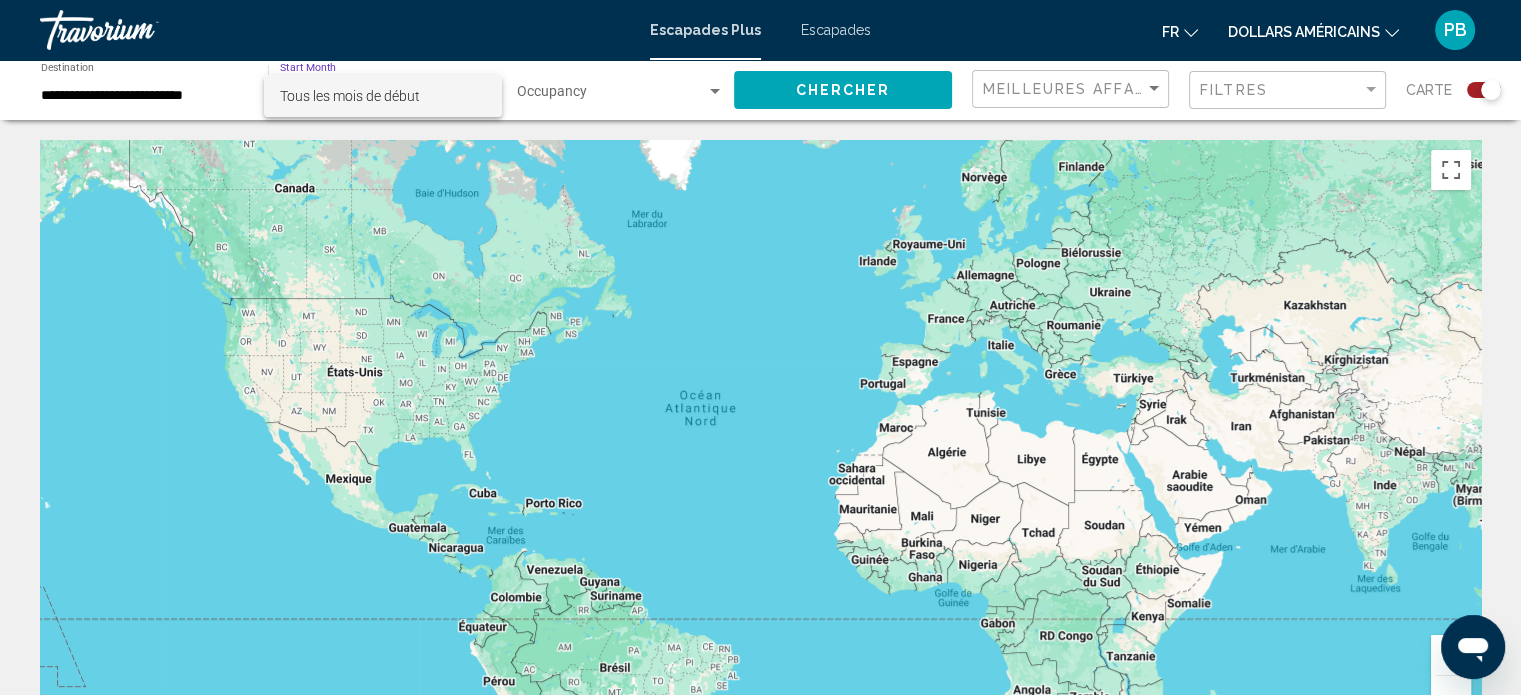 click on "Tous les mois de début" at bounding box center (383, 96) 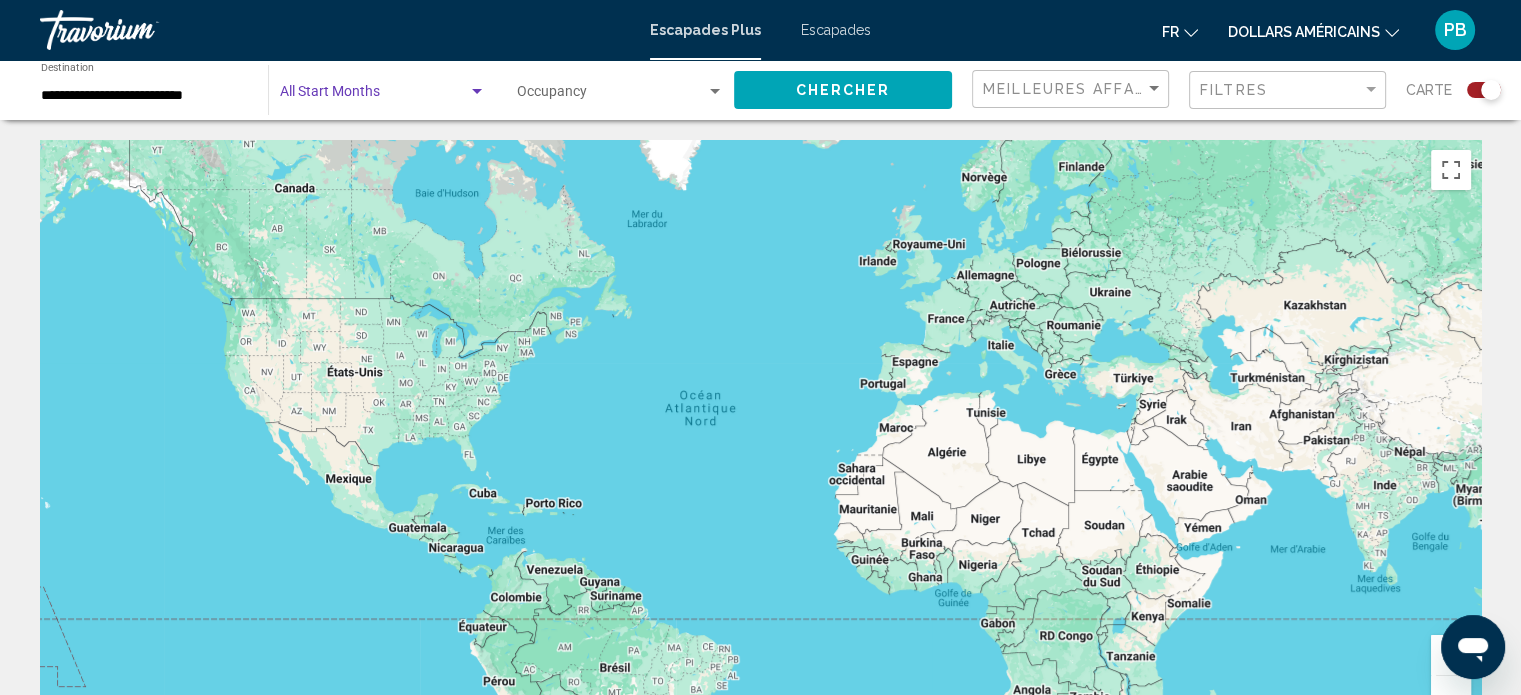 click at bounding box center (374, 96) 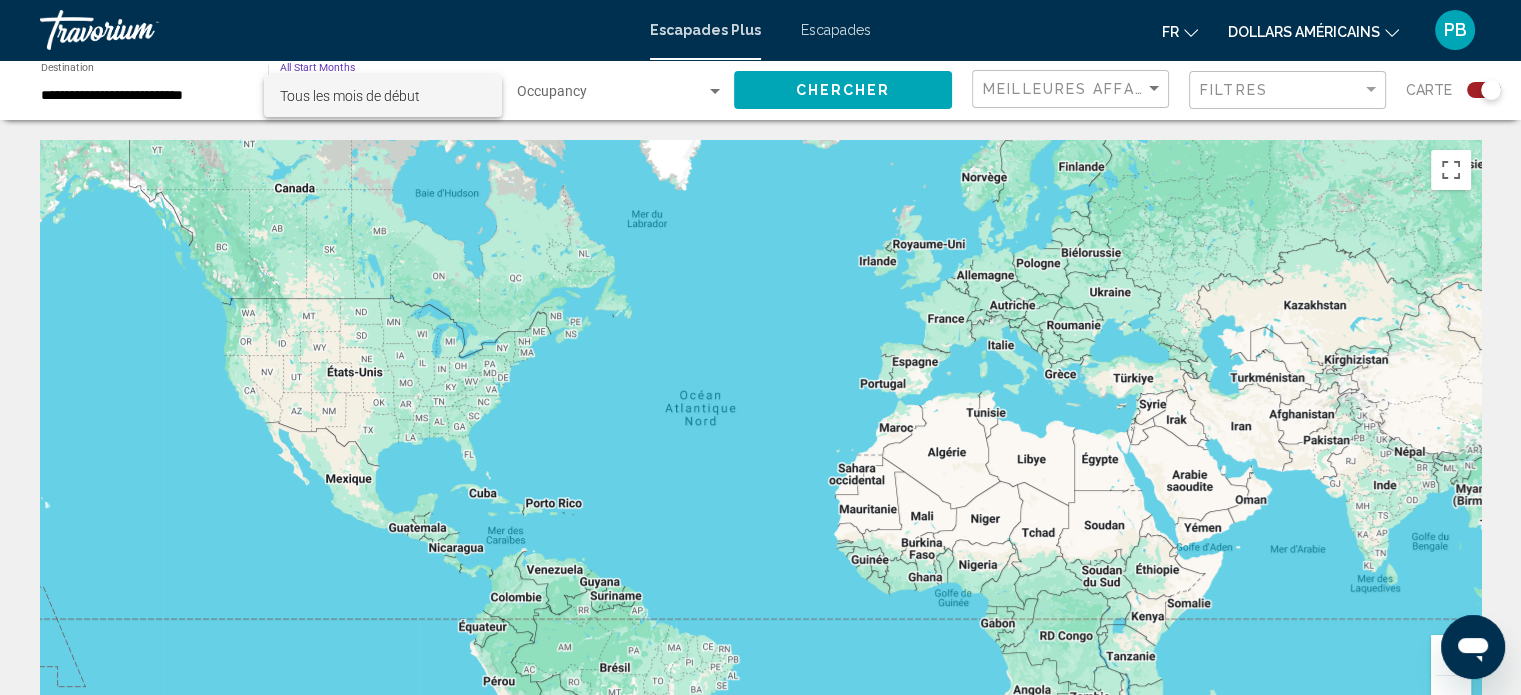 click on "Tous les mois de début" at bounding box center [350, 96] 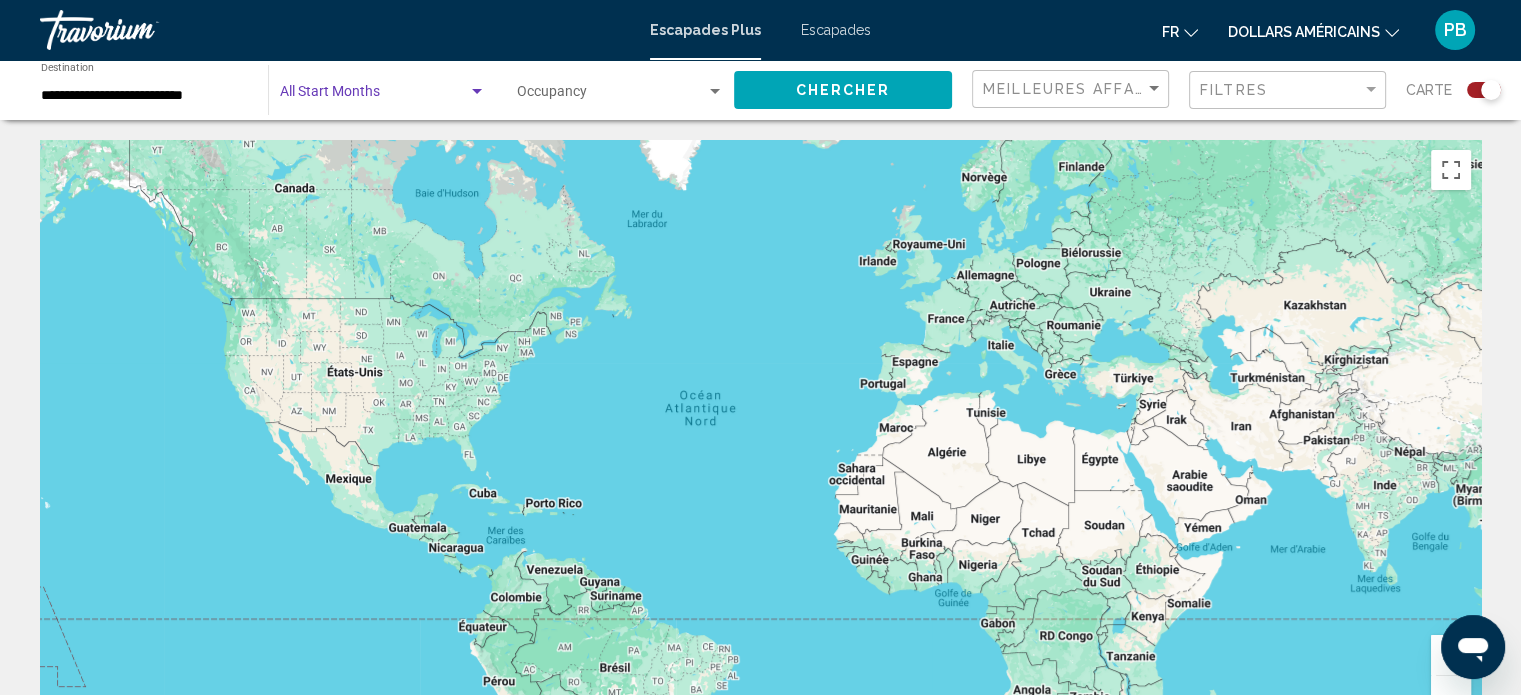 click on "Chercher" 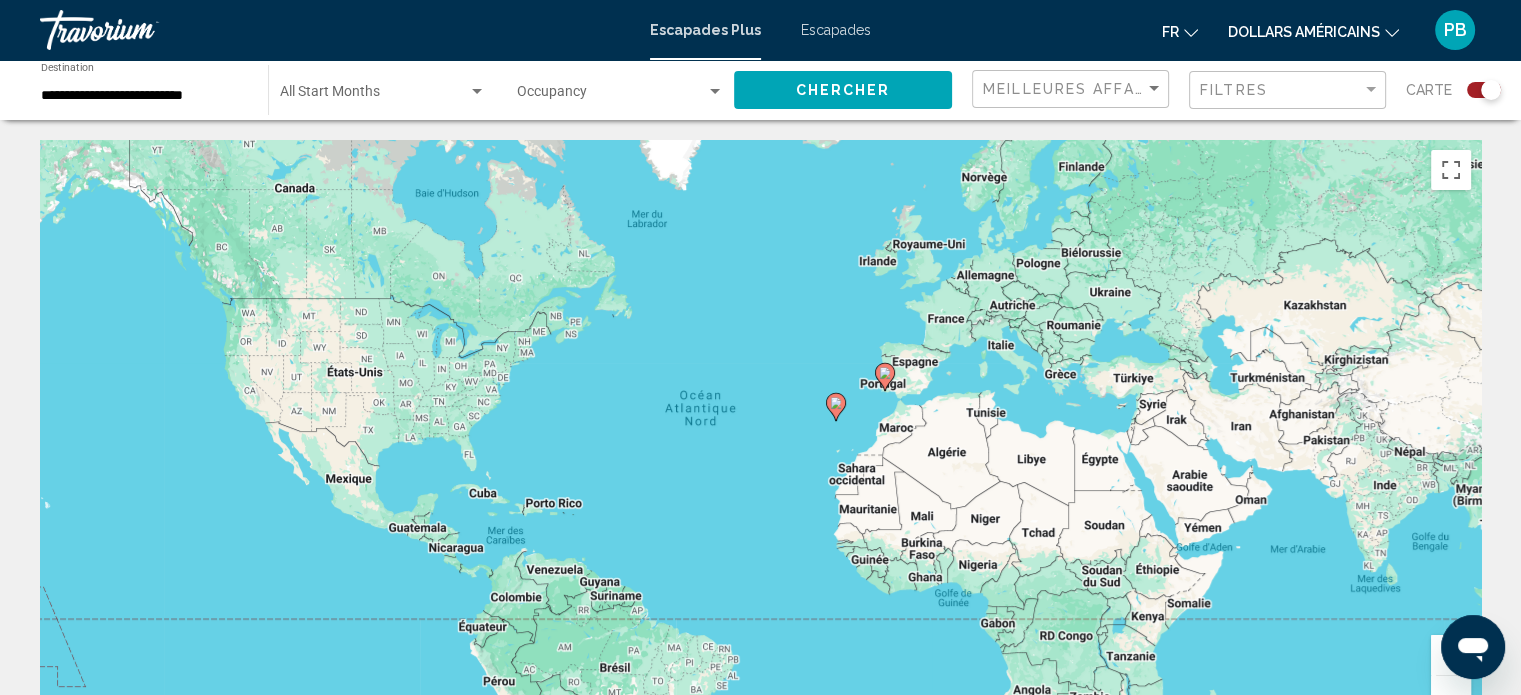 click 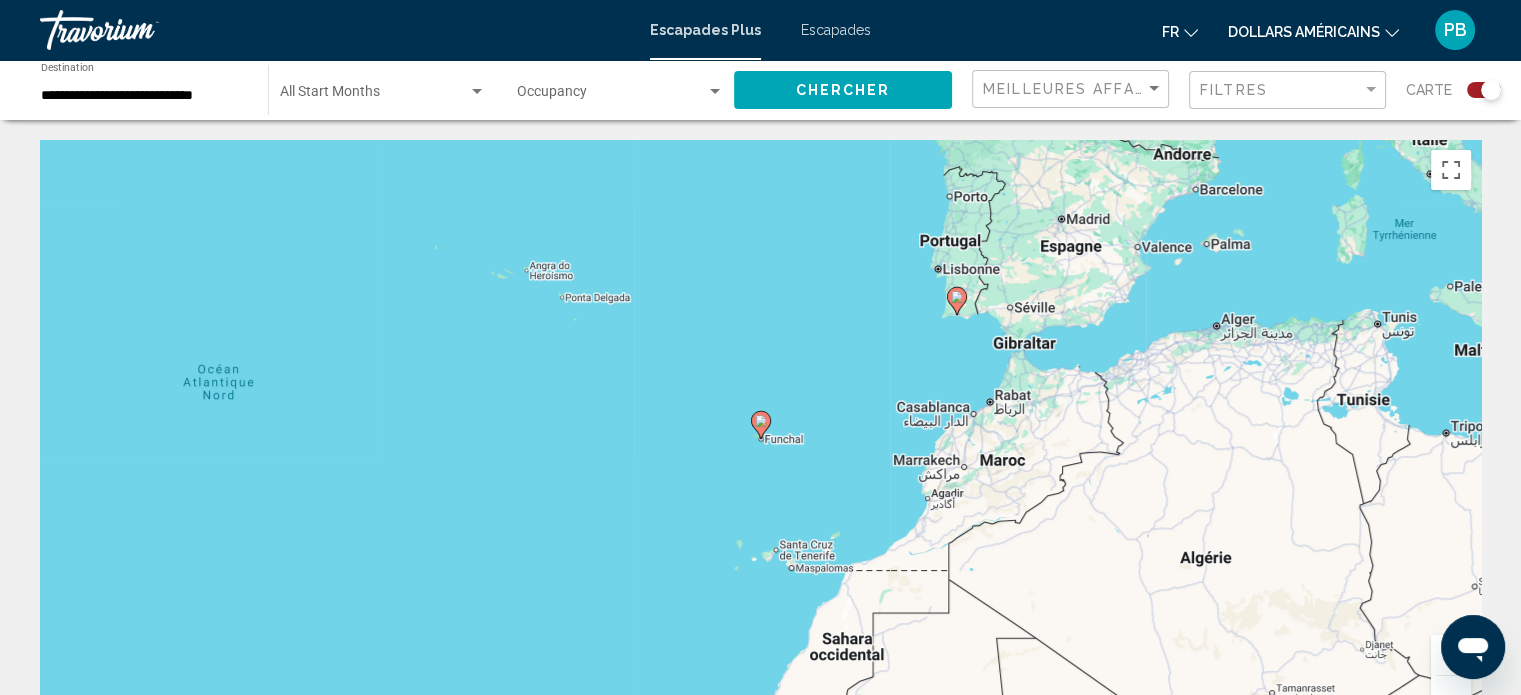 click 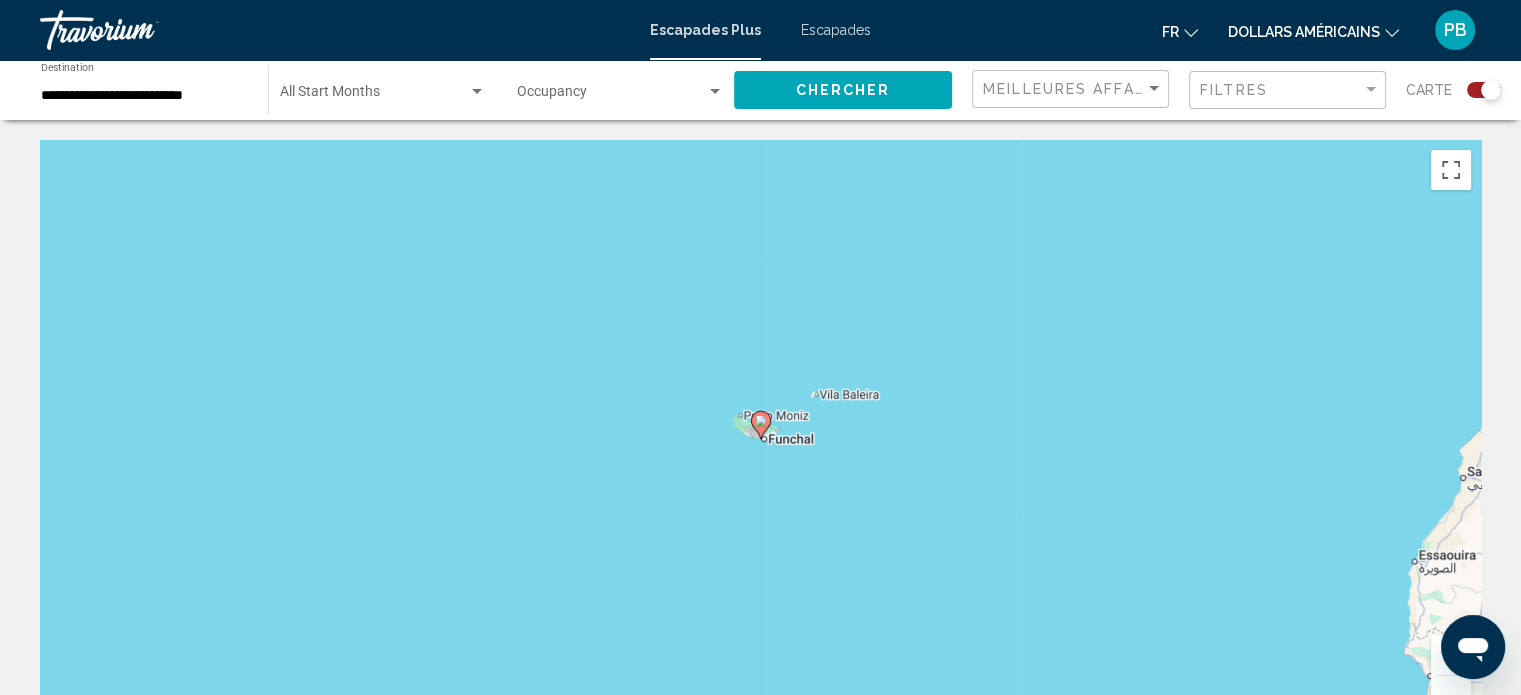 click 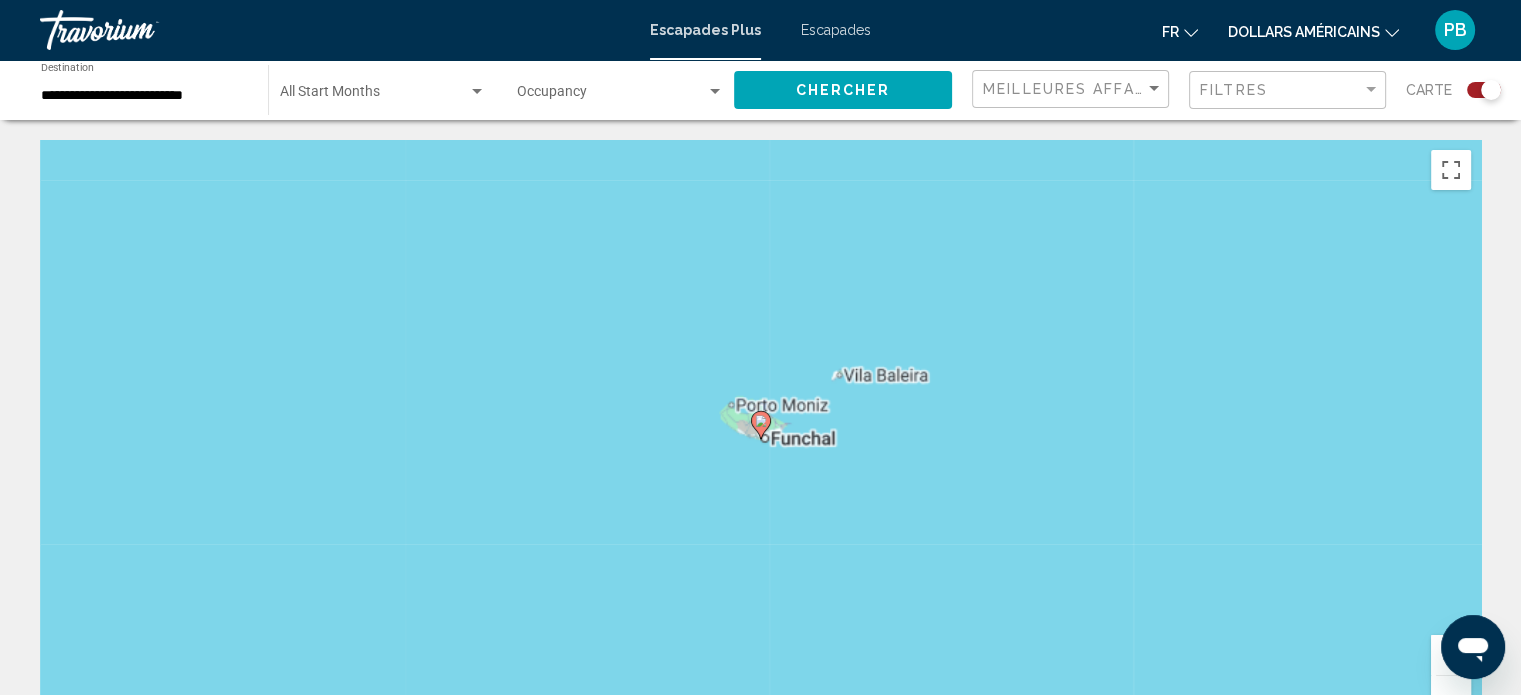 click 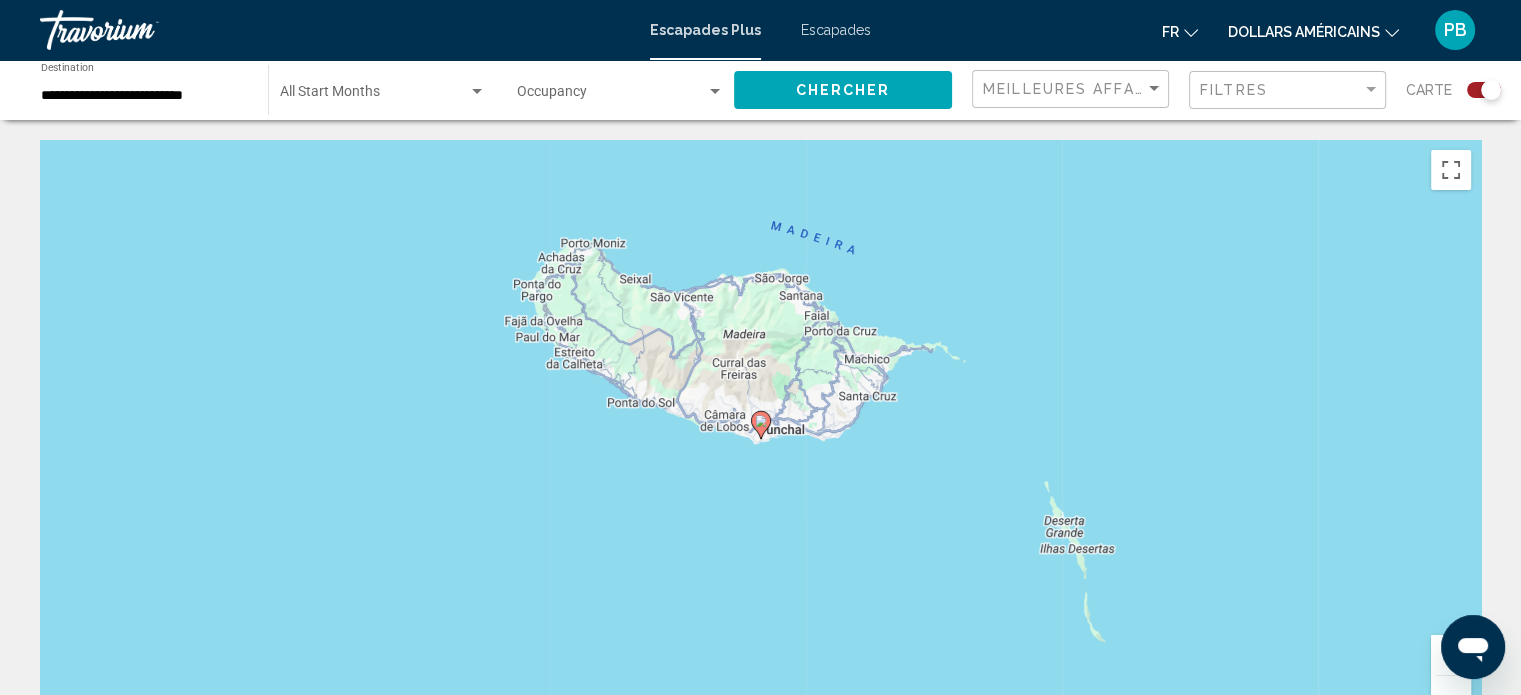 click 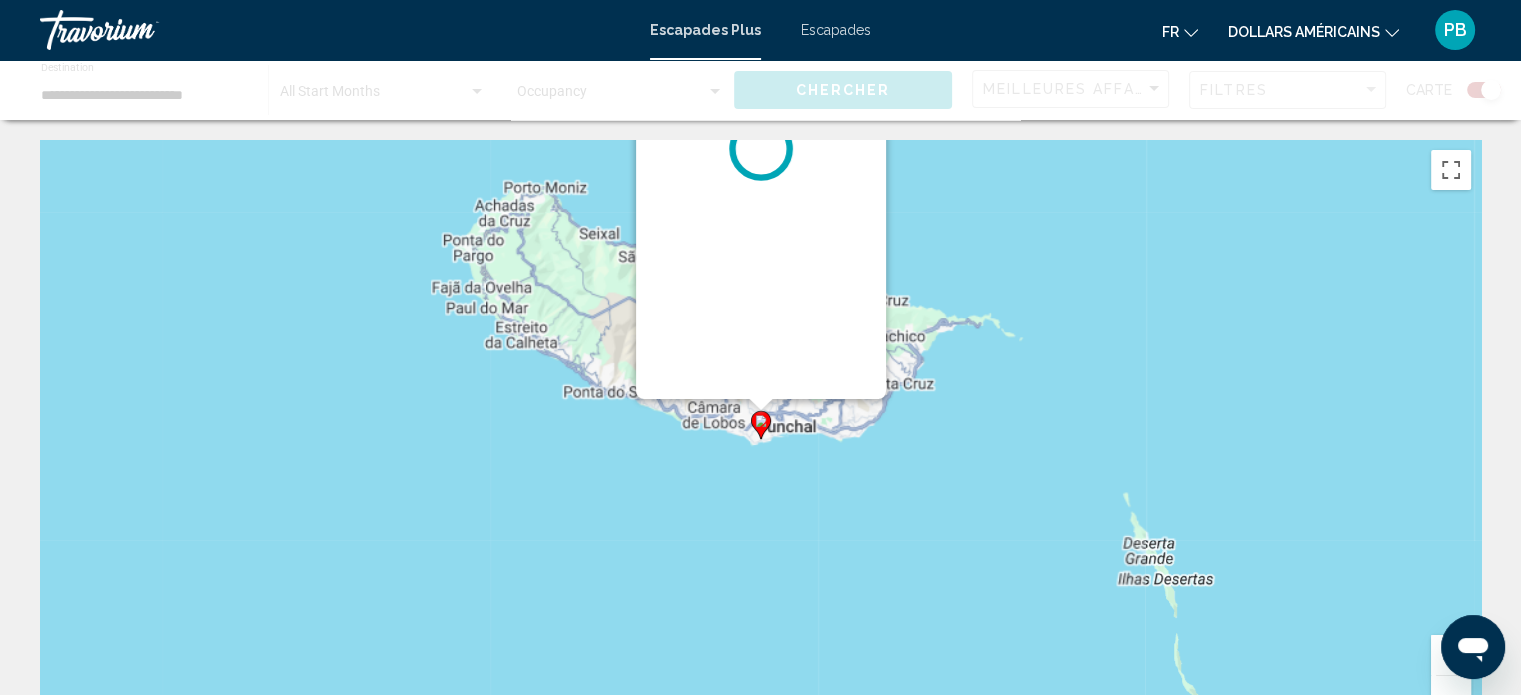 click on "Pour activer le glissement avec le clavier, appuyez sur Alt+Entrée. Une fois ce mode activé, utilisez les touches fléchées pour déplacer le repère. Pour valider le déplacement, appuyez sur Entrée. Pour annuler, appuyez sur Échap." at bounding box center (1481, 440) 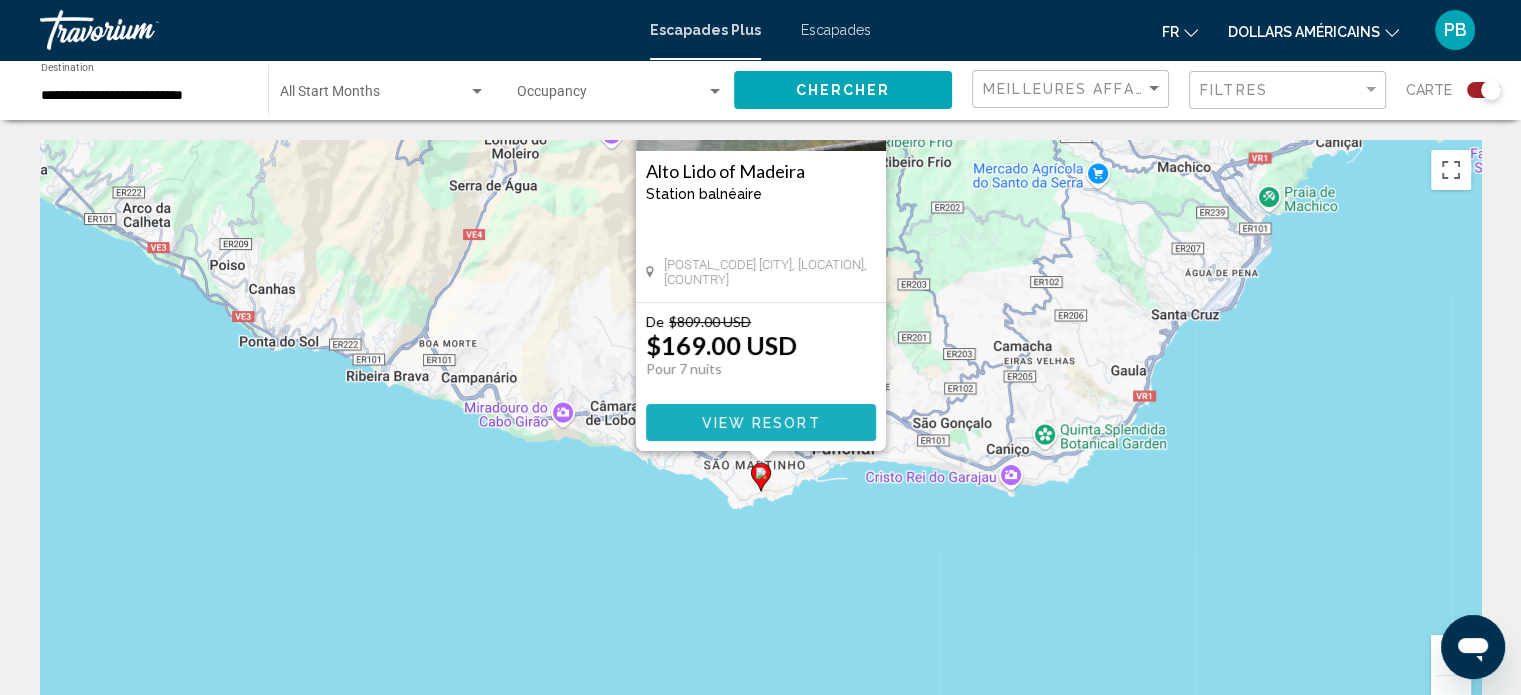 click on "View Resort" at bounding box center (760, 423) 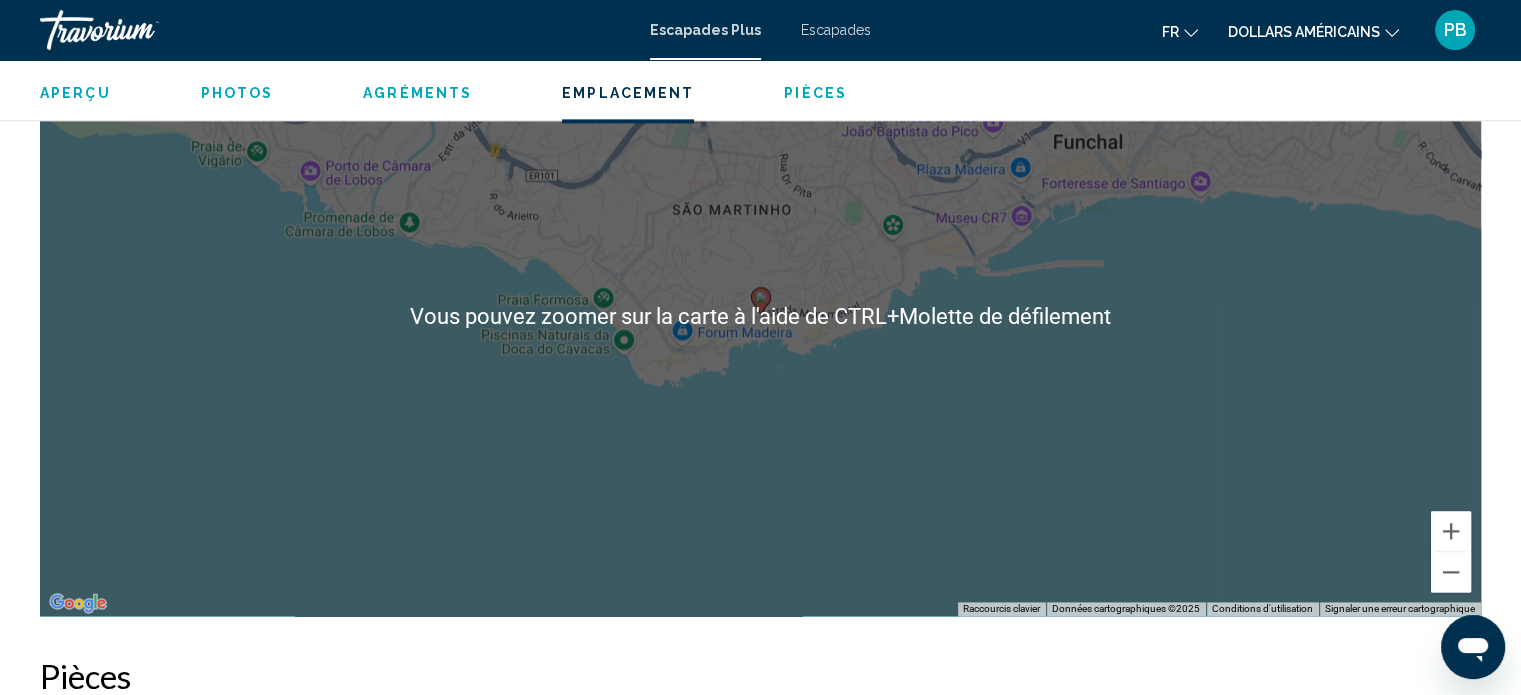 scroll, scrollTop: 2700, scrollLeft: 0, axis: vertical 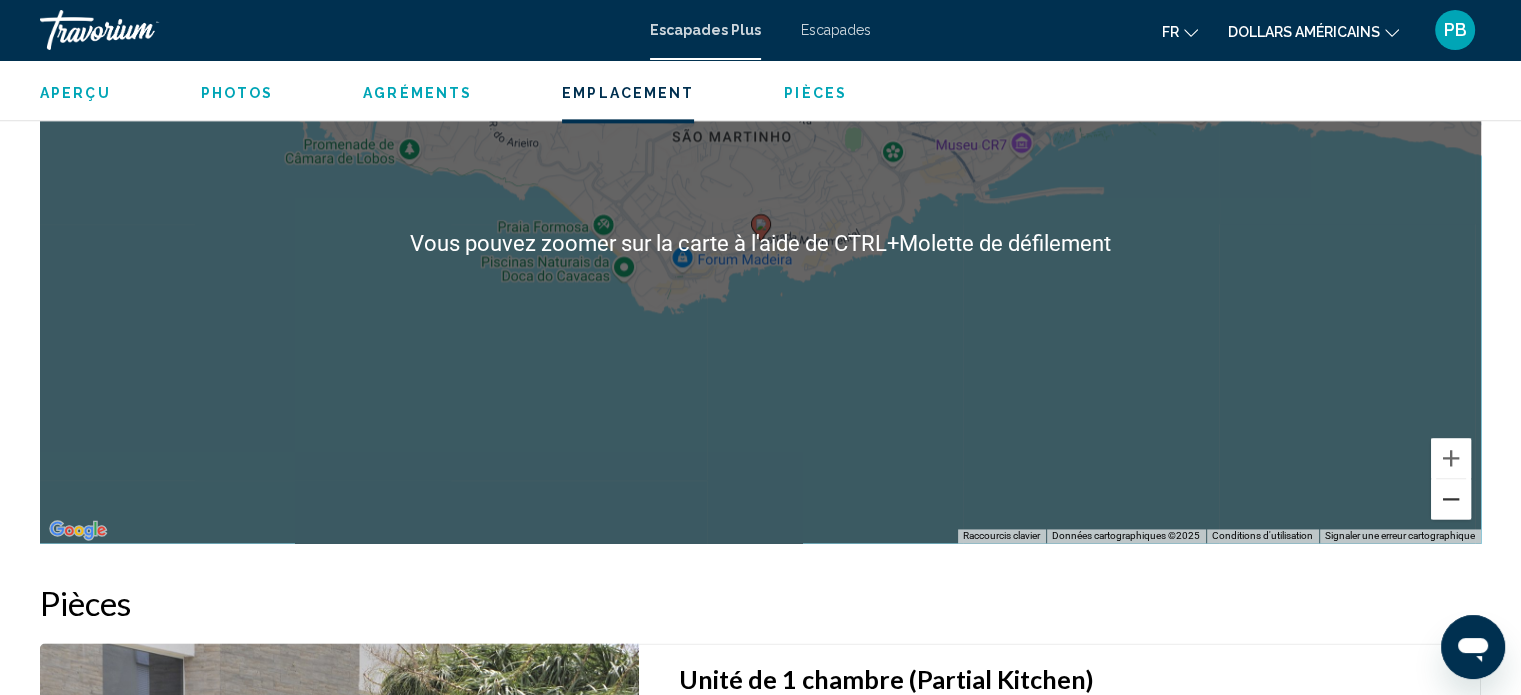 click at bounding box center [1451, 499] 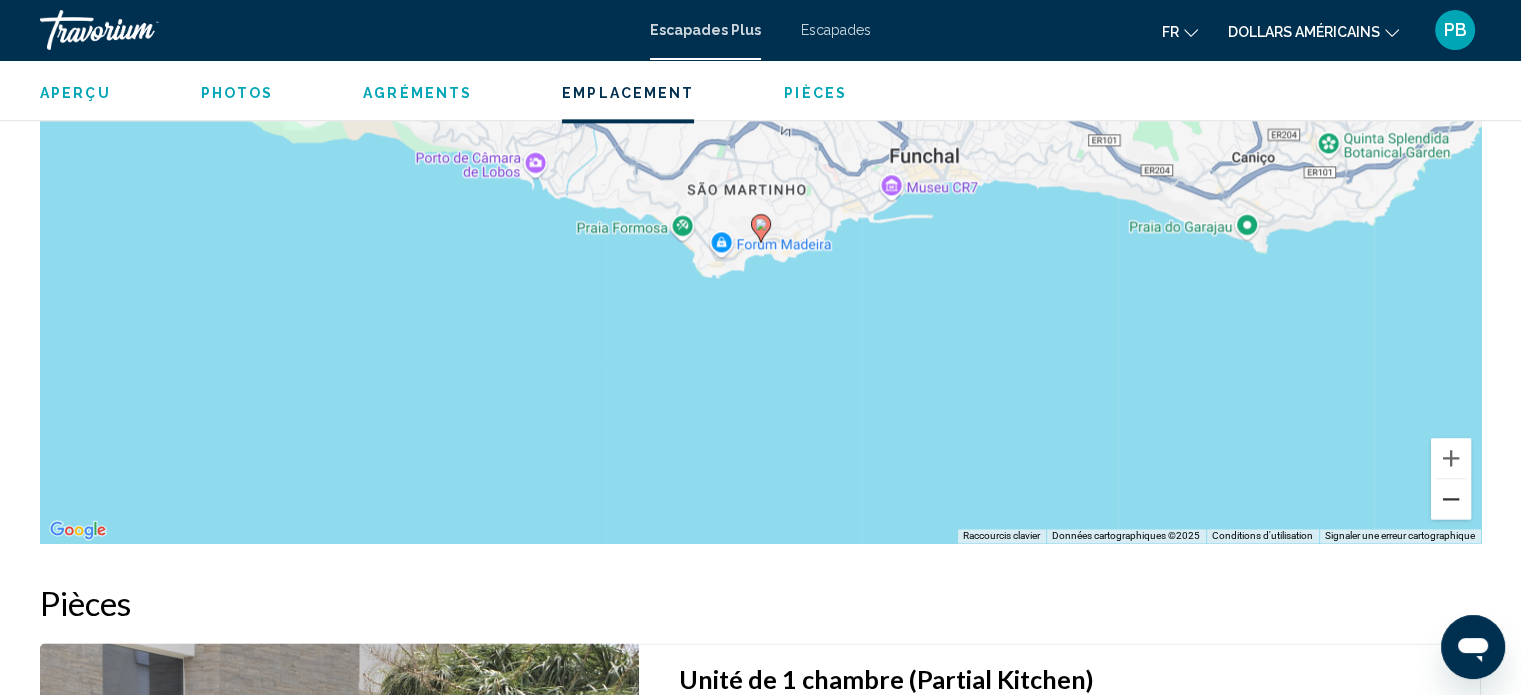 click at bounding box center [1451, 499] 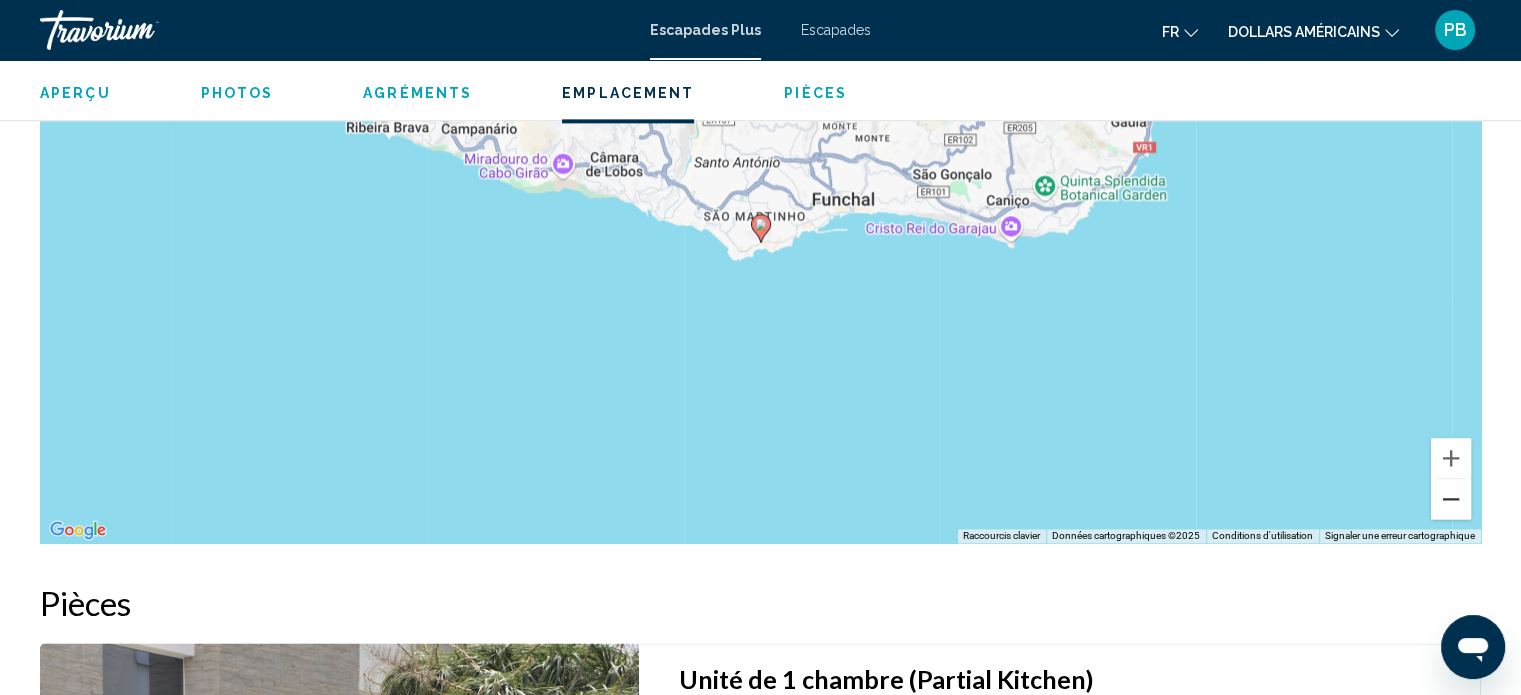 click at bounding box center [1451, 499] 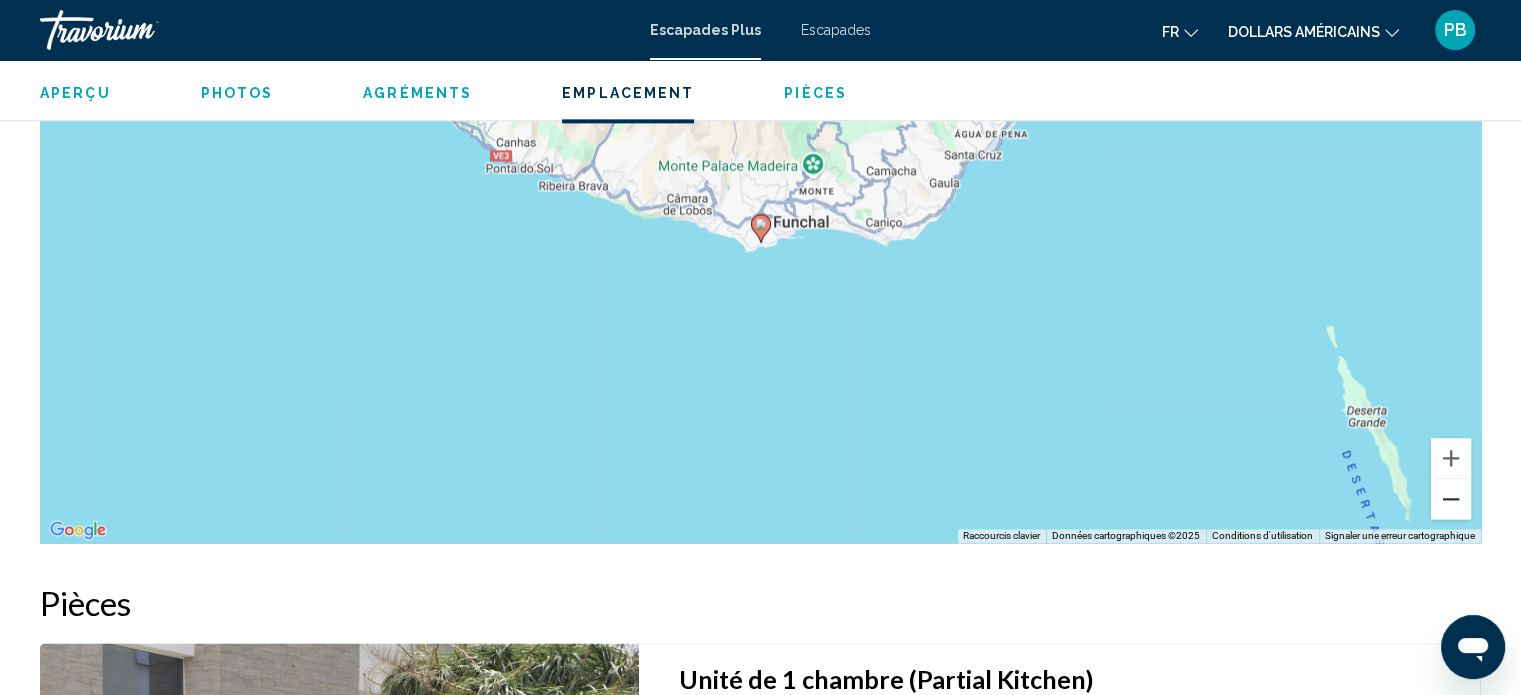click at bounding box center [1451, 499] 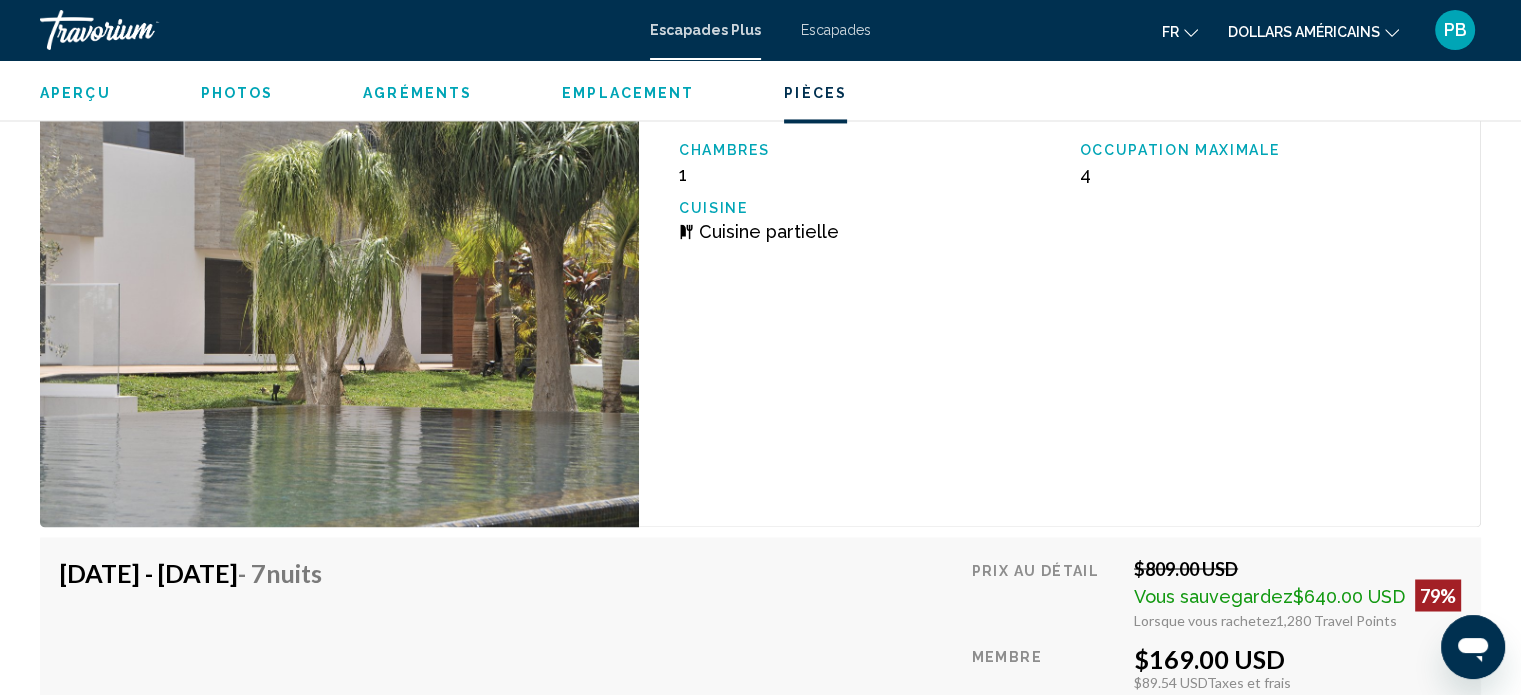 scroll, scrollTop: 3472, scrollLeft: 0, axis: vertical 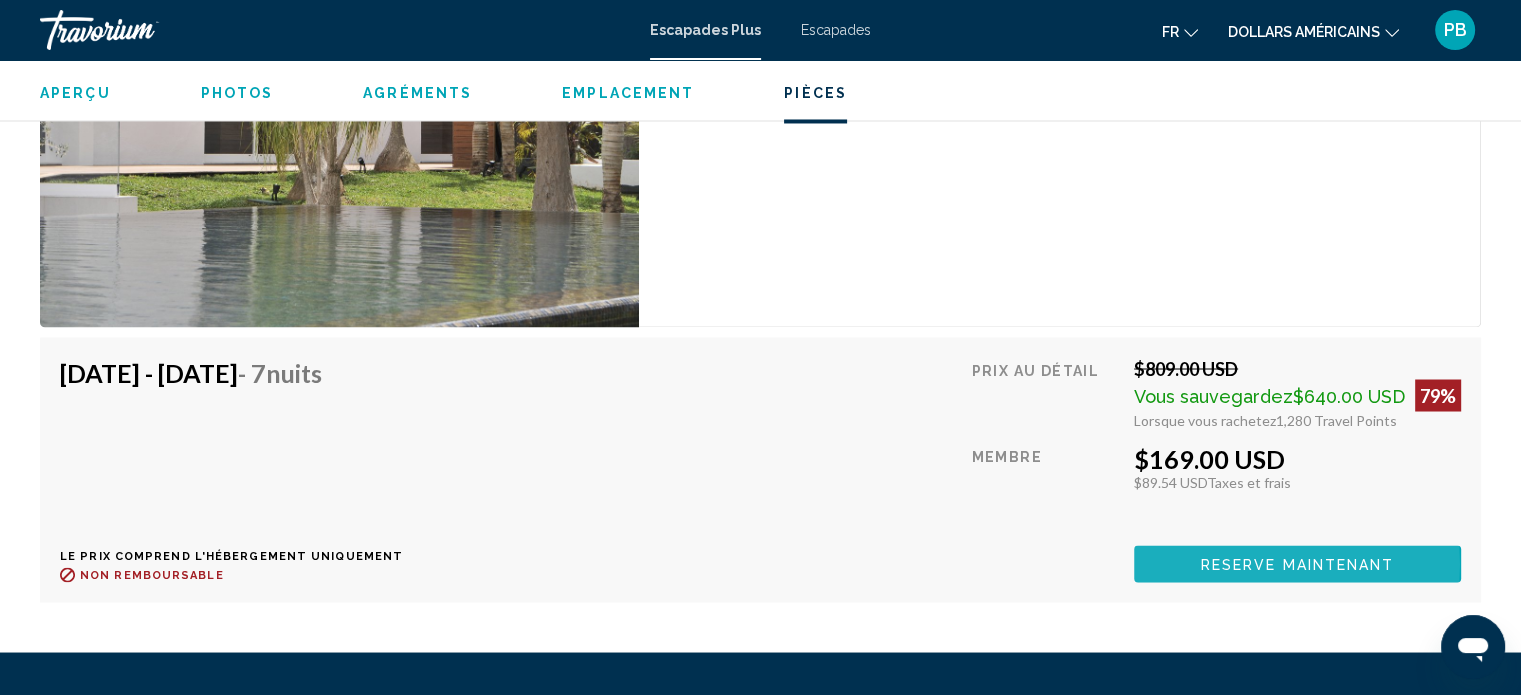 click on "Reserve maintenant" at bounding box center [1298, 564] 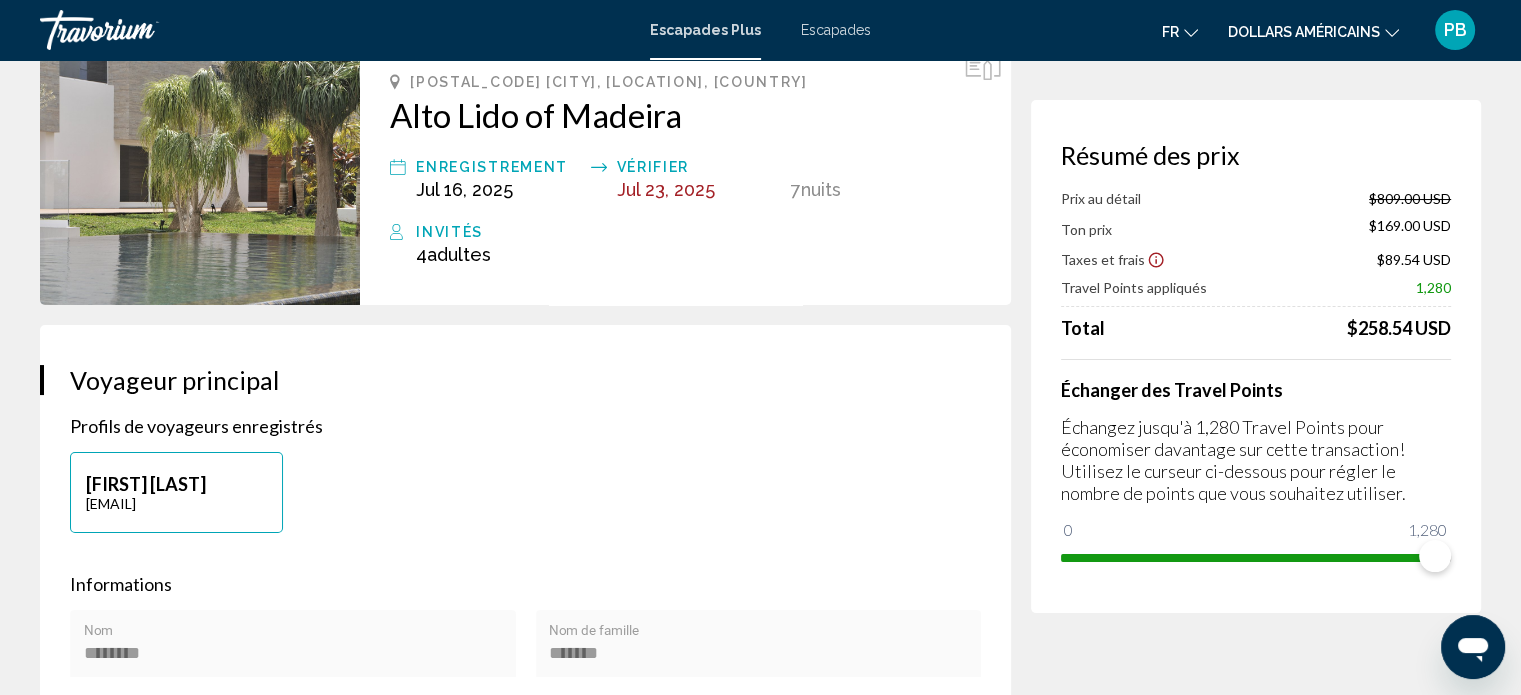 scroll, scrollTop: 0, scrollLeft: 0, axis: both 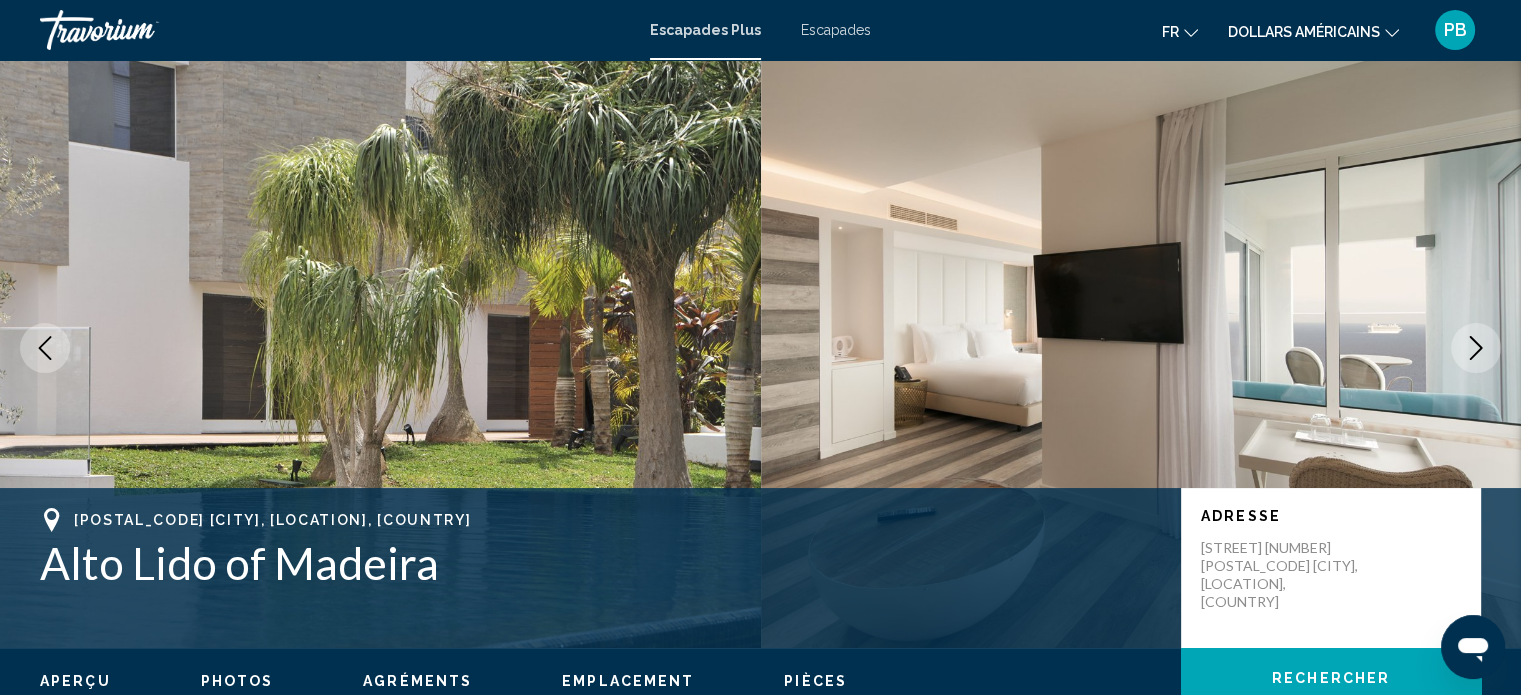 click 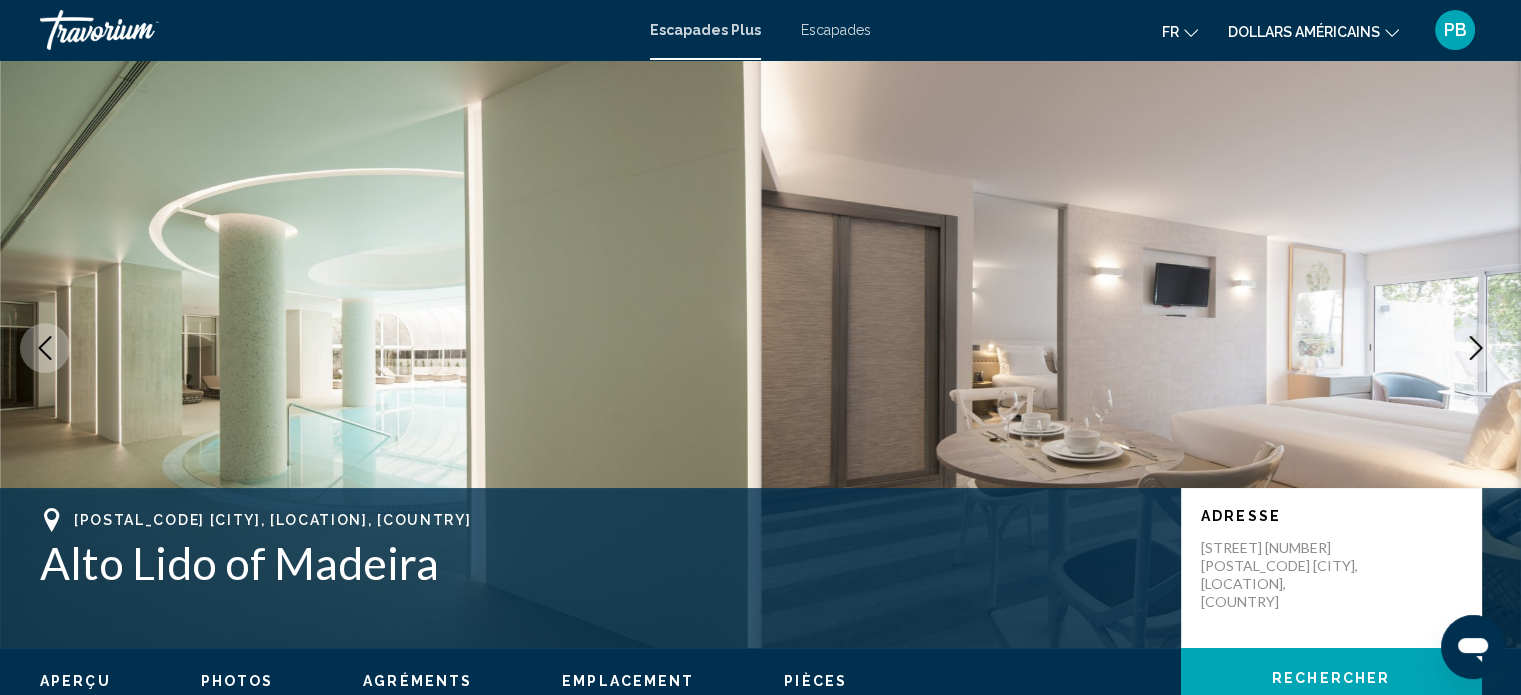 click 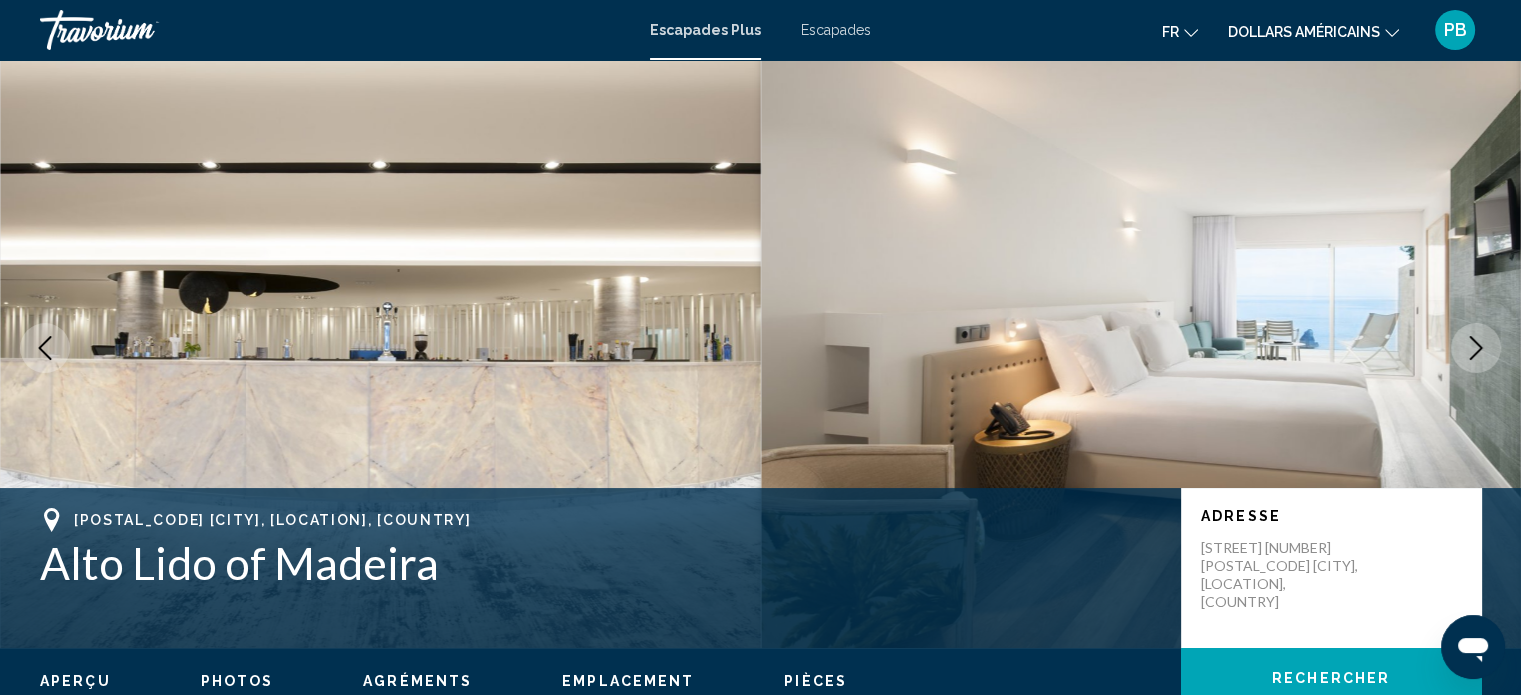 click 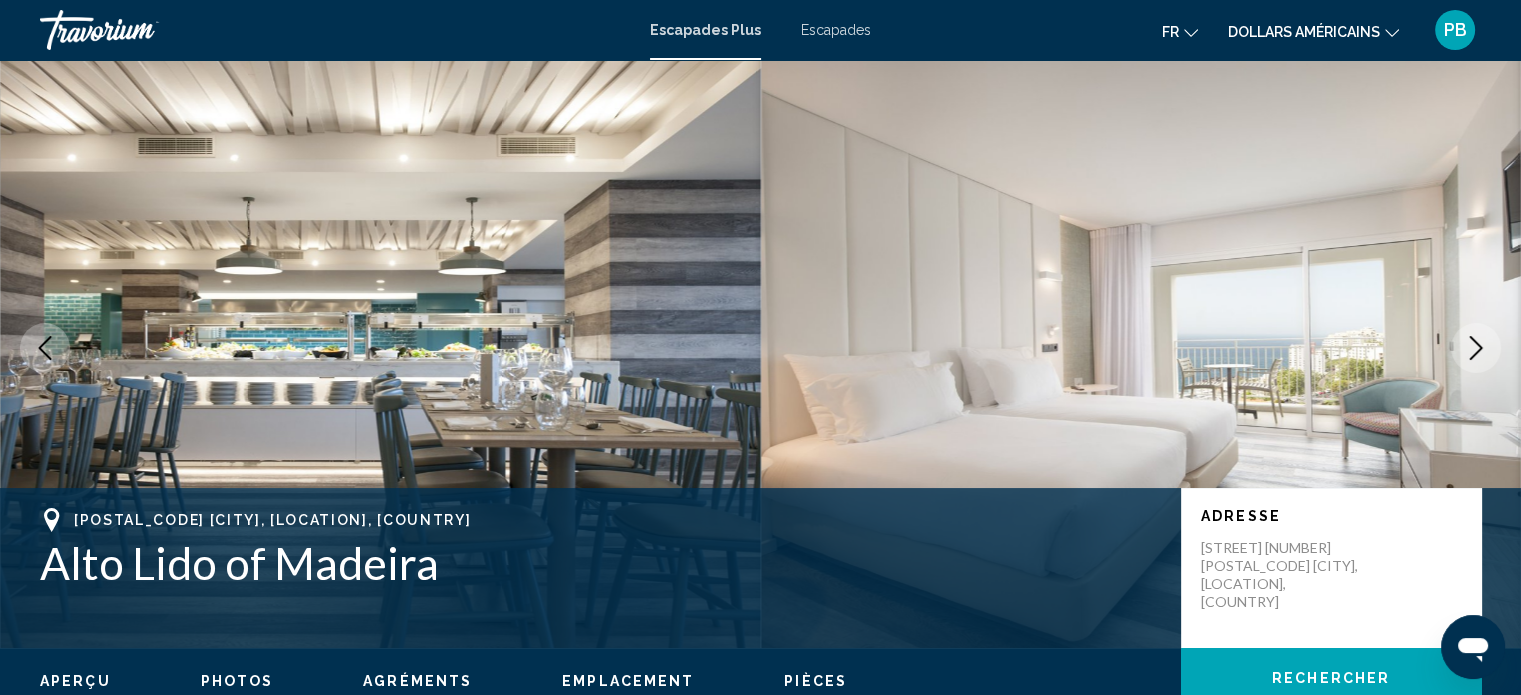 click at bounding box center [1476, 348] 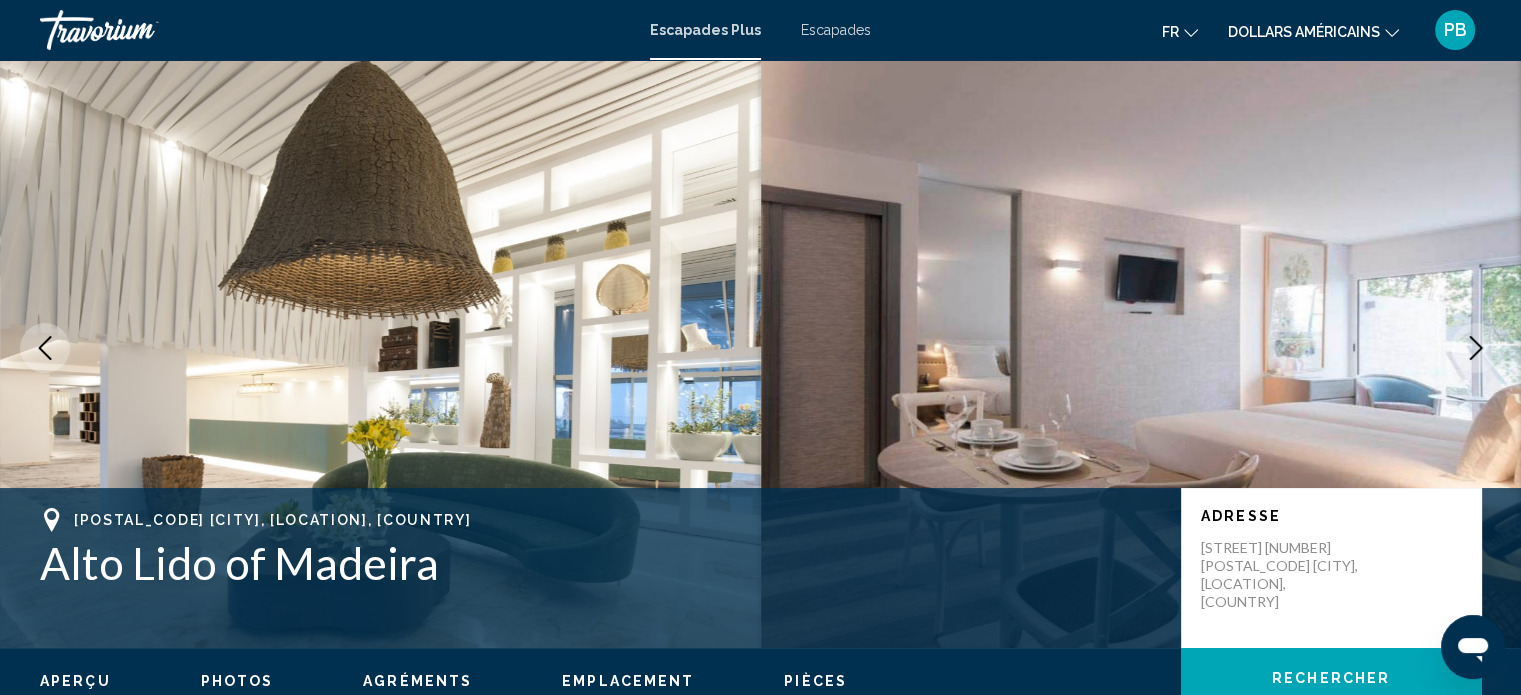 click at bounding box center [1476, 348] 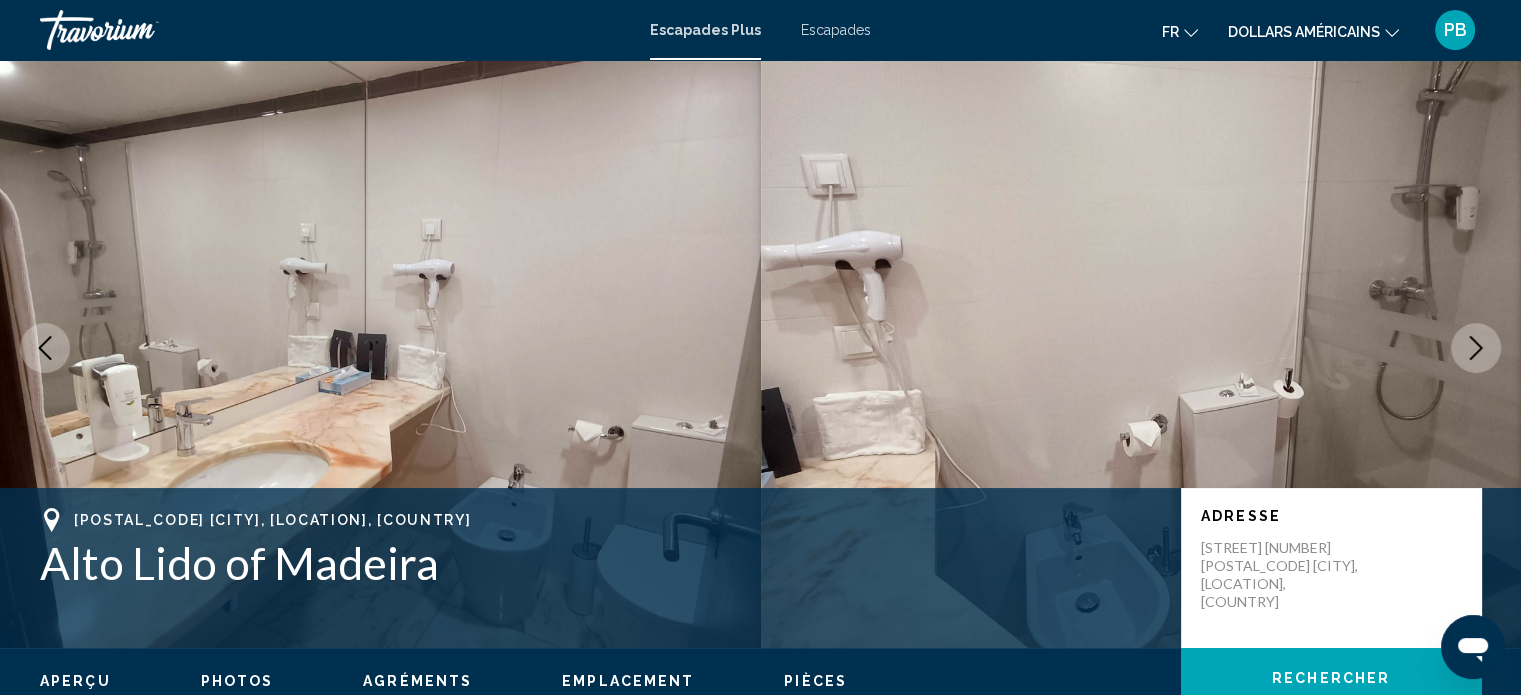 click at bounding box center [1476, 348] 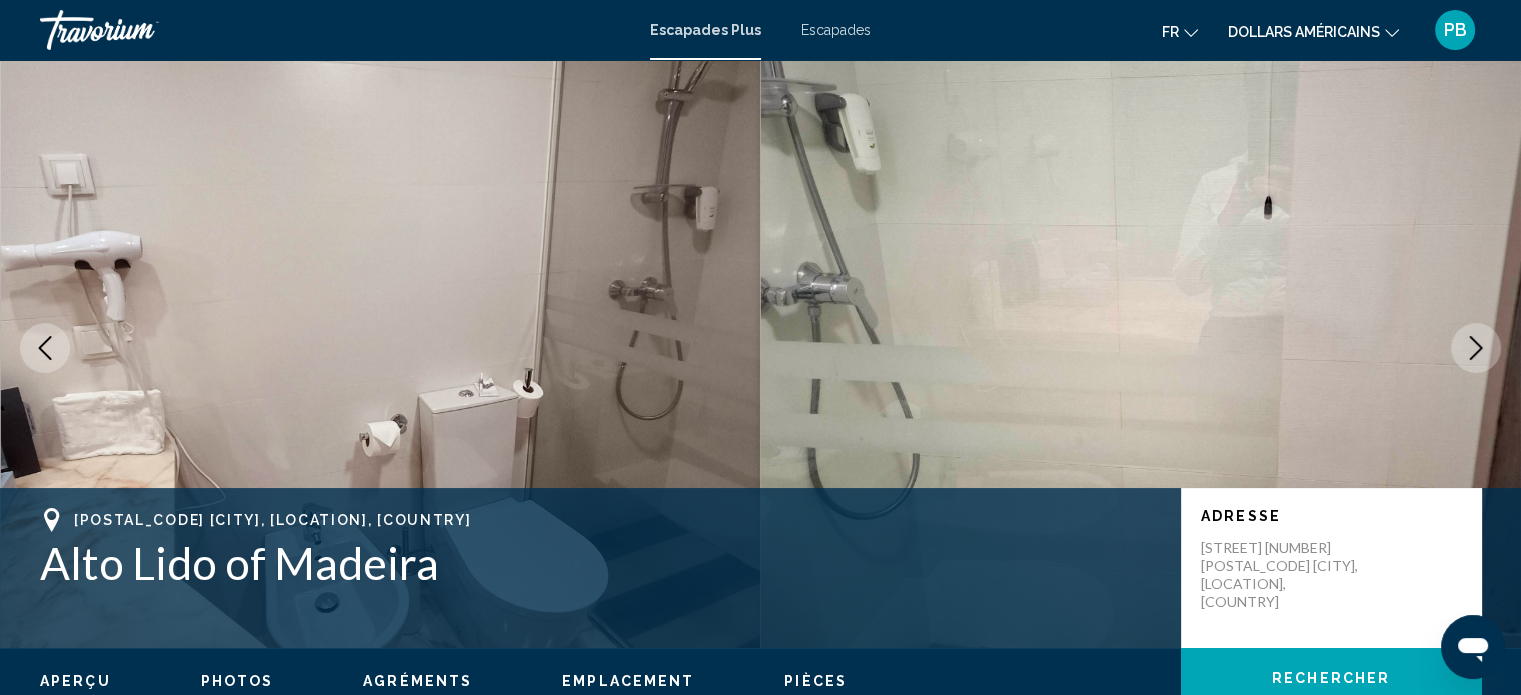 click at bounding box center [1476, 348] 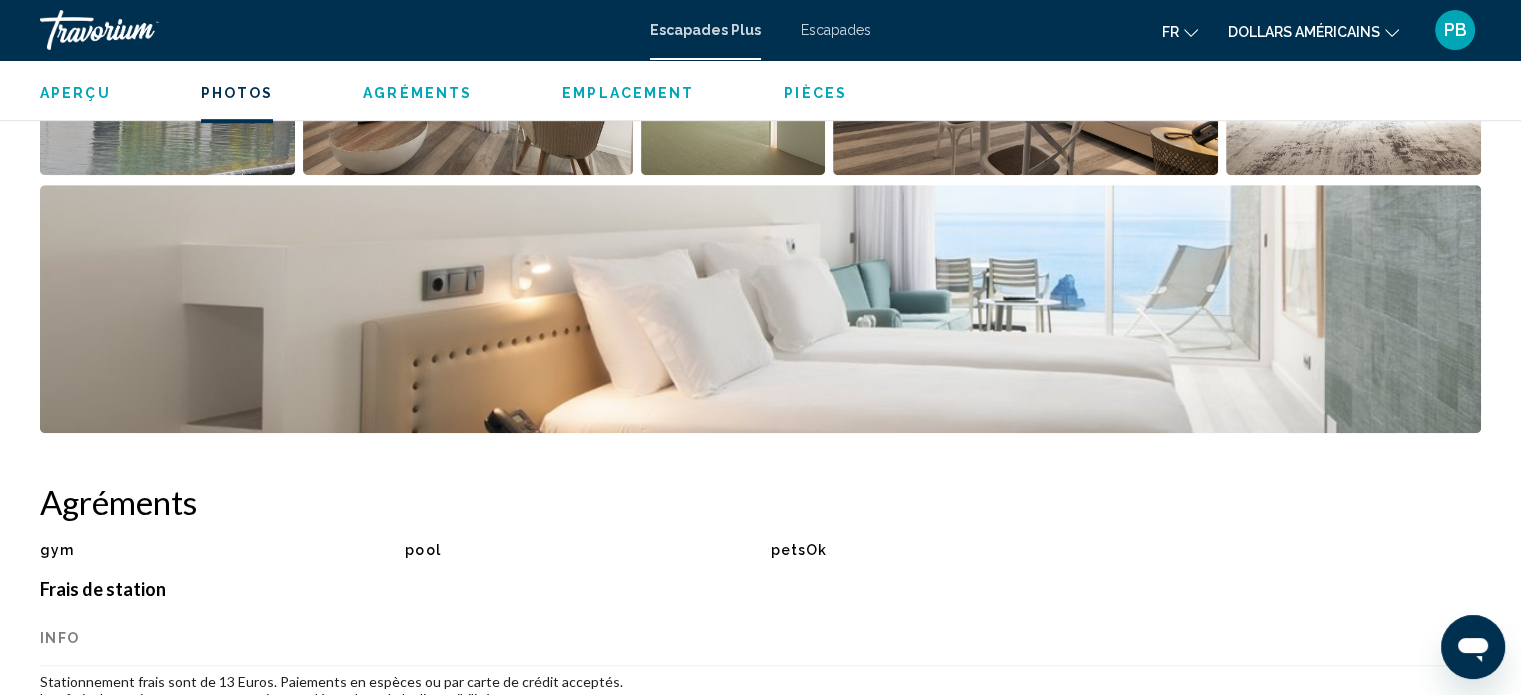 scroll, scrollTop: 1212, scrollLeft: 0, axis: vertical 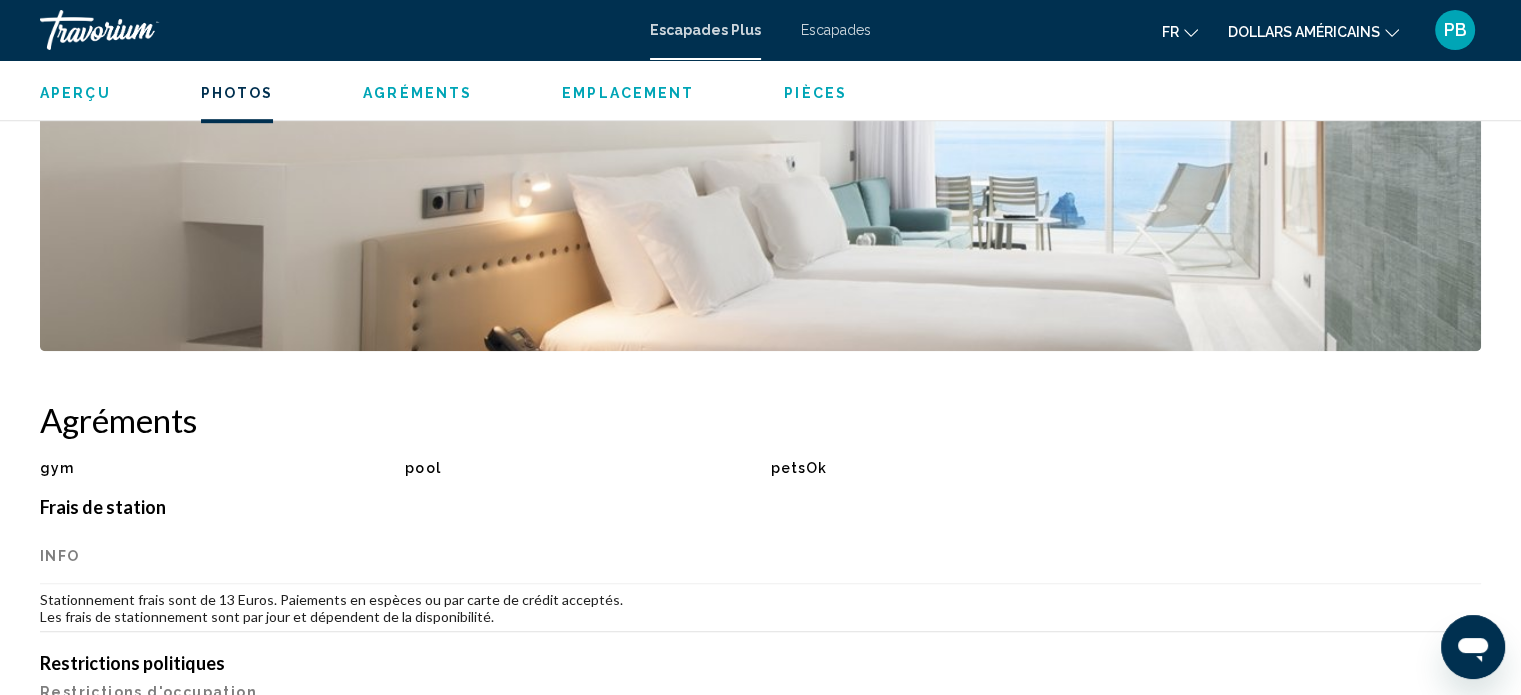 click on "Agréments" at bounding box center [417, 93] 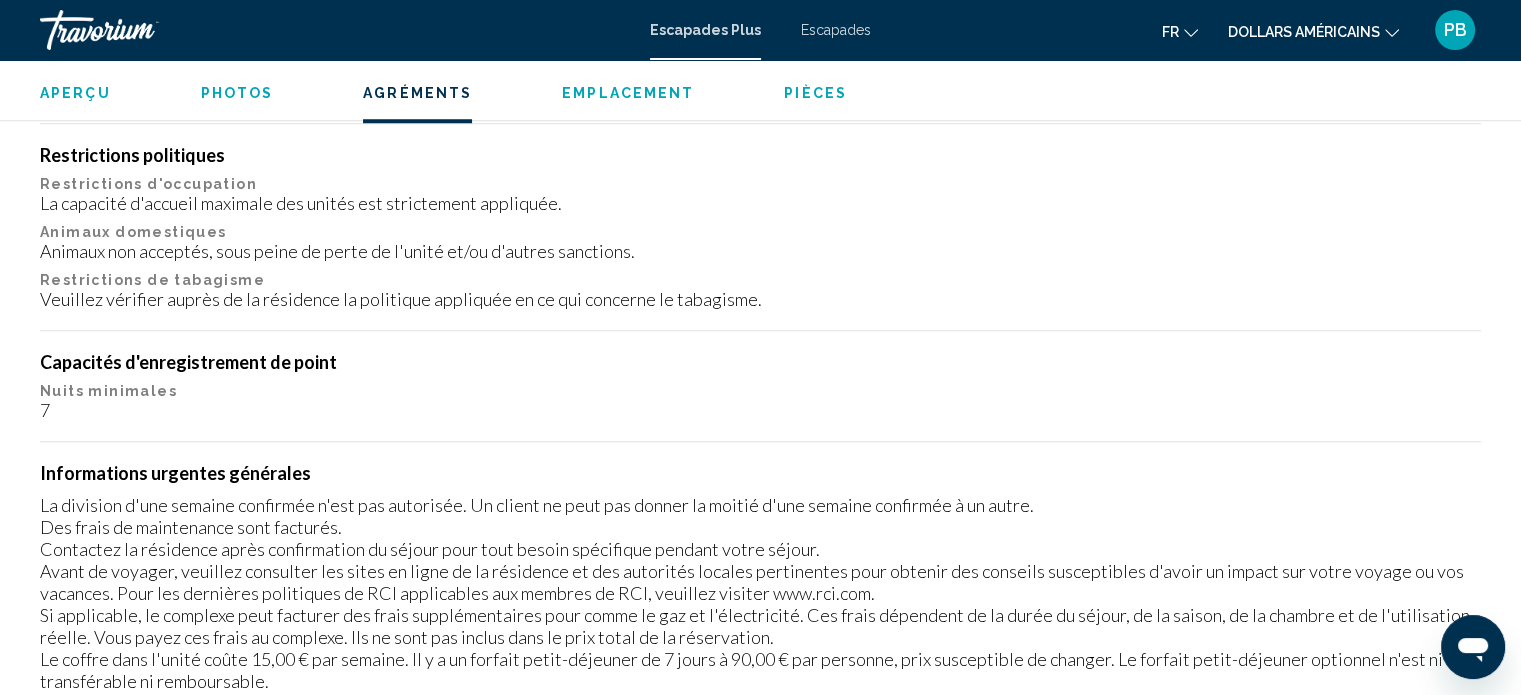 scroll, scrollTop: 1592, scrollLeft: 0, axis: vertical 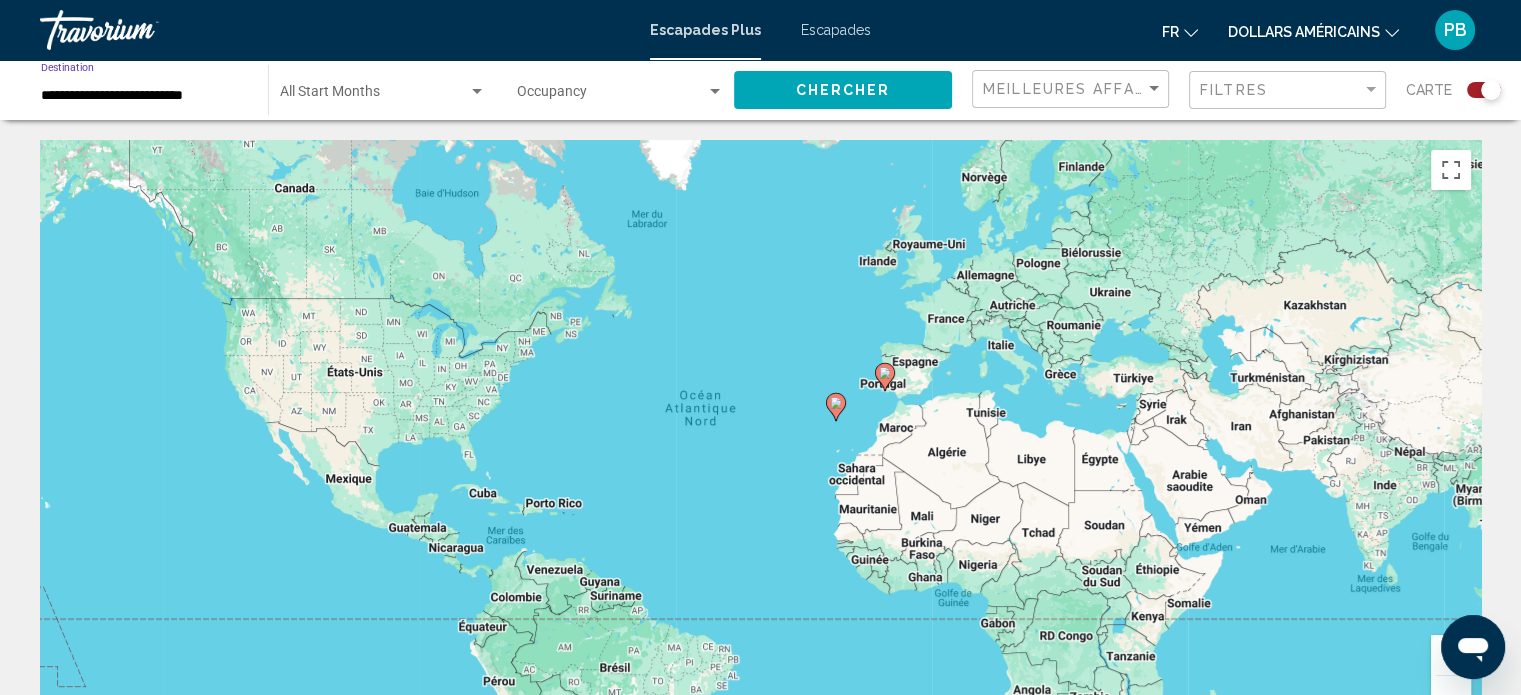 click on "**********" at bounding box center (144, 96) 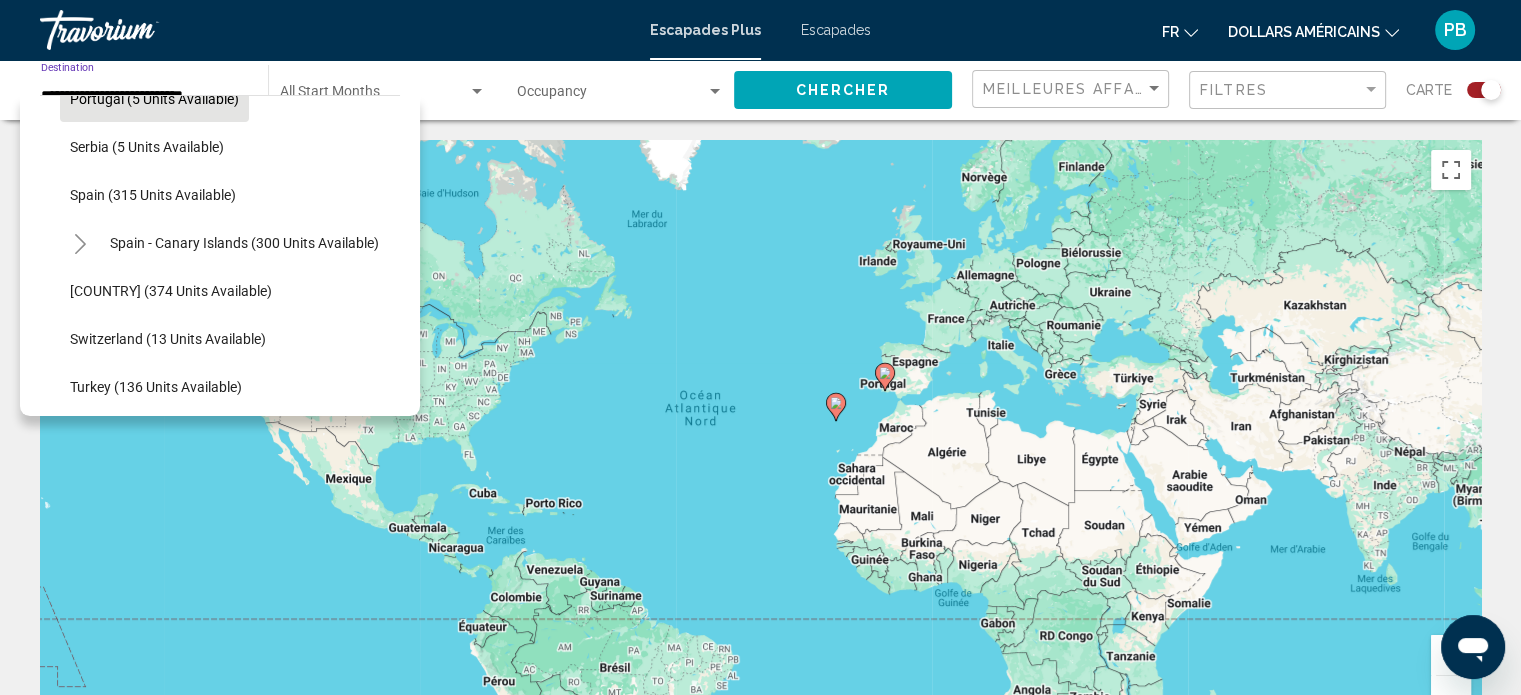 scroll, scrollTop: 706, scrollLeft: 0, axis: vertical 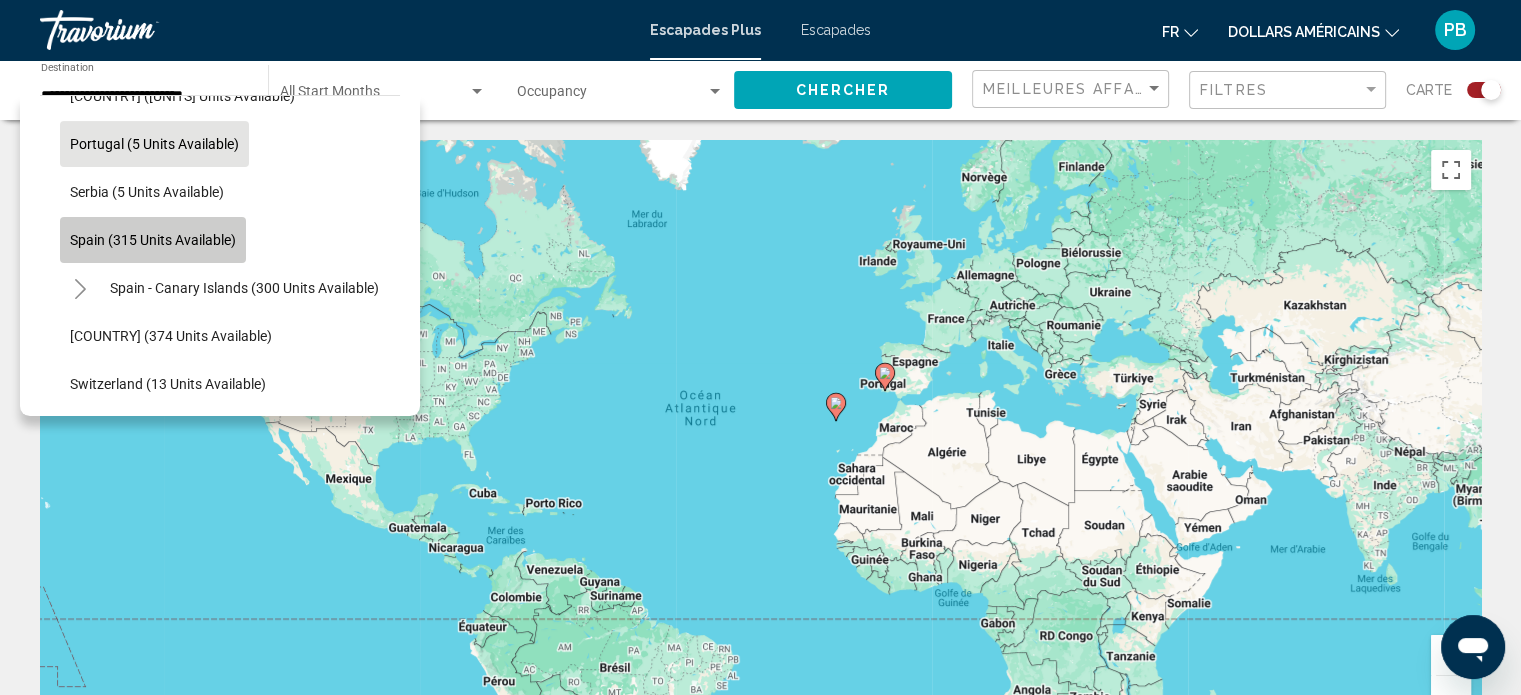 click on "Spain (315 units available)" 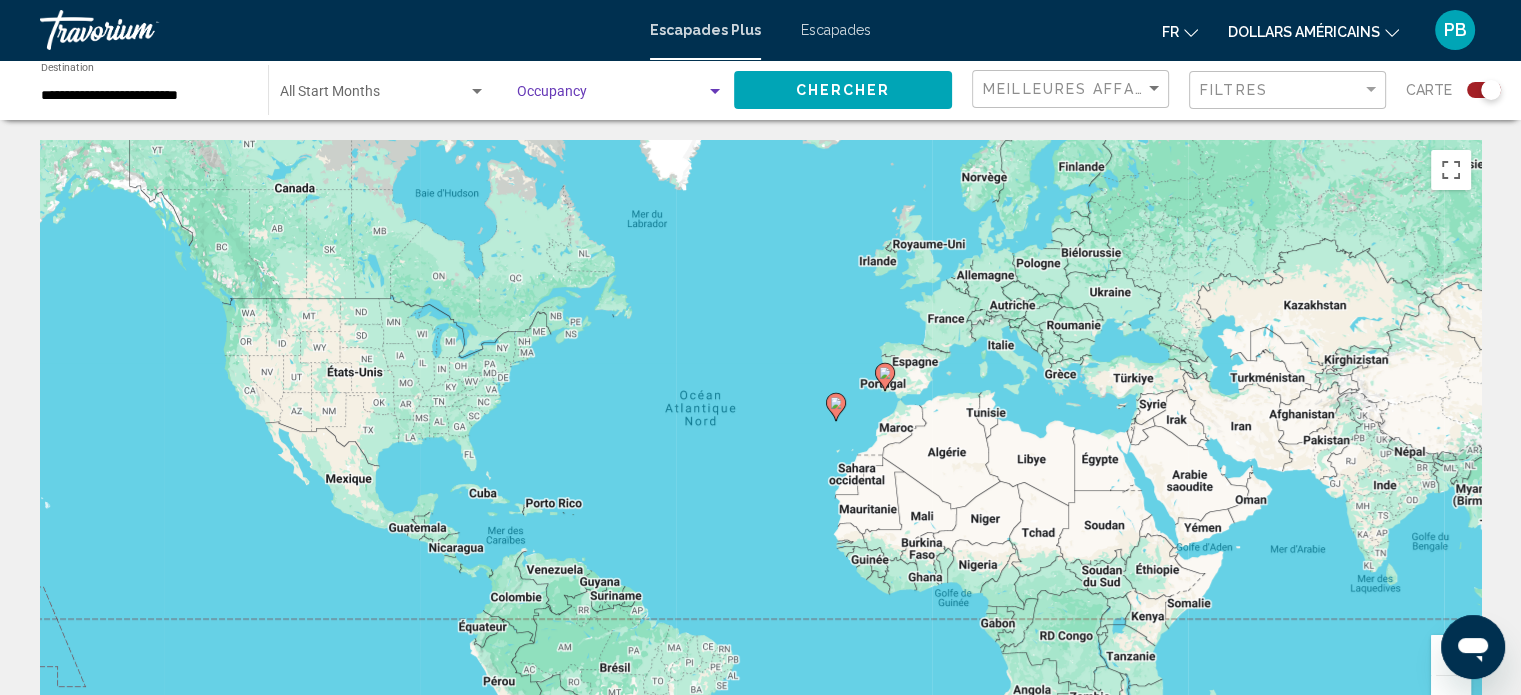 click at bounding box center (611, 96) 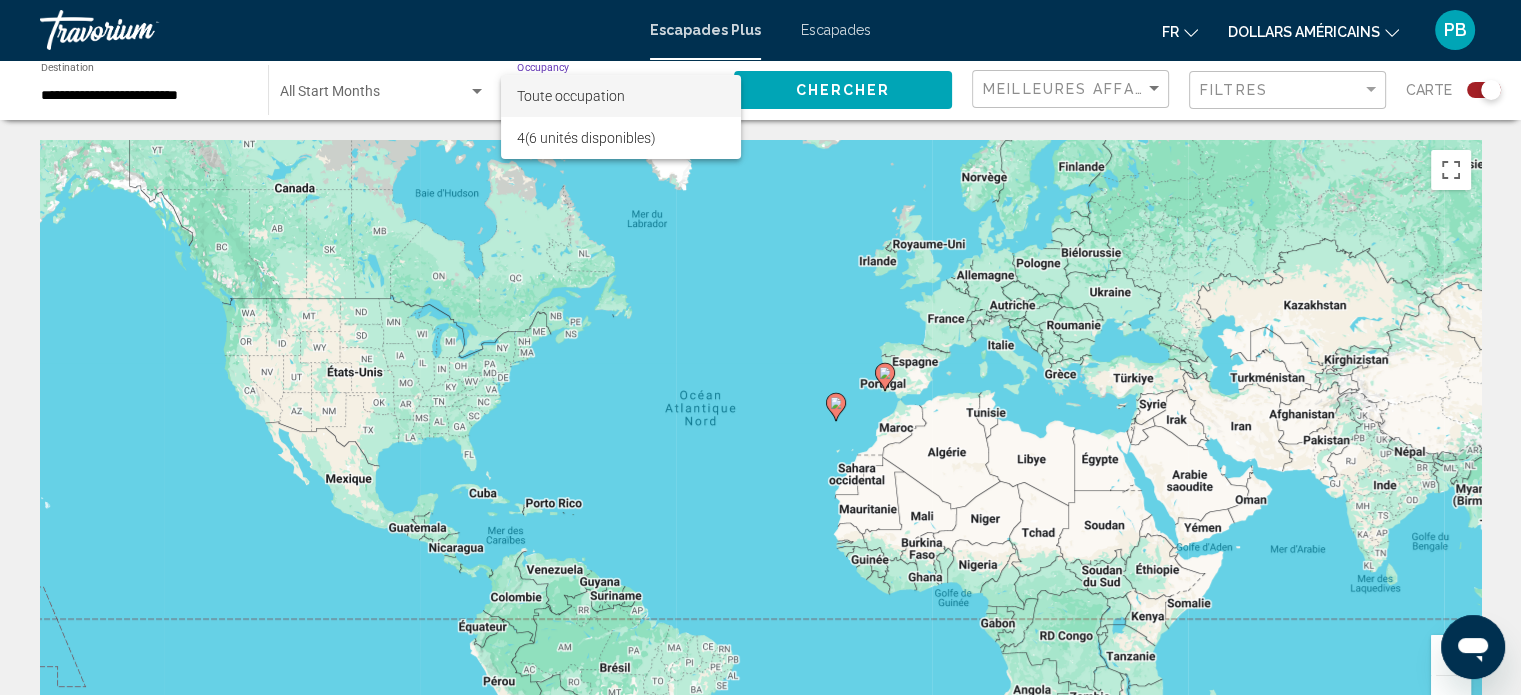 click at bounding box center [760, 347] 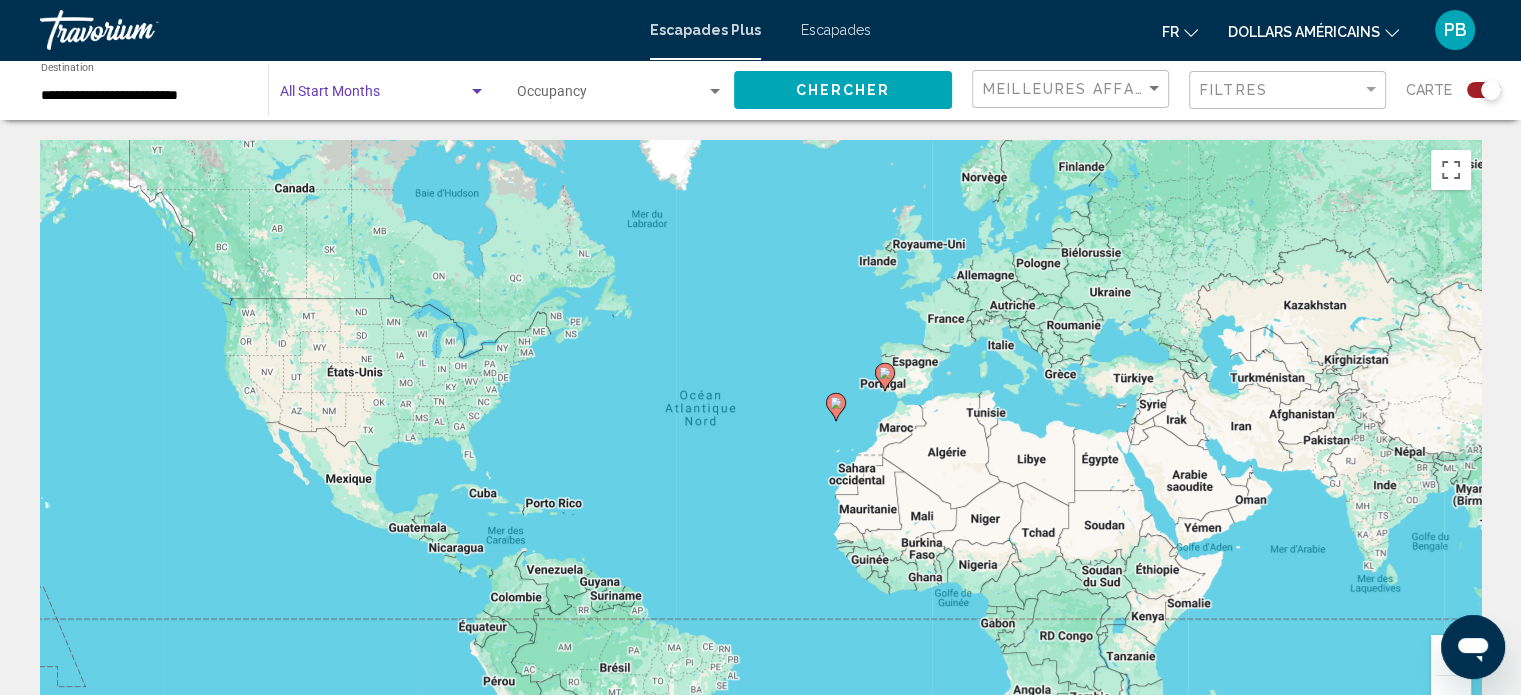click at bounding box center (374, 96) 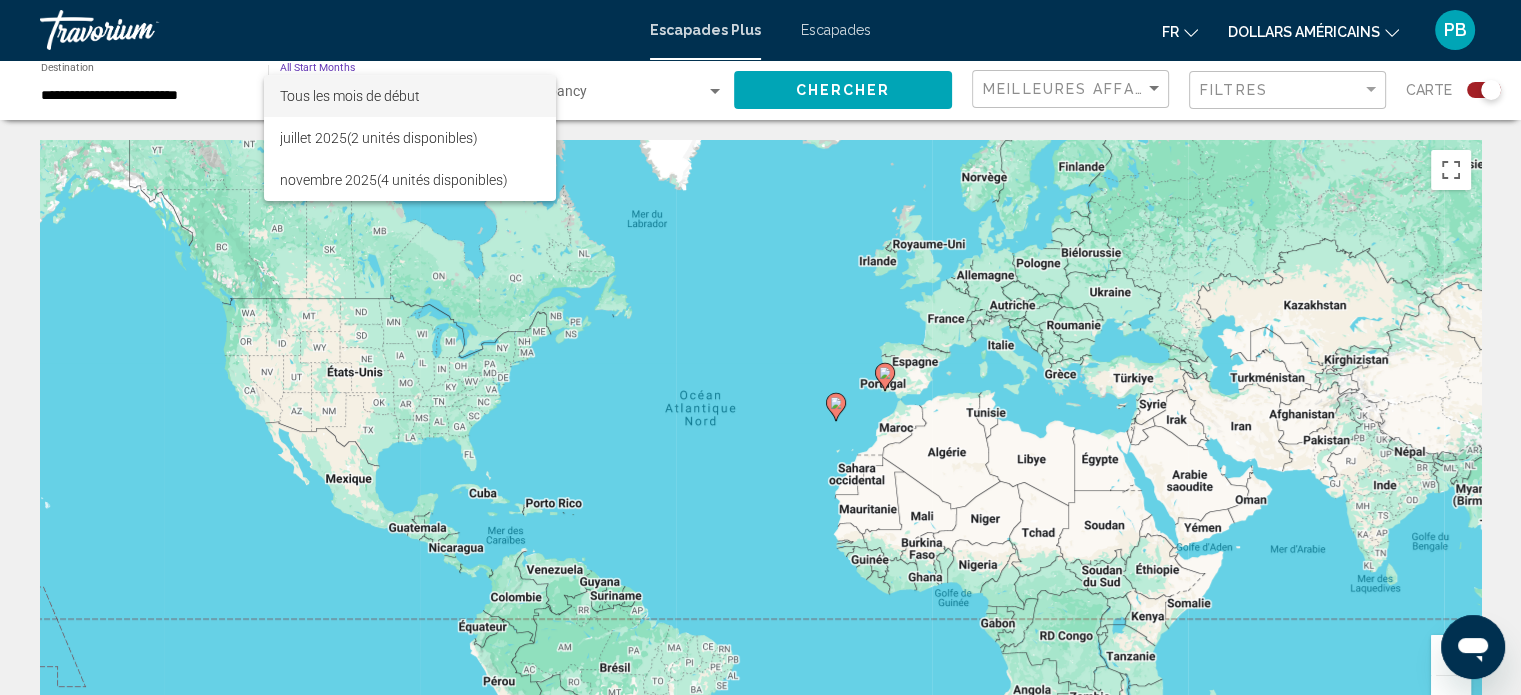 click at bounding box center (760, 347) 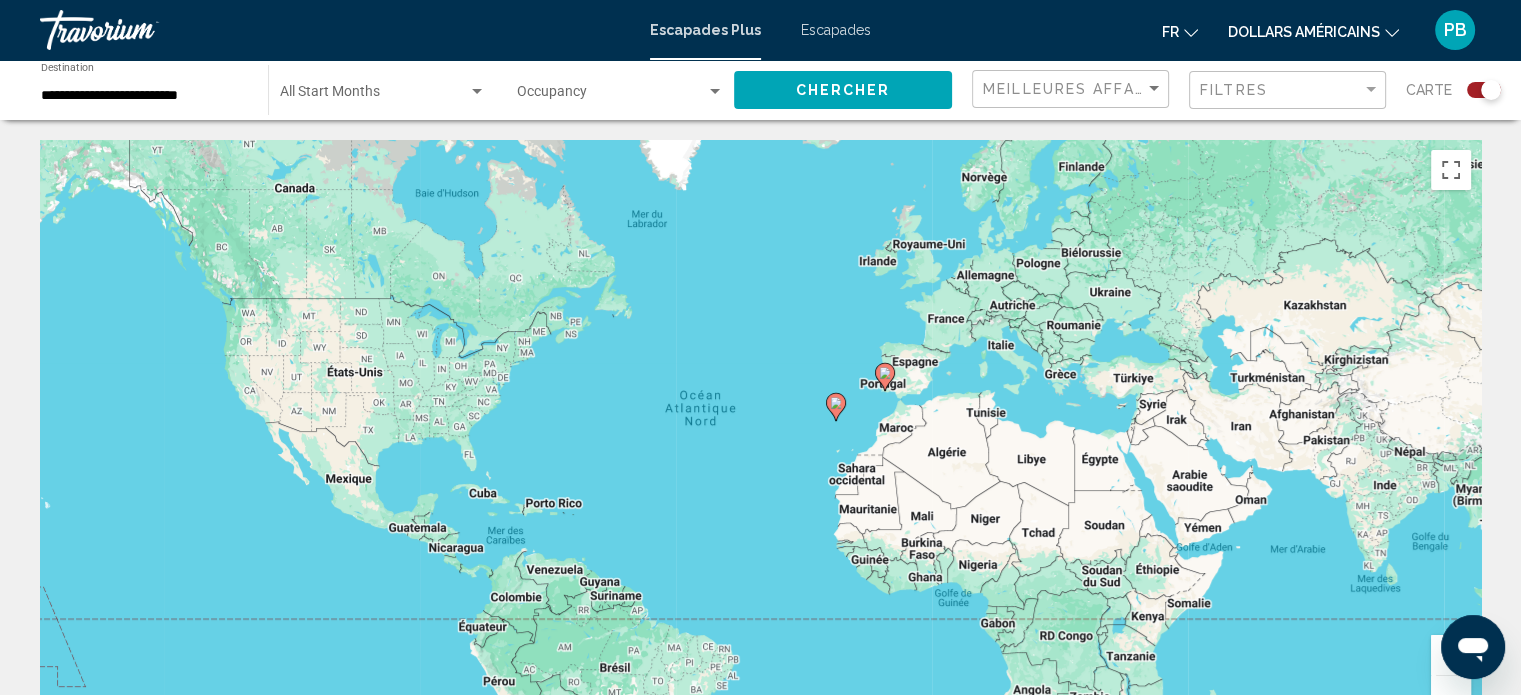 click at bounding box center (611, 96) 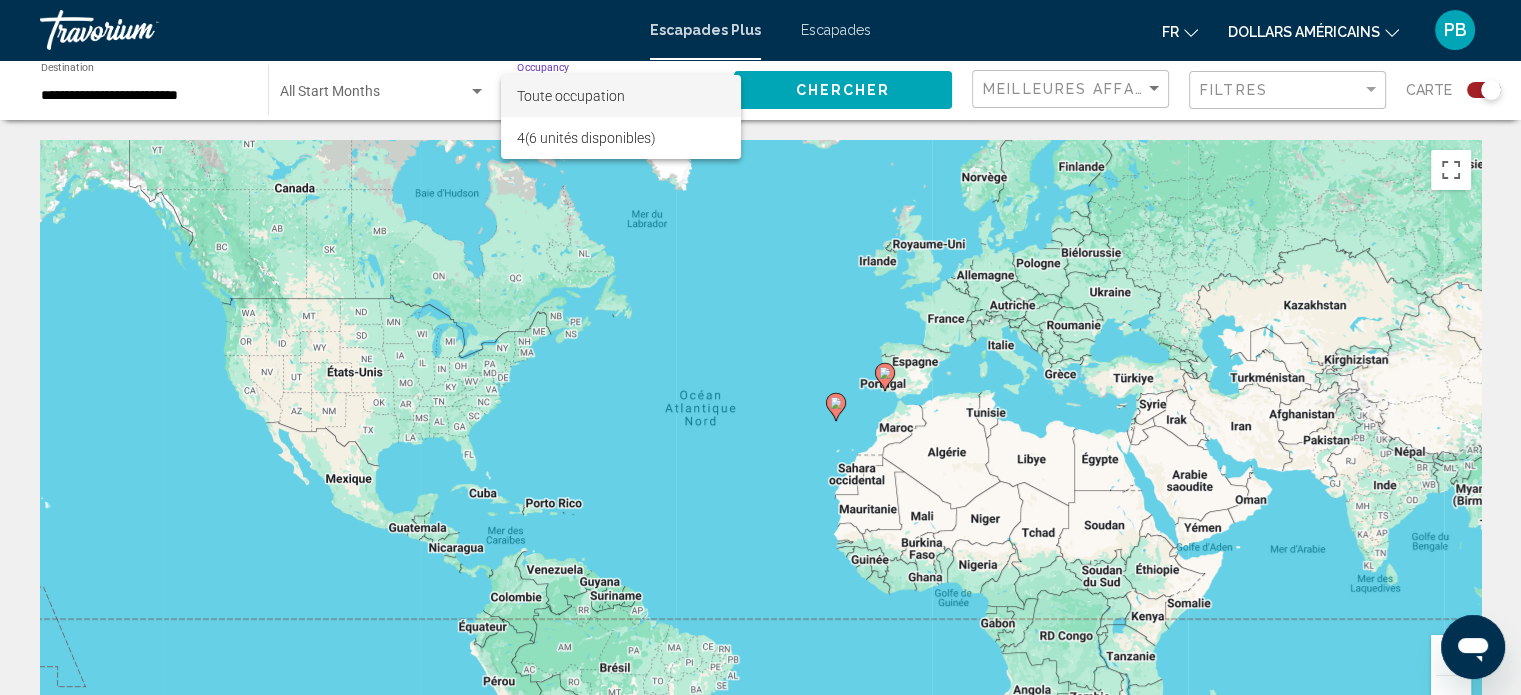 click on "Toute occupation" at bounding box center (571, 96) 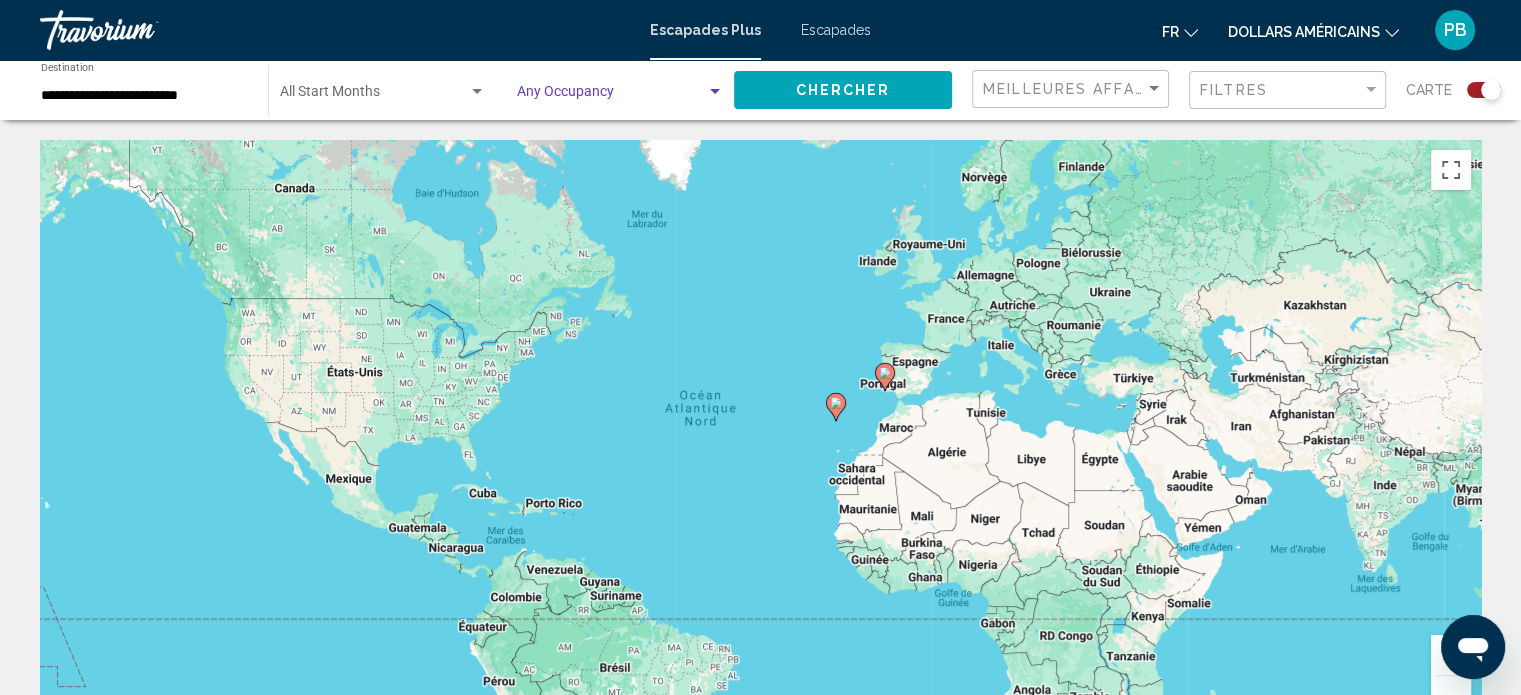 click on "Escapades" at bounding box center (836, 30) 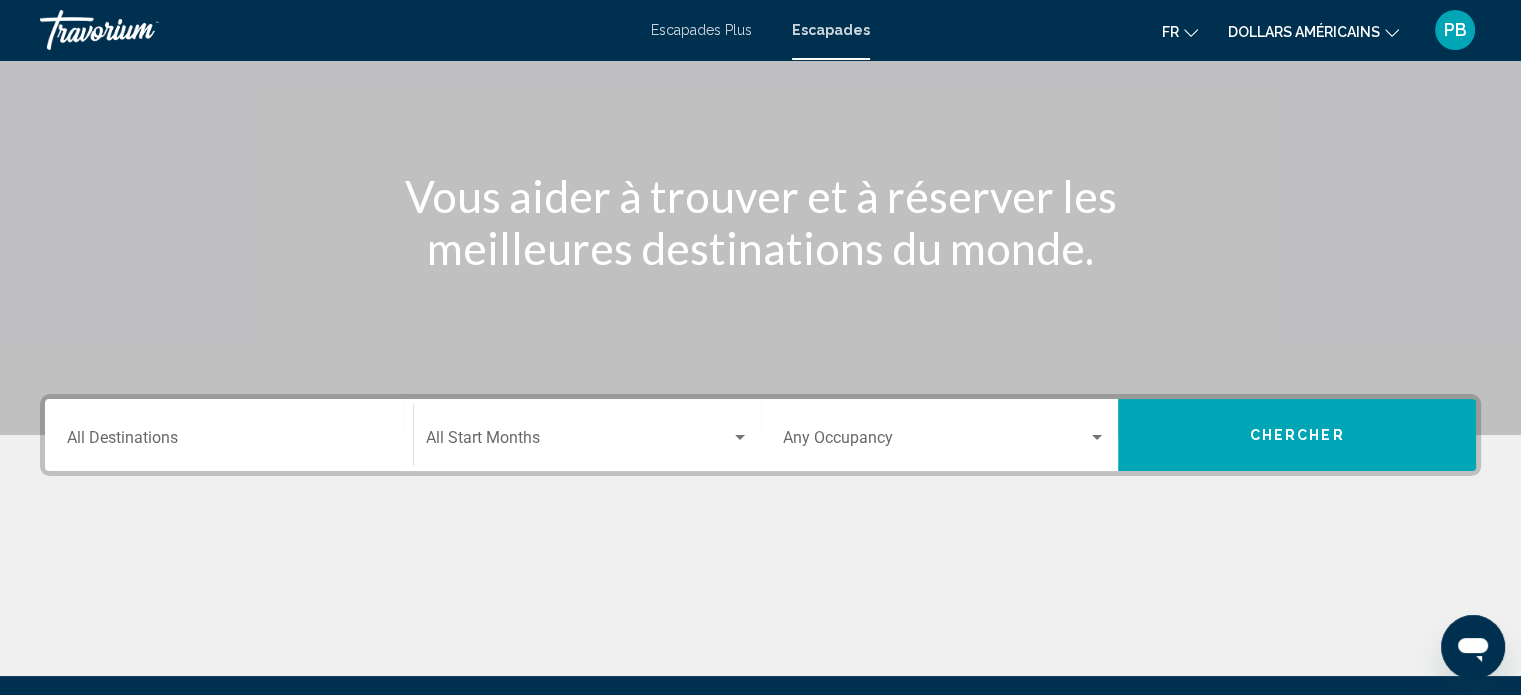 scroll, scrollTop: 200, scrollLeft: 0, axis: vertical 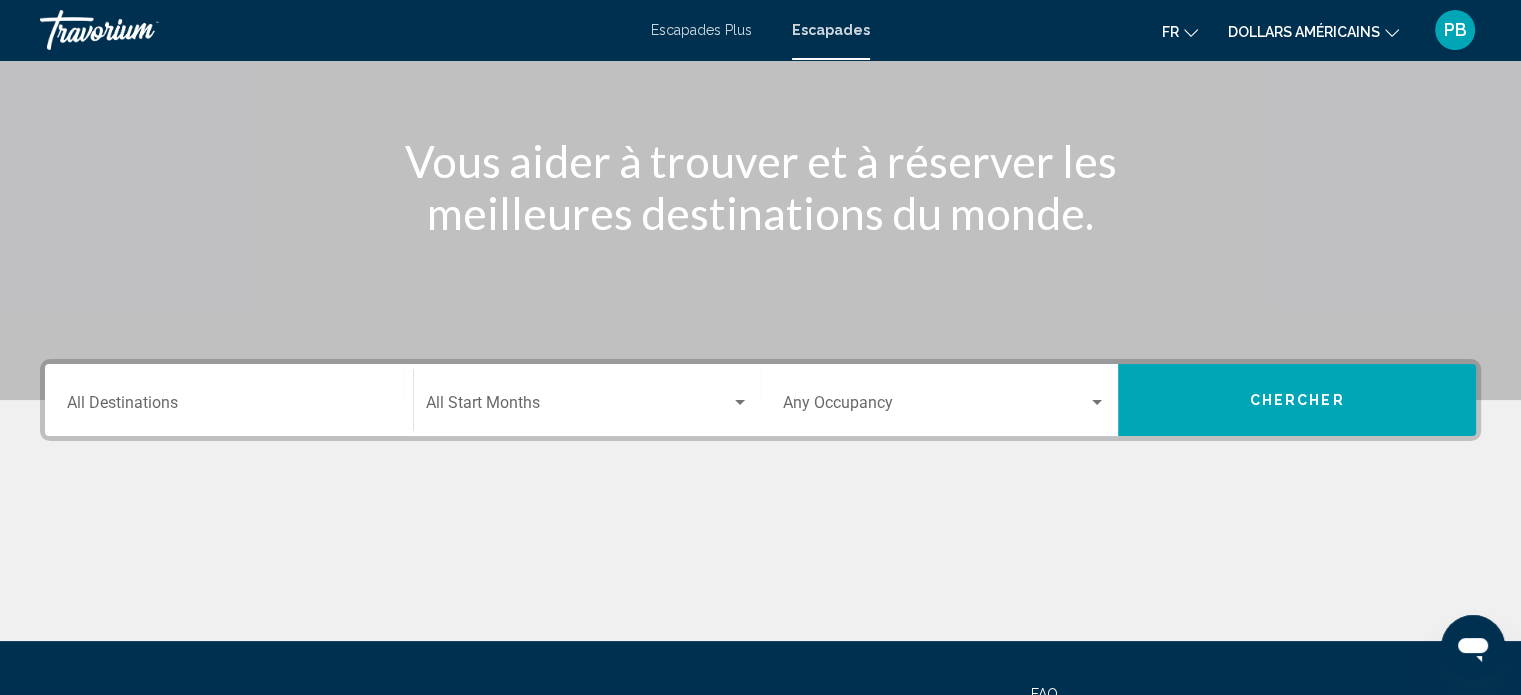 click on "Destination All Destinations" at bounding box center [229, 407] 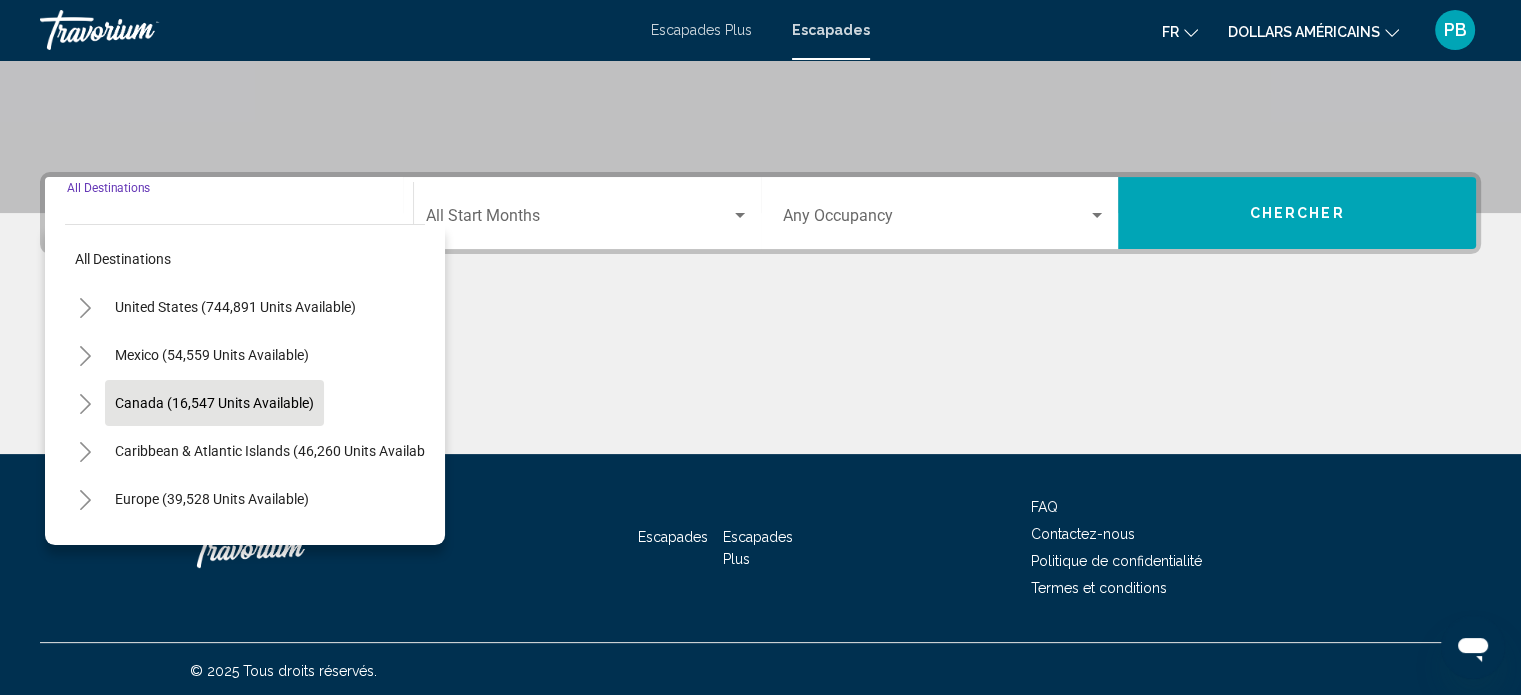 scroll, scrollTop: 390, scrollLeft: 0, axis: vertical 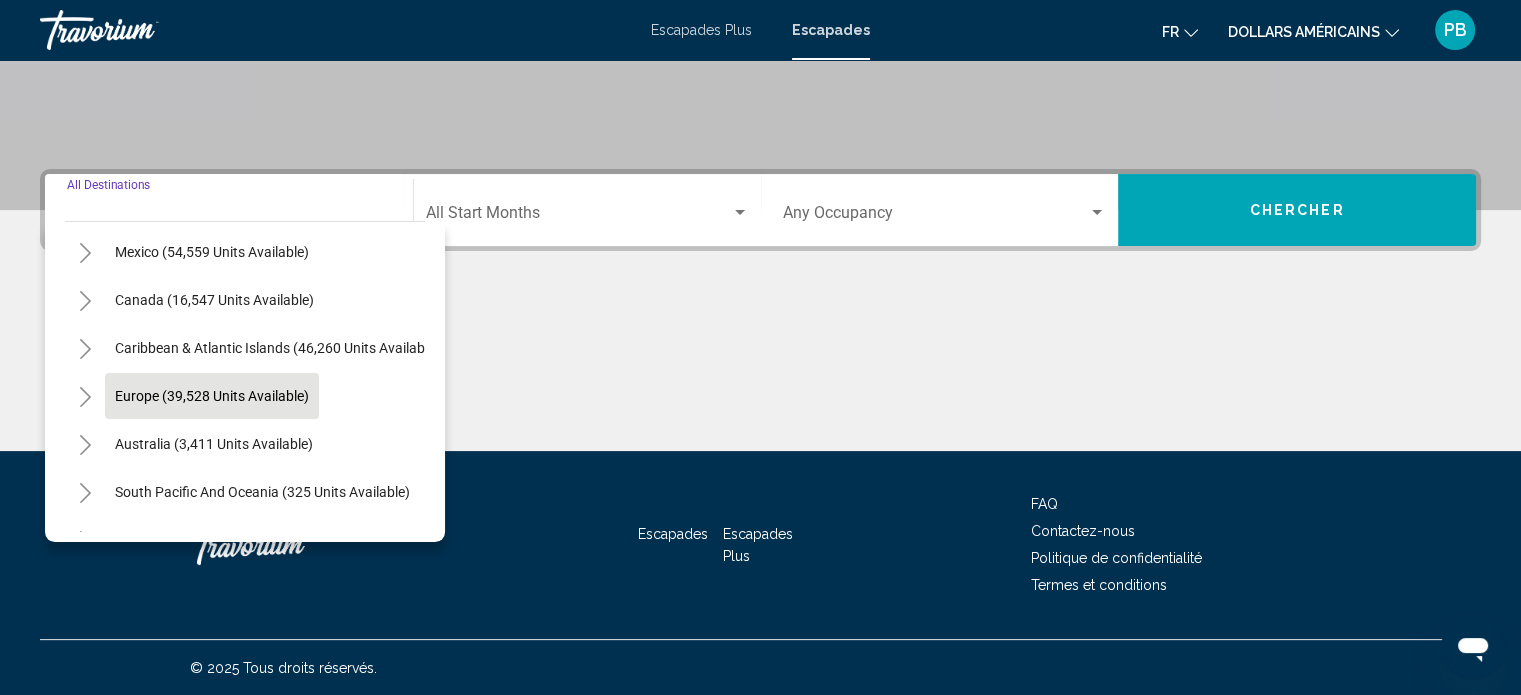 click on "Europe (39,528 units available)" at bounding box center (214, 444) 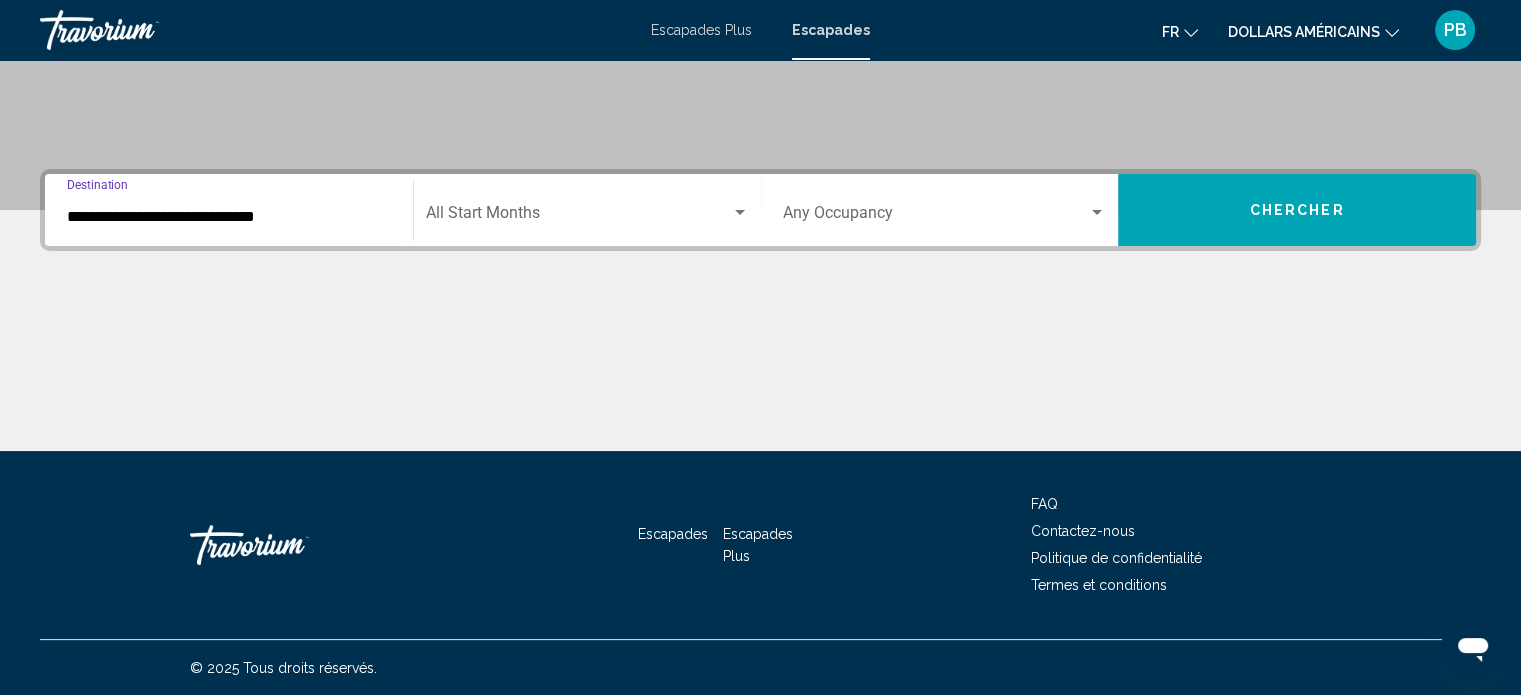 click on "**********" at bounding box center (229, 217) 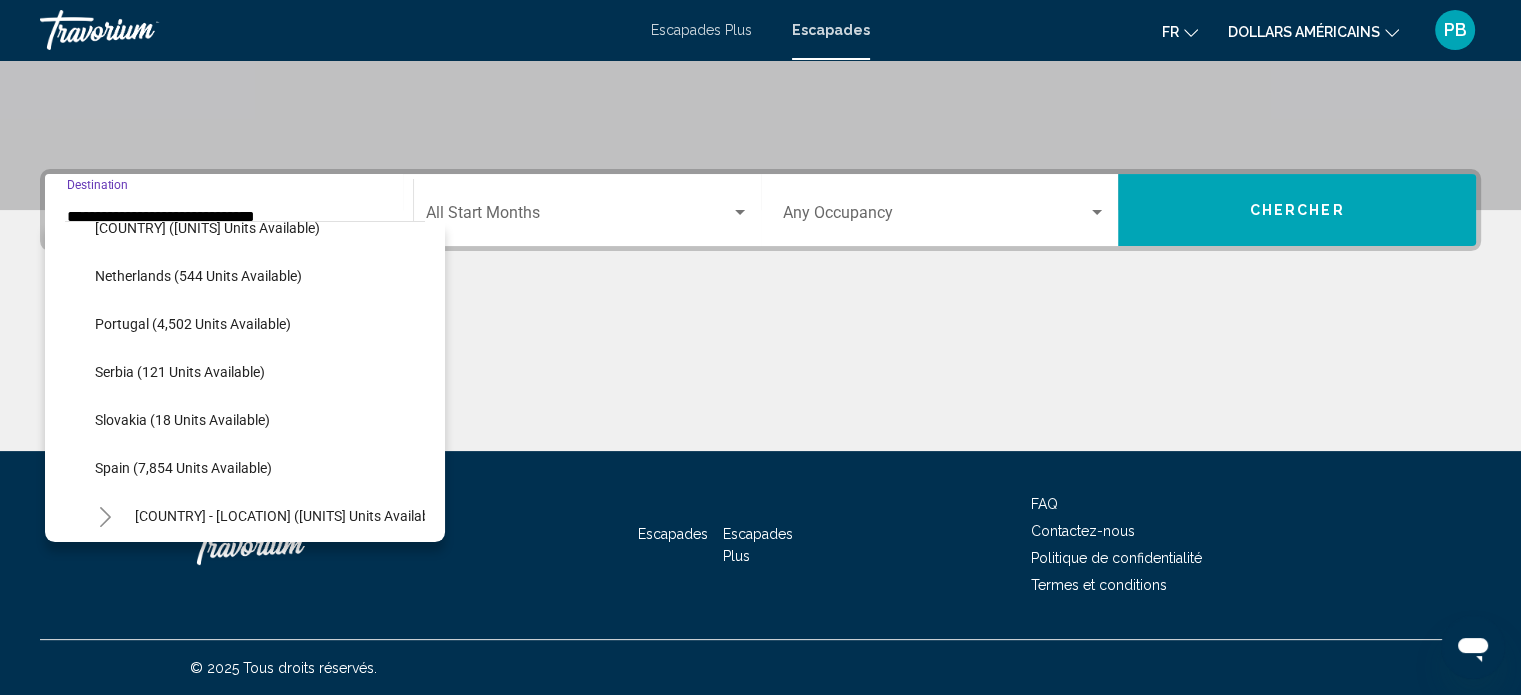 scroll, scrollTop: 926, scrollLeft: 0, axis: vertical 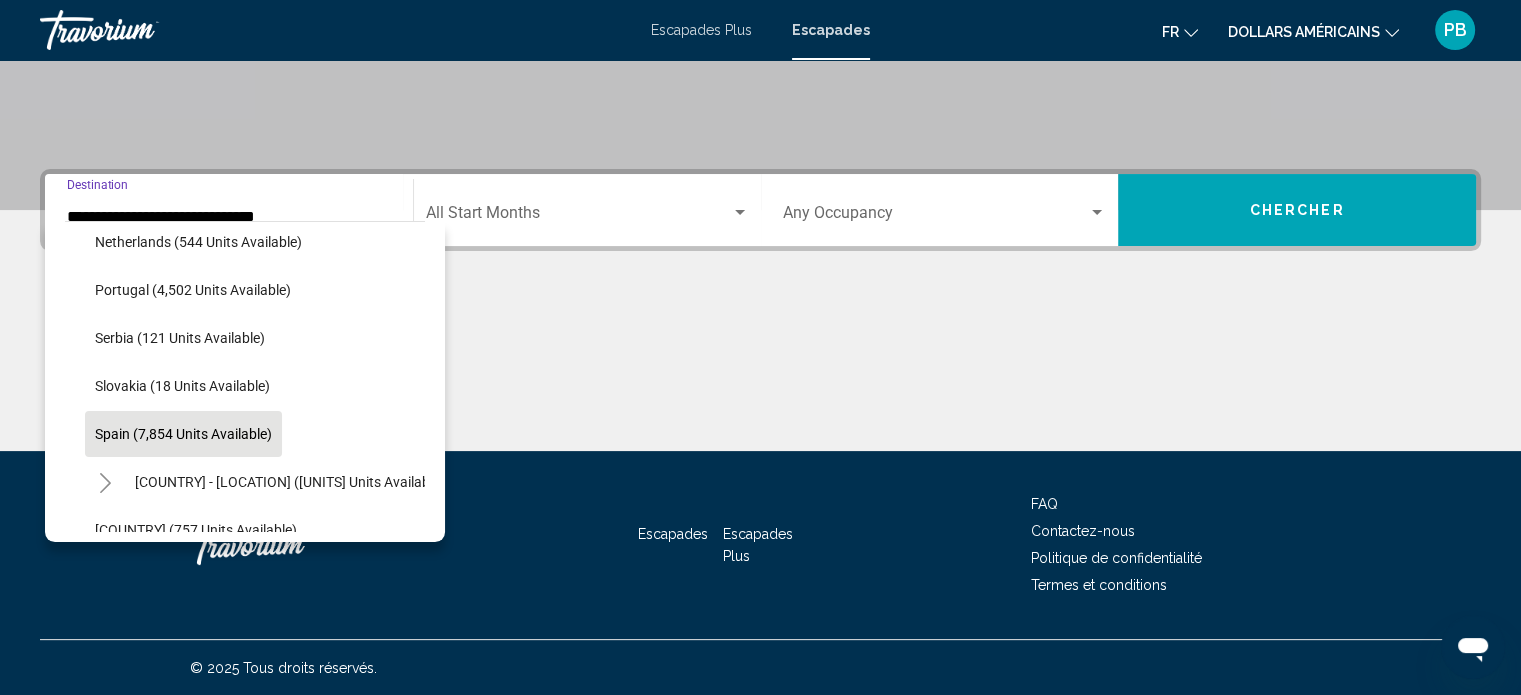 click on "Spain (7,854 units available)" 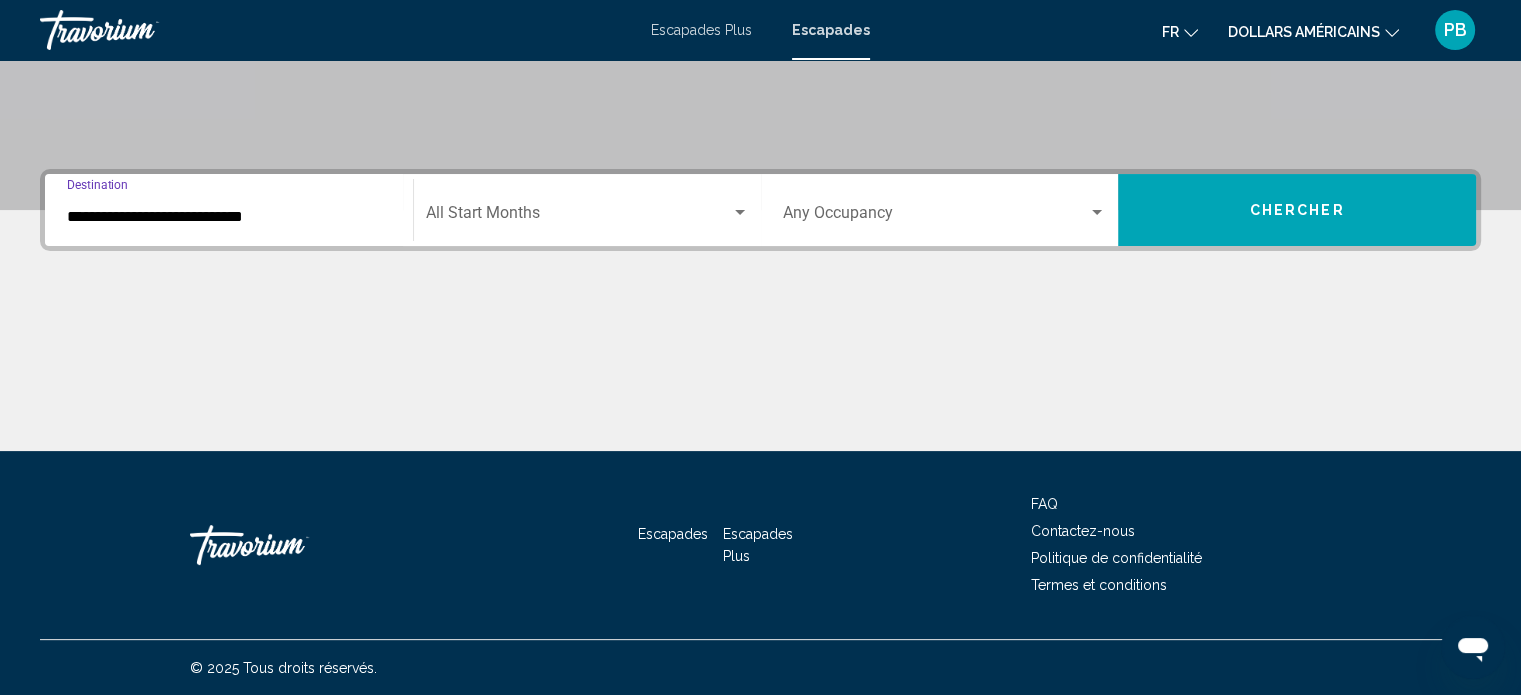 click at bounding box center (936, 217) 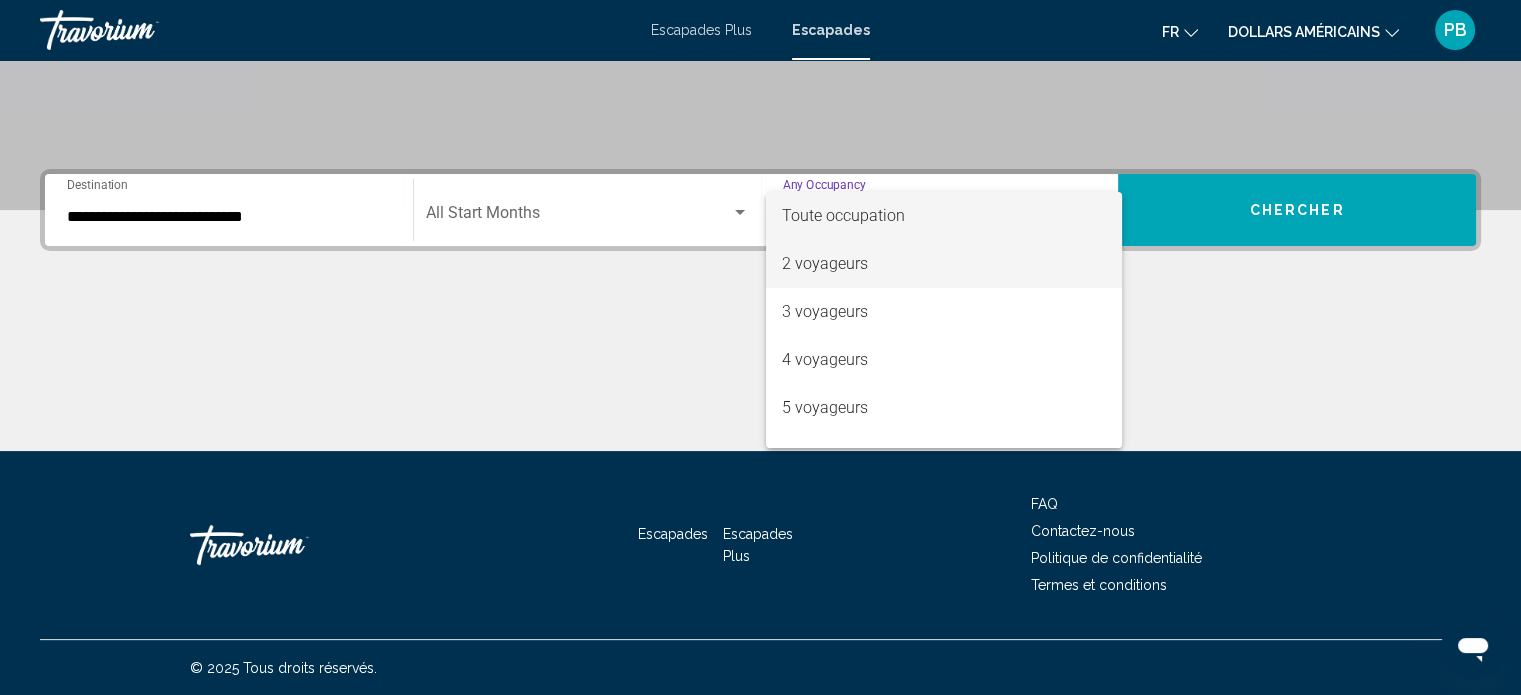 click on "2 voyageurs" at bounding box center (825, 263) 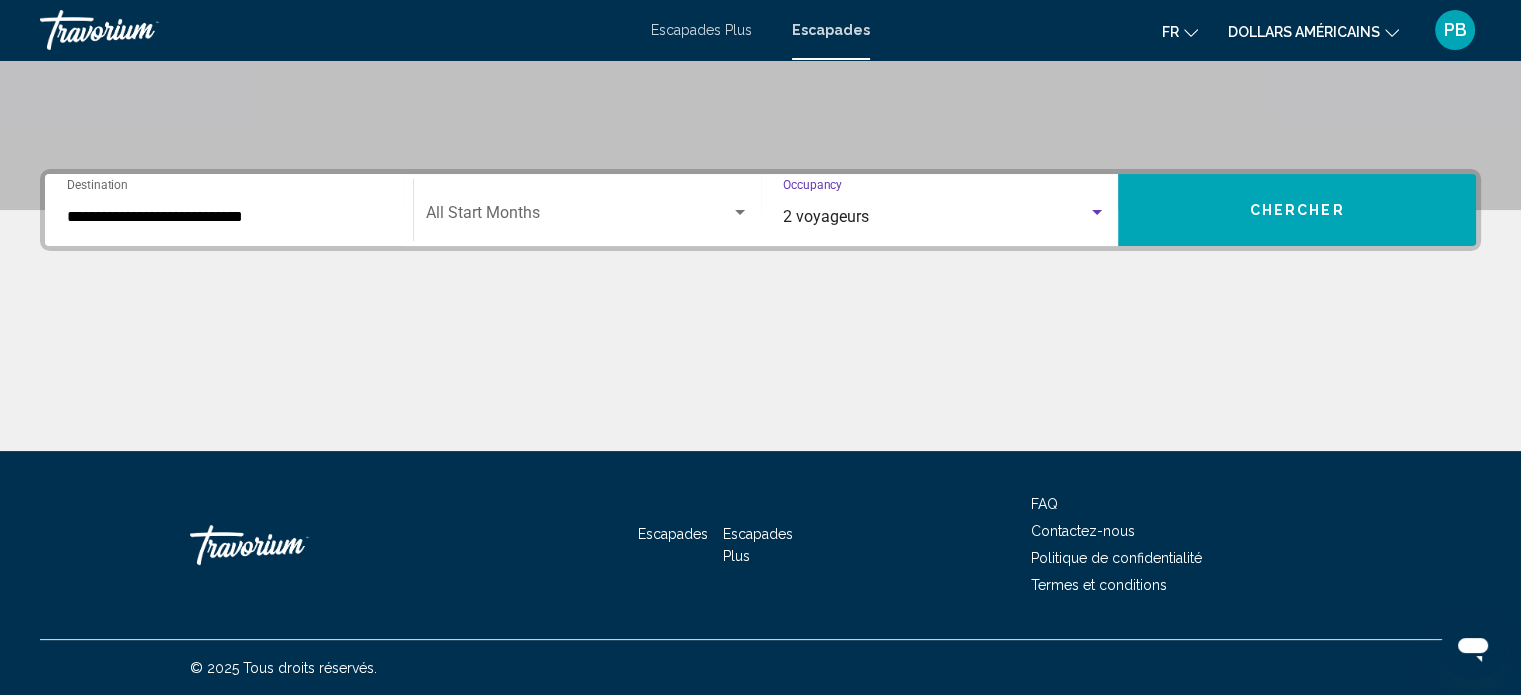 click on "Chercher" at bounding box center (1297, 211) 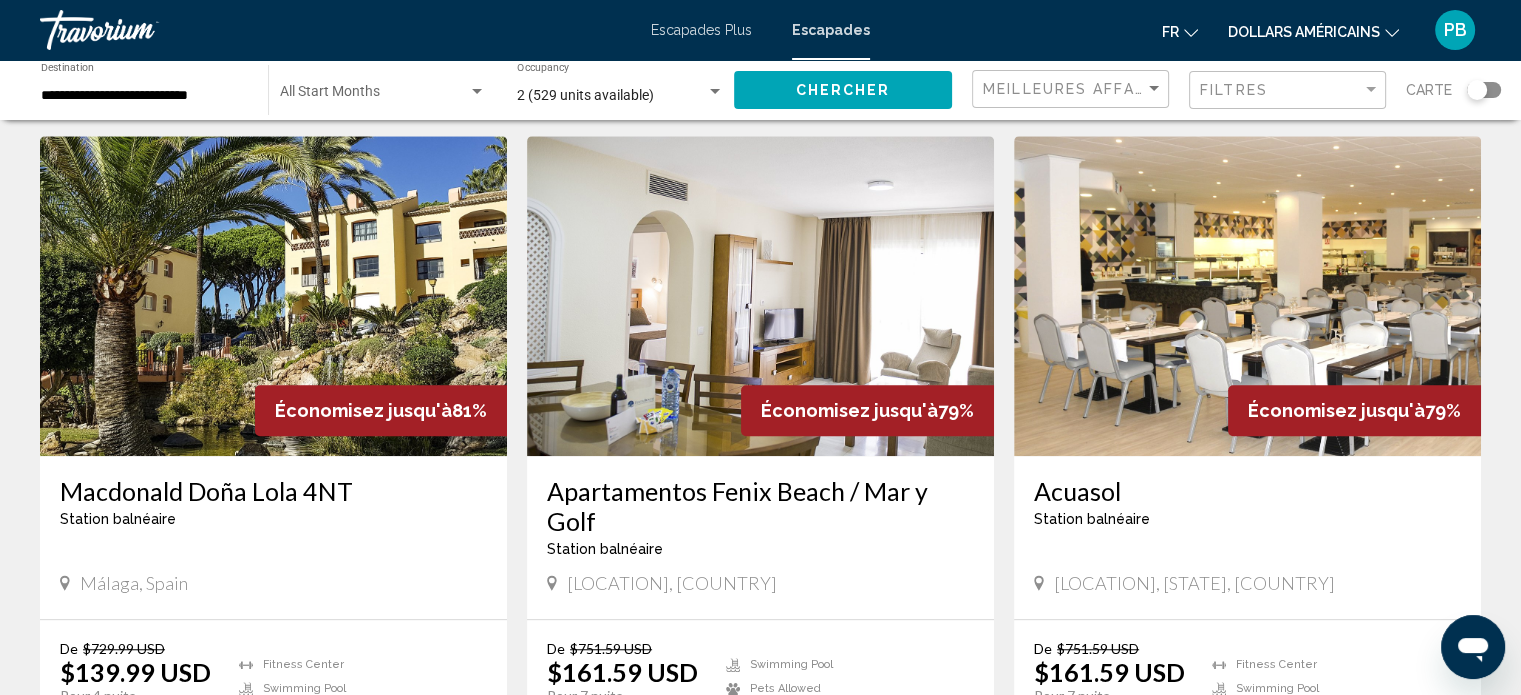 scroll, scrollTop: 1400, scrollLeft: 0, axis: vertical 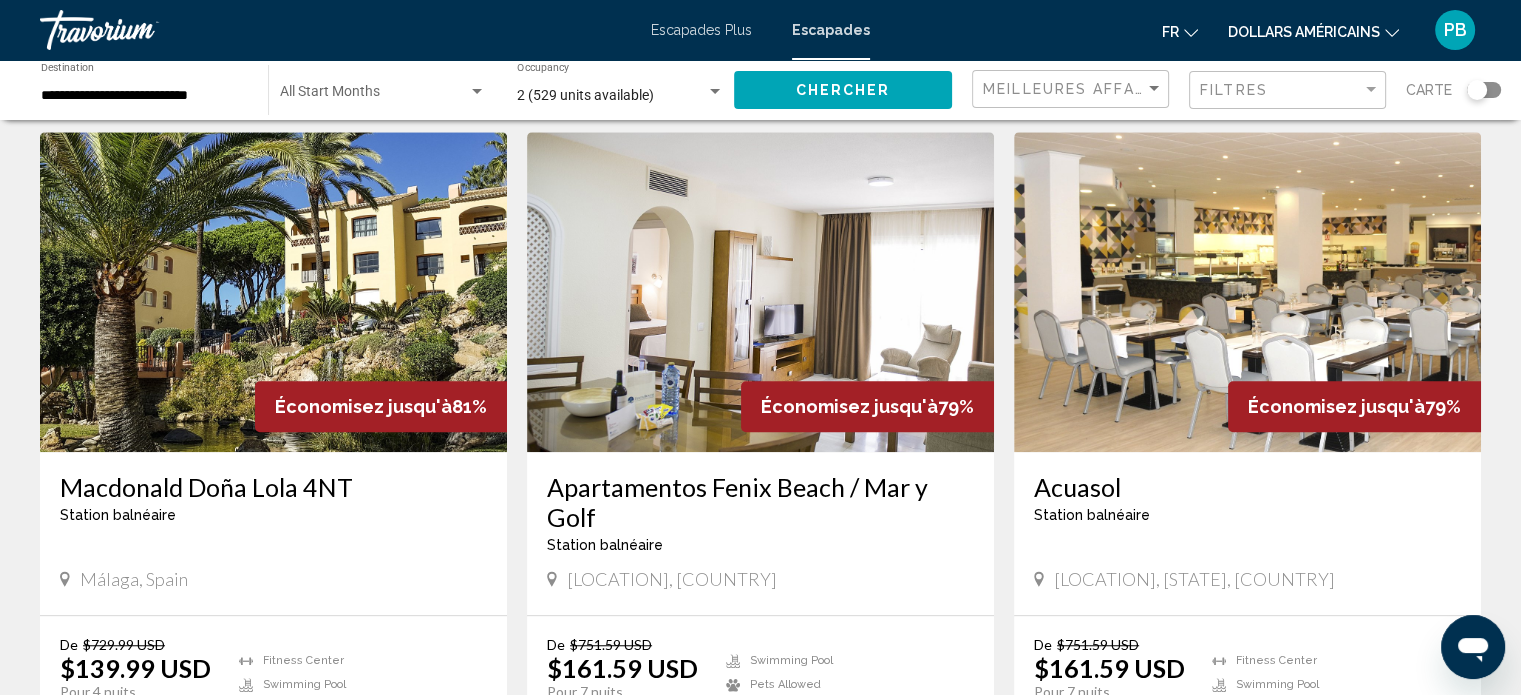 click at bounding box center (273, 292) 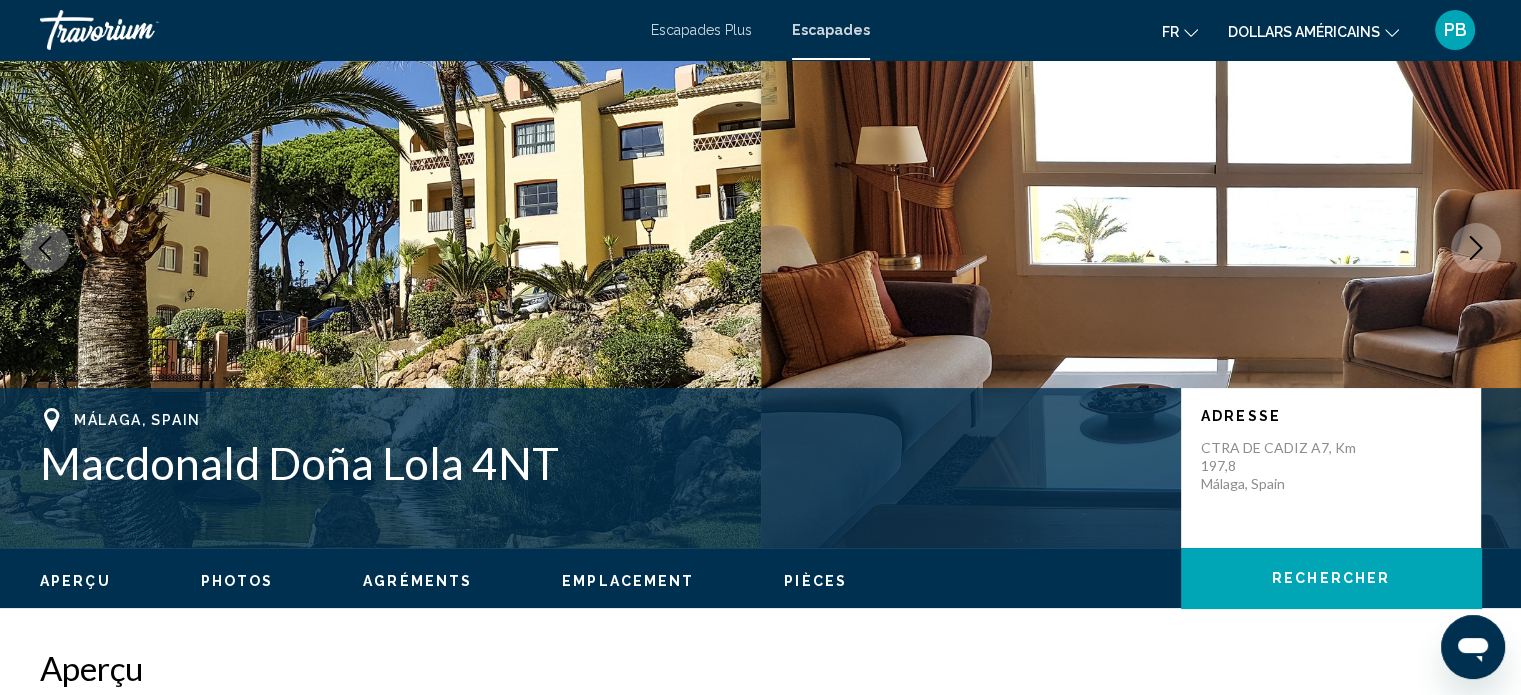 scroll, scrollTop: 0, scrollLeft: 0, axis: both 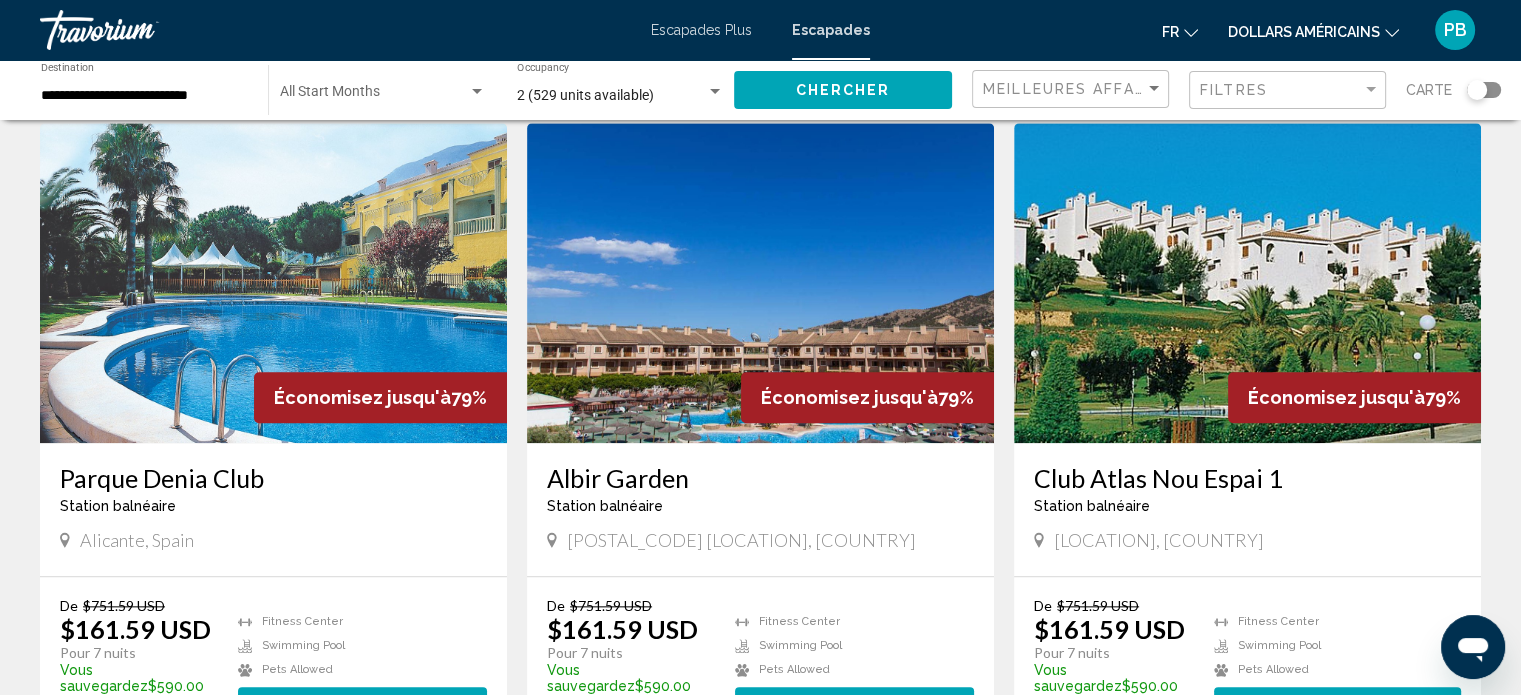 click at bounding box center [760, 283] 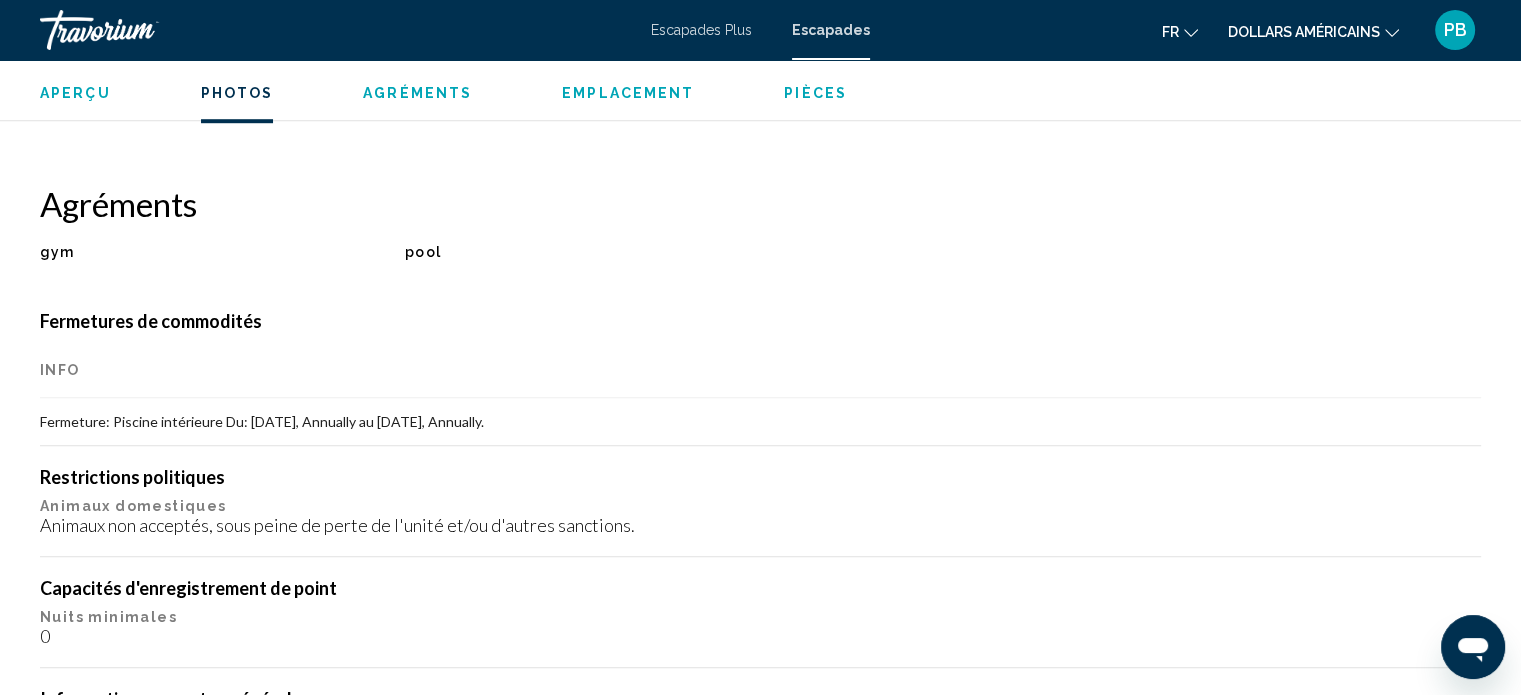 scroll, scrollTop: 1488, scrollLeft: 0, axis: vertical 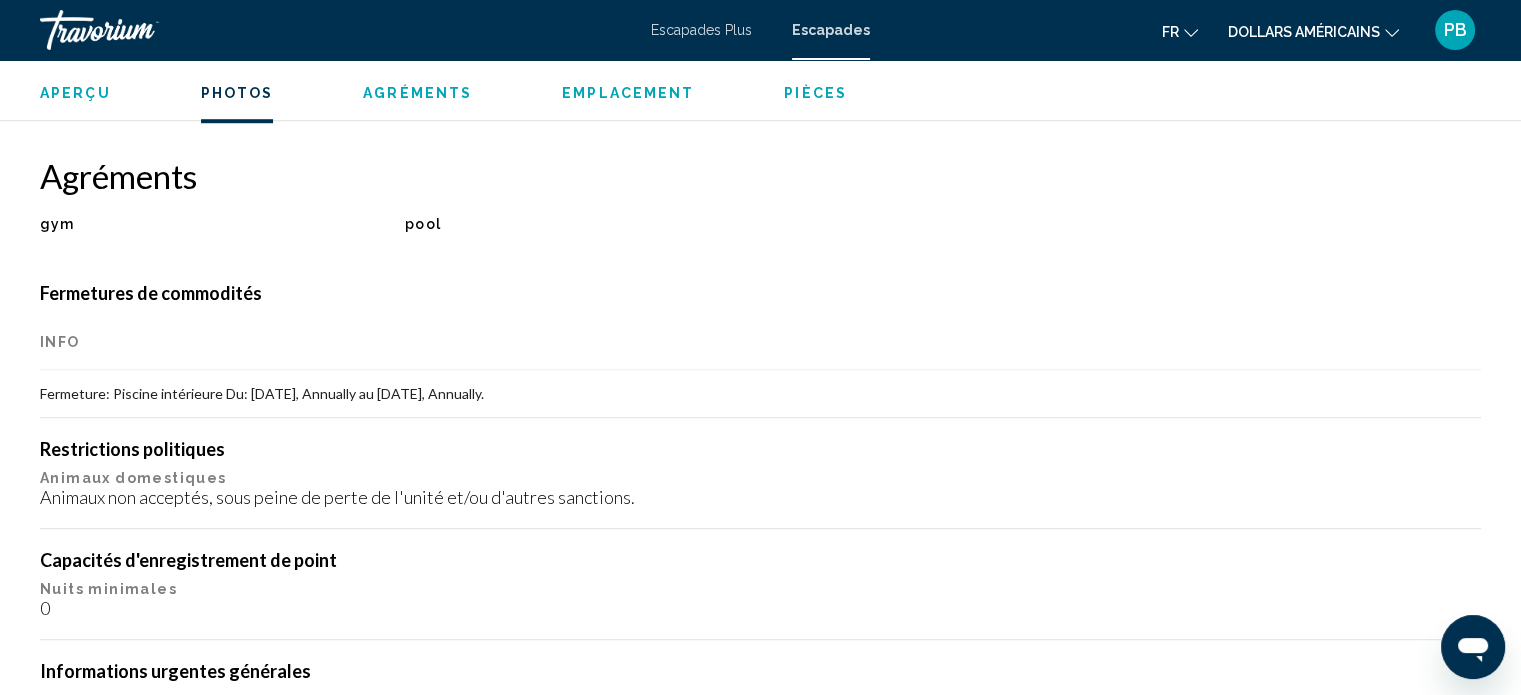 click on "PB" at bounding box center [1455, 29] 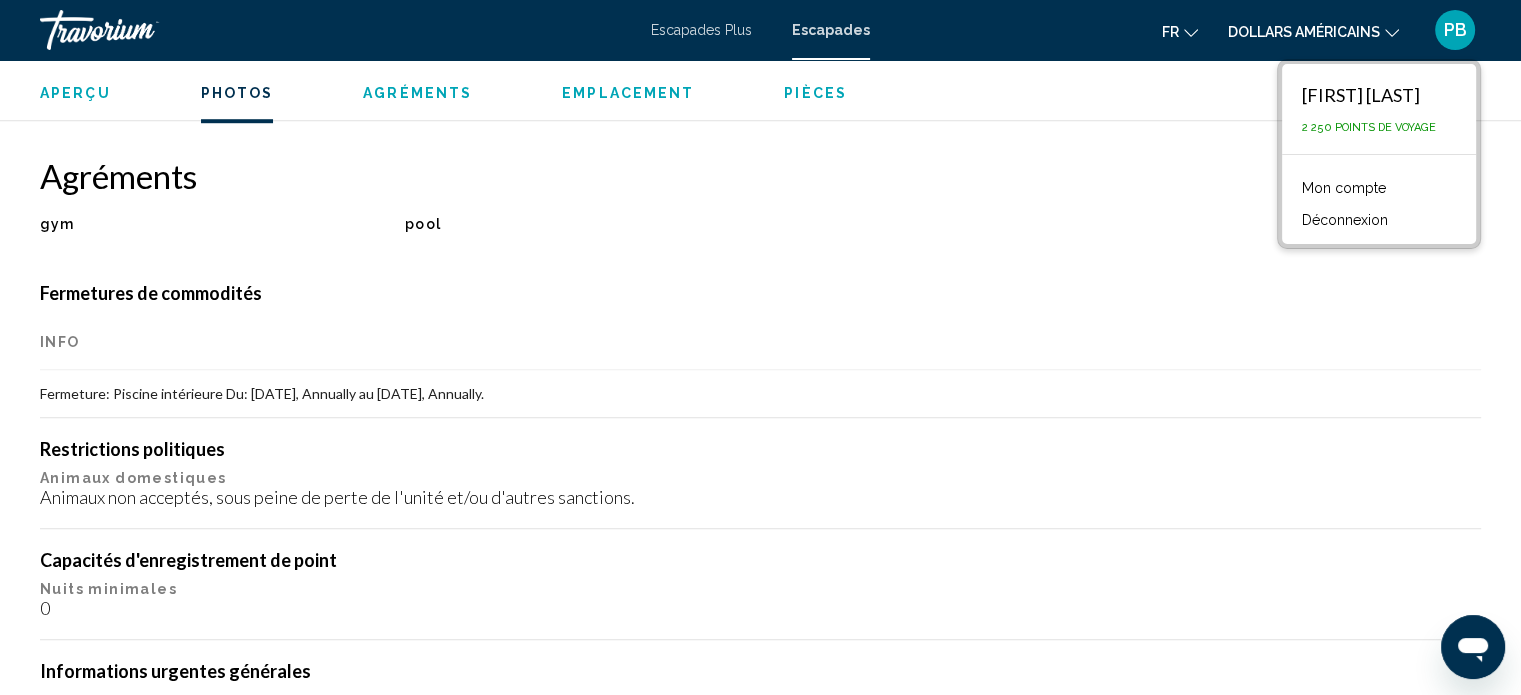 click on "Mon compte" at bounding box center (1344, 188) 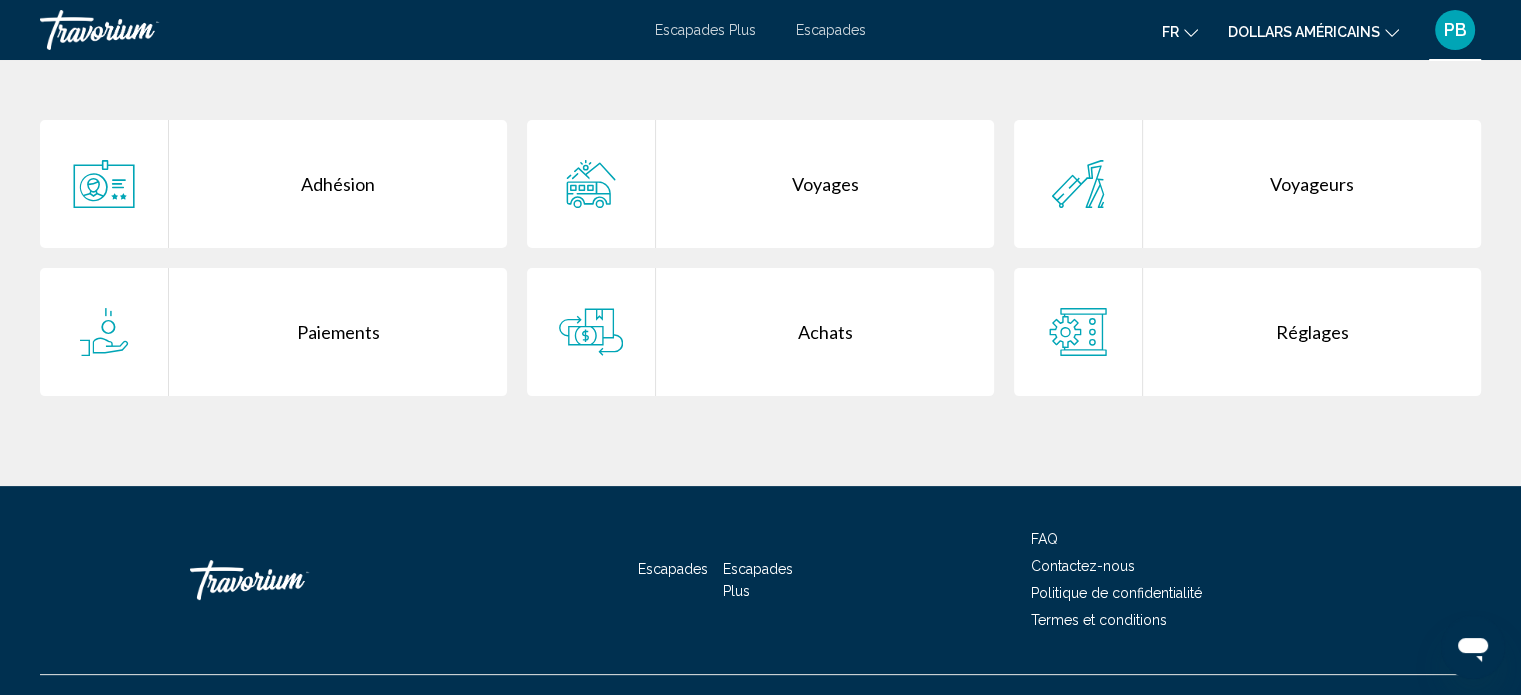 scroll, scrollTop: 400, scrollLeft: 0, axis: vertical 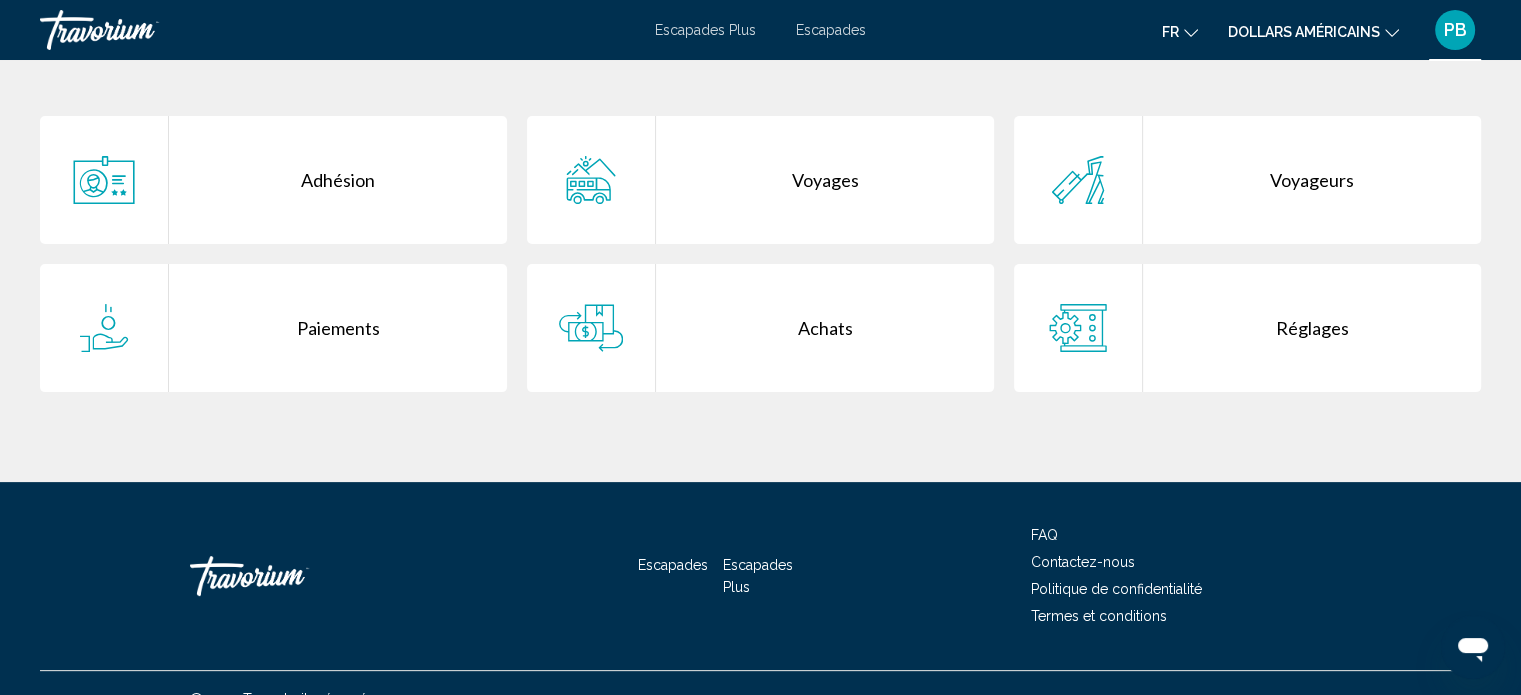 click on "FAQ" at bounding box center (1044, 535) 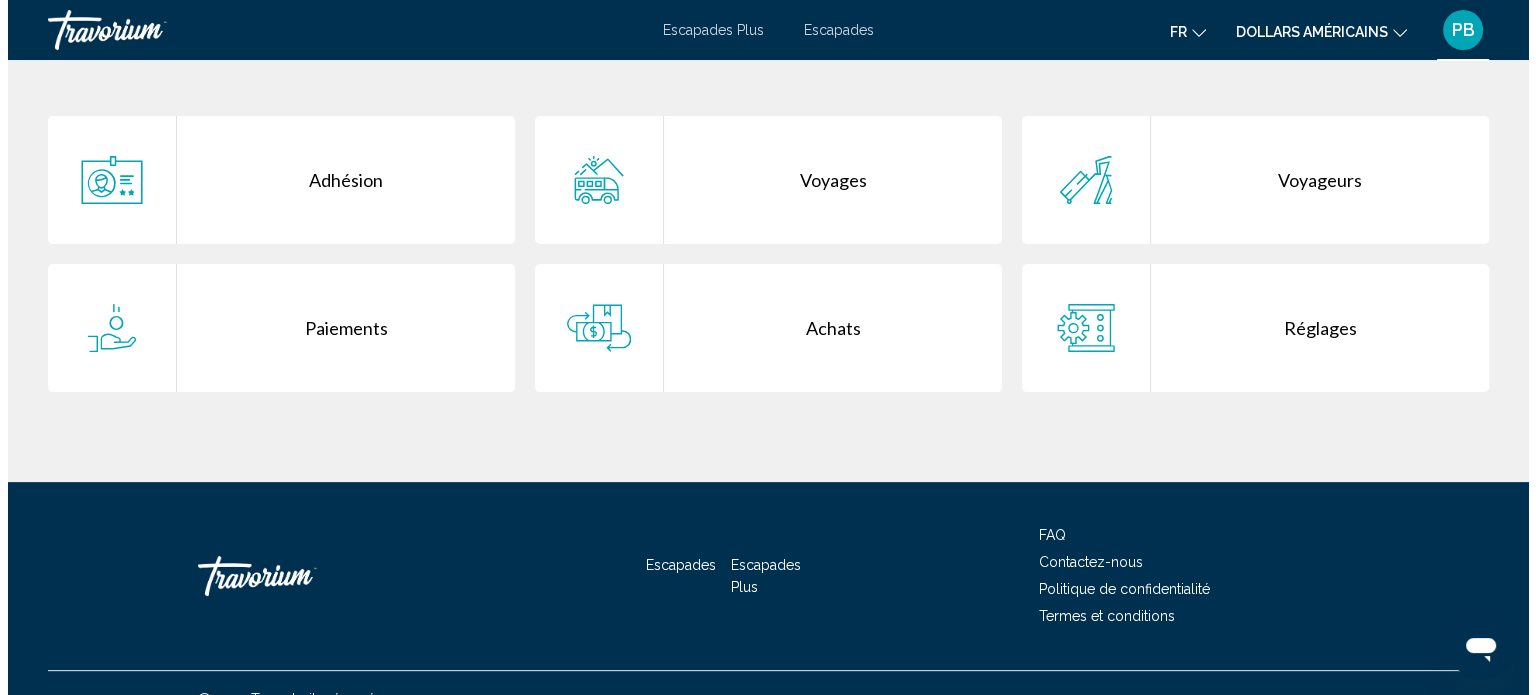 scroll, scrollTop: 0, scrollLeft: 0, axis: both 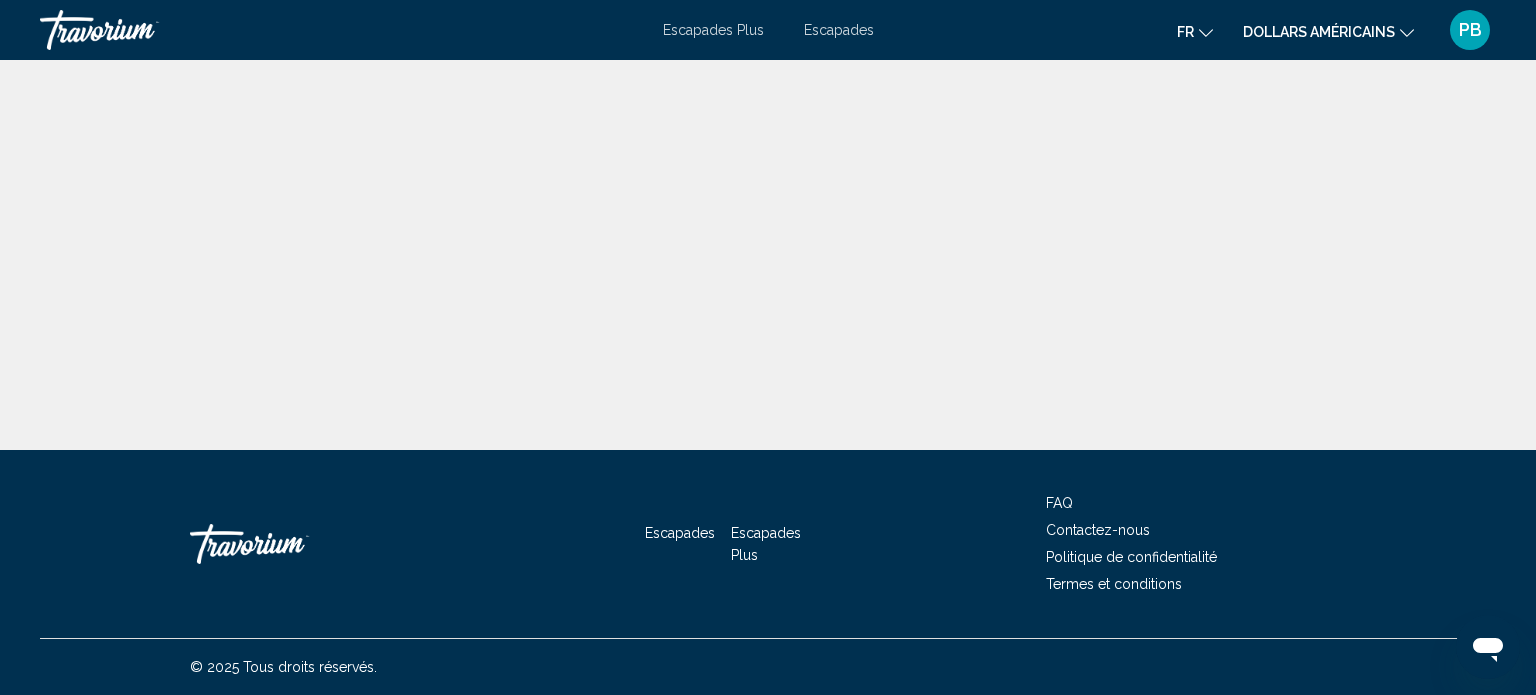 click on "FAQ" at bounding box center (1059, 503) 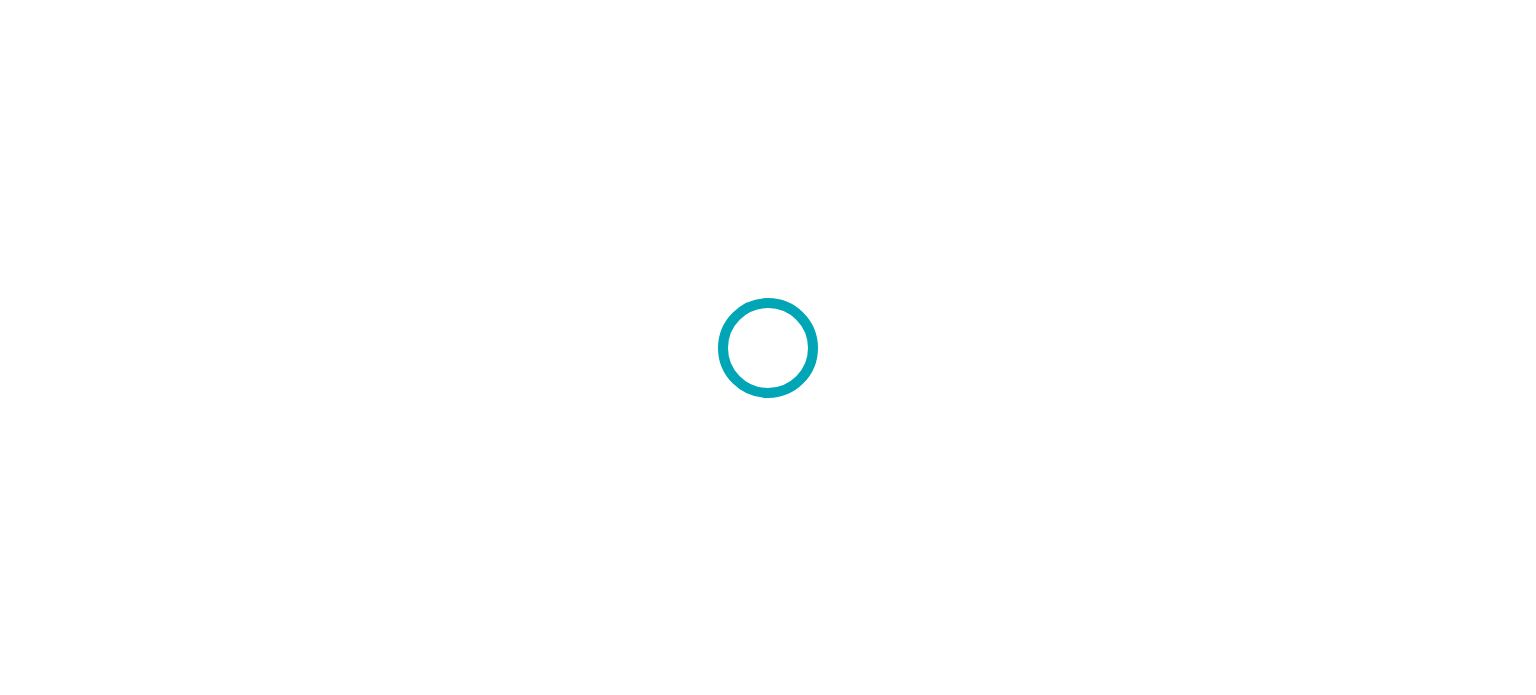 scroll, scrollTop: 0, scrollLeft: 0, axis: both 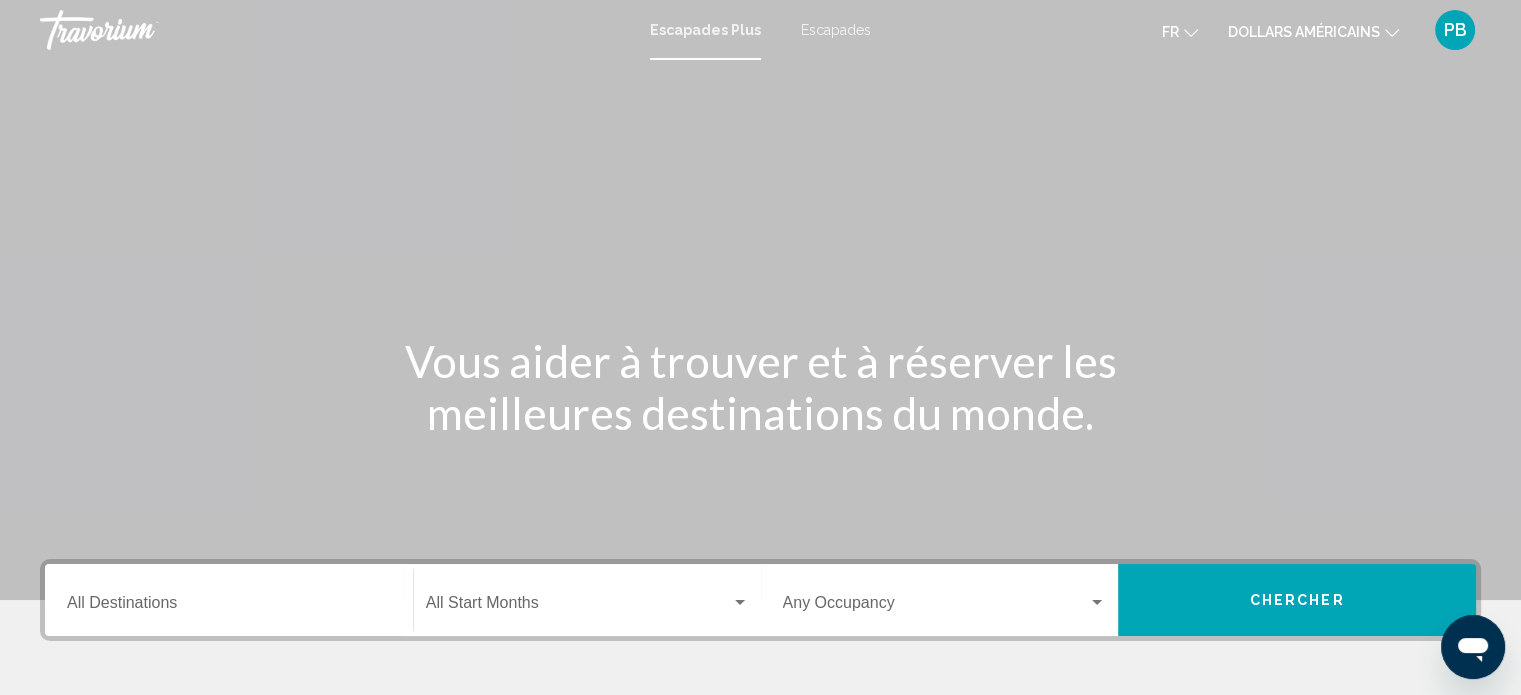 click on "PB" at bounding box center (1455, 29) 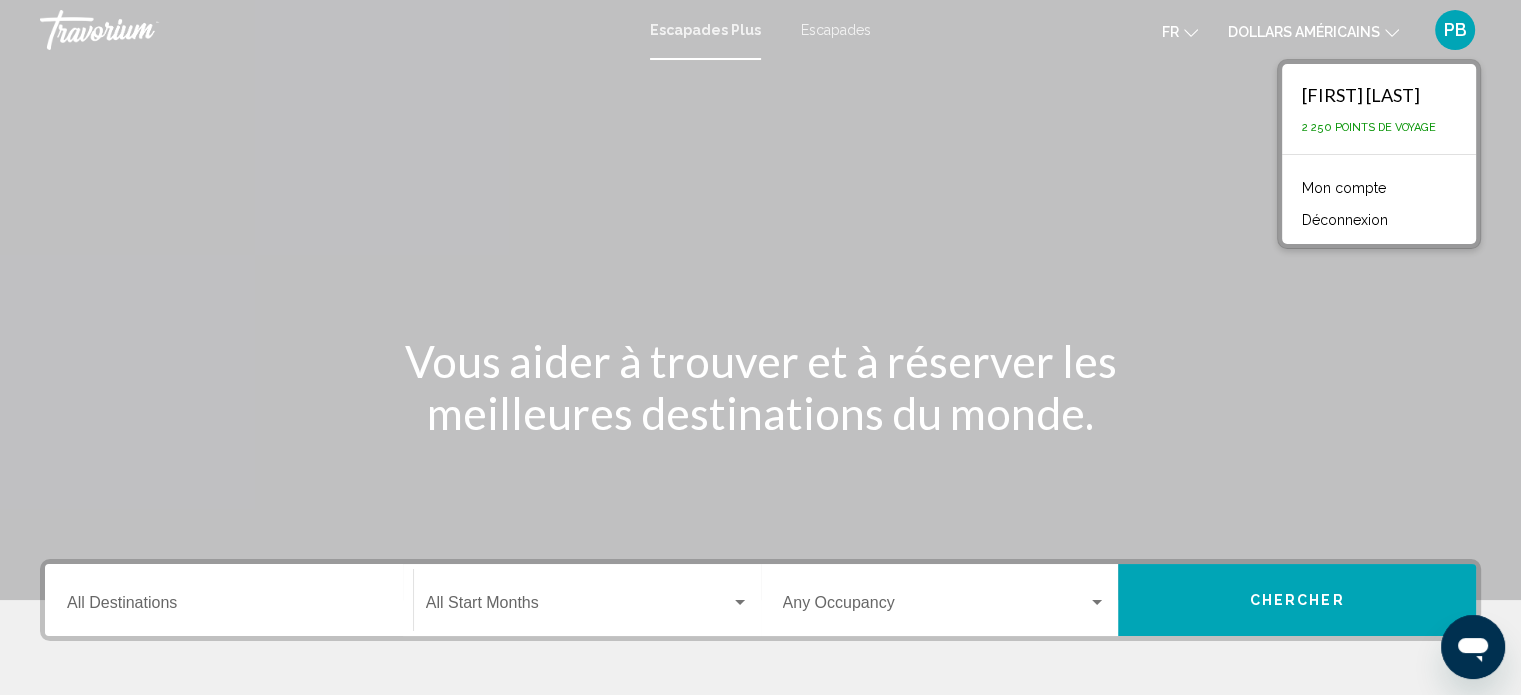 click on "Mon compte" at bounding box center [1344, 188] 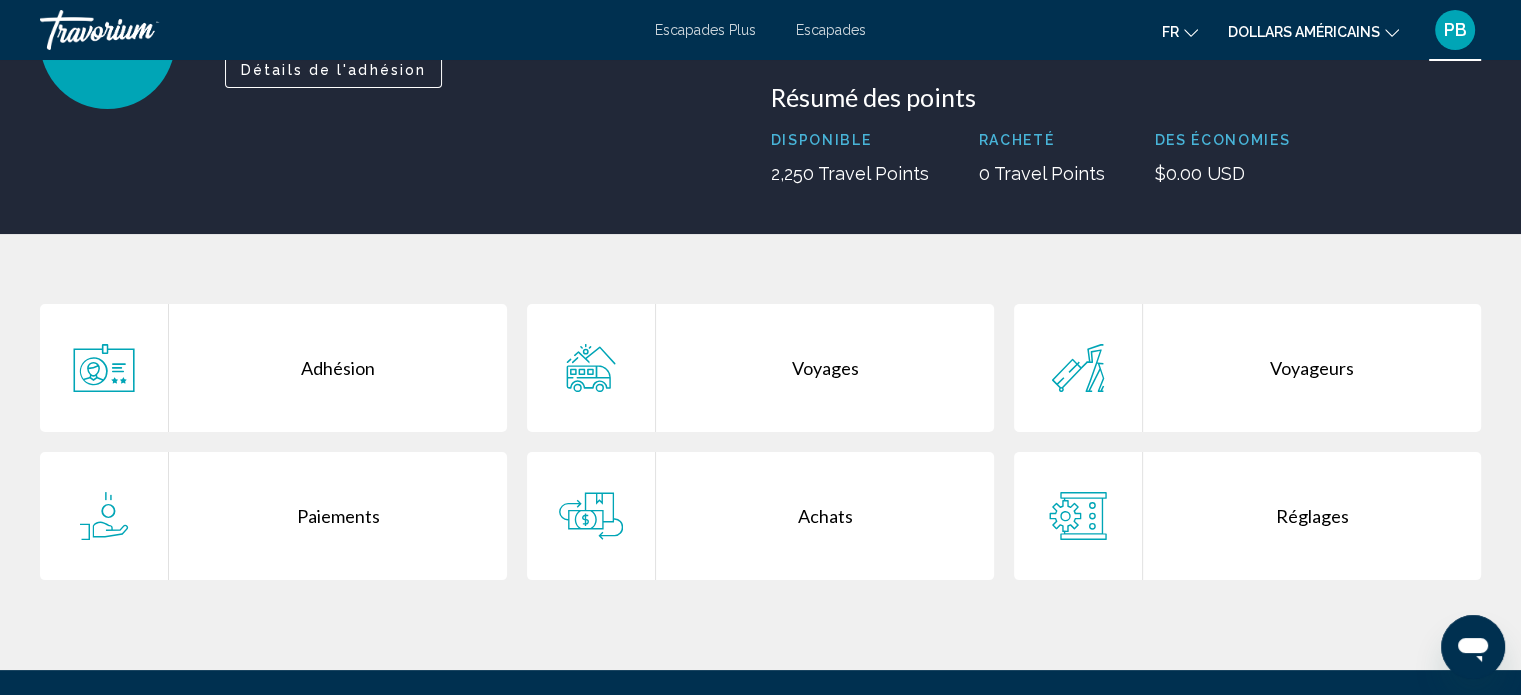scroll, scrollTop: 432, scrollLeft: 0, axis: vertical 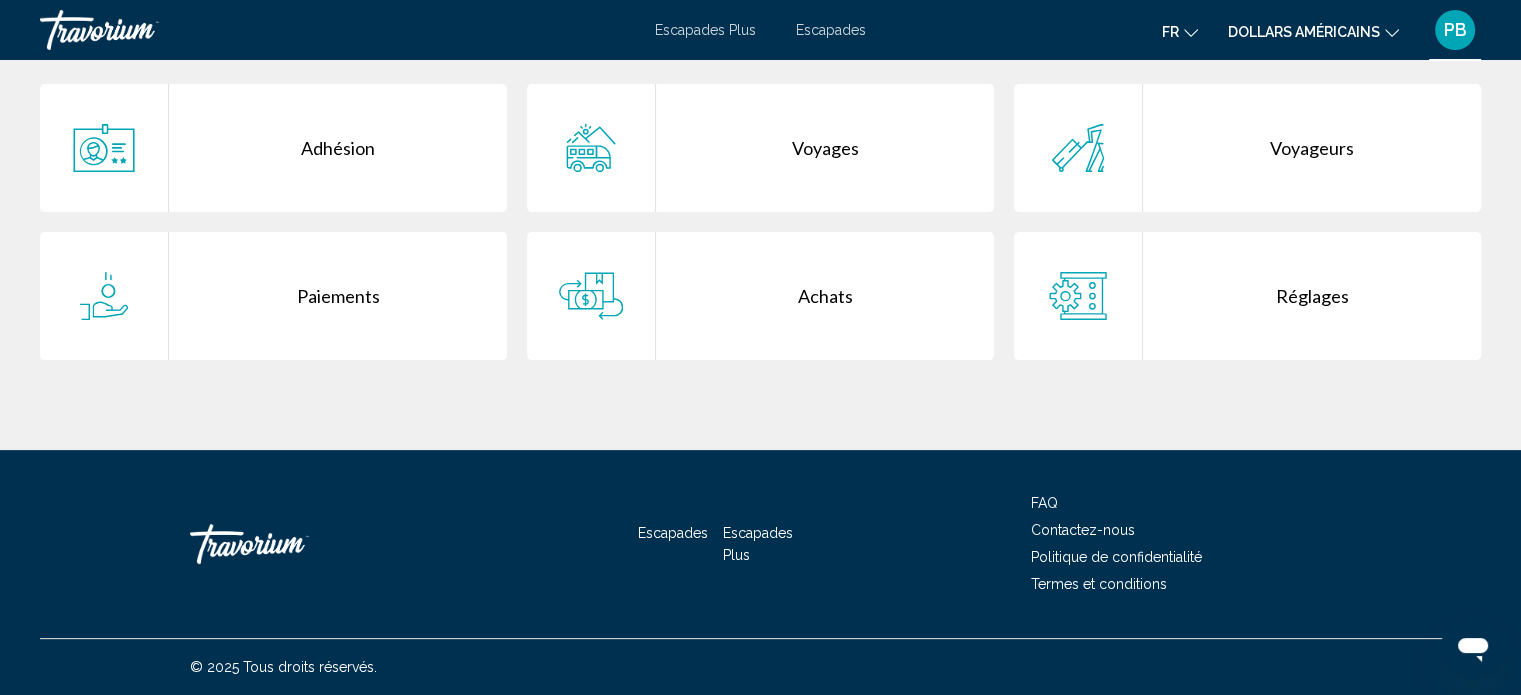 click on "FAQ" at bounding box center (1044, 503) 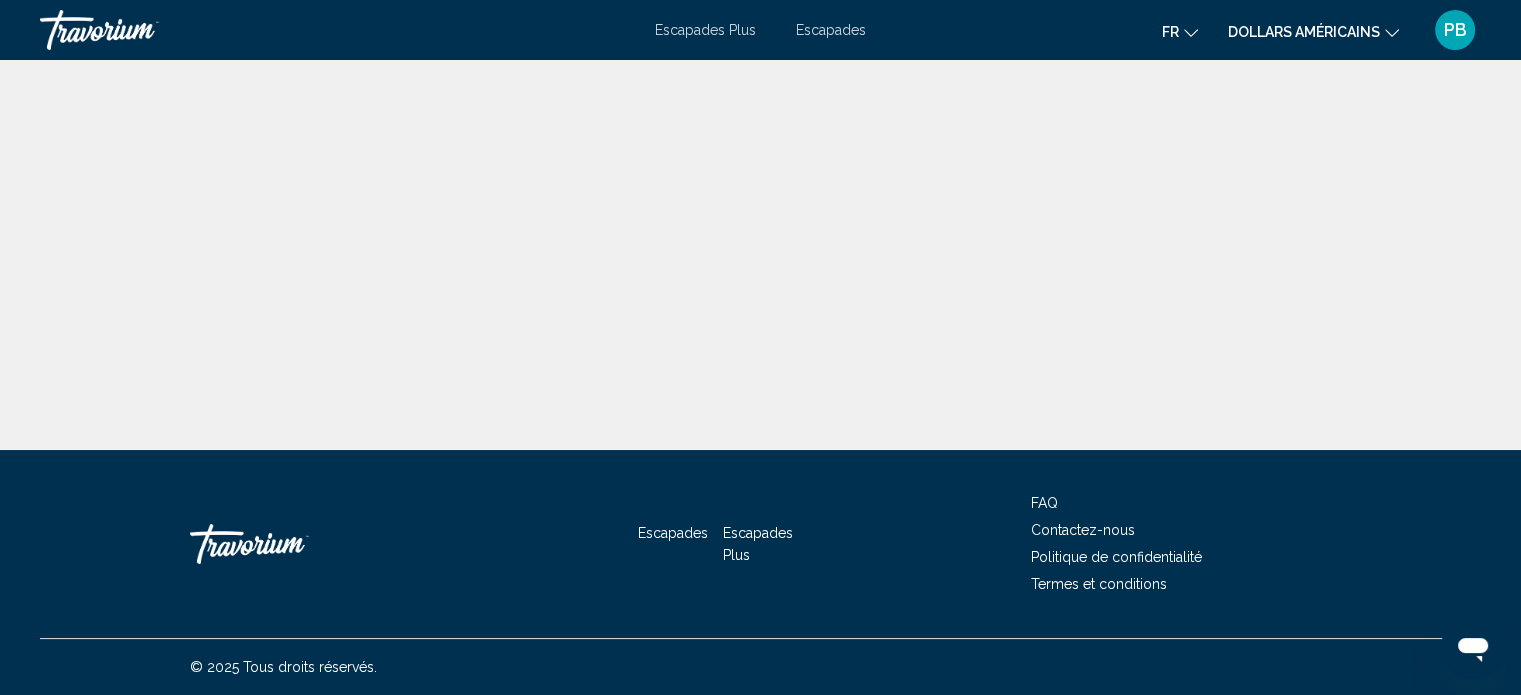 scroll, scrollTop: 0, scrollLeft: 0, axis: both 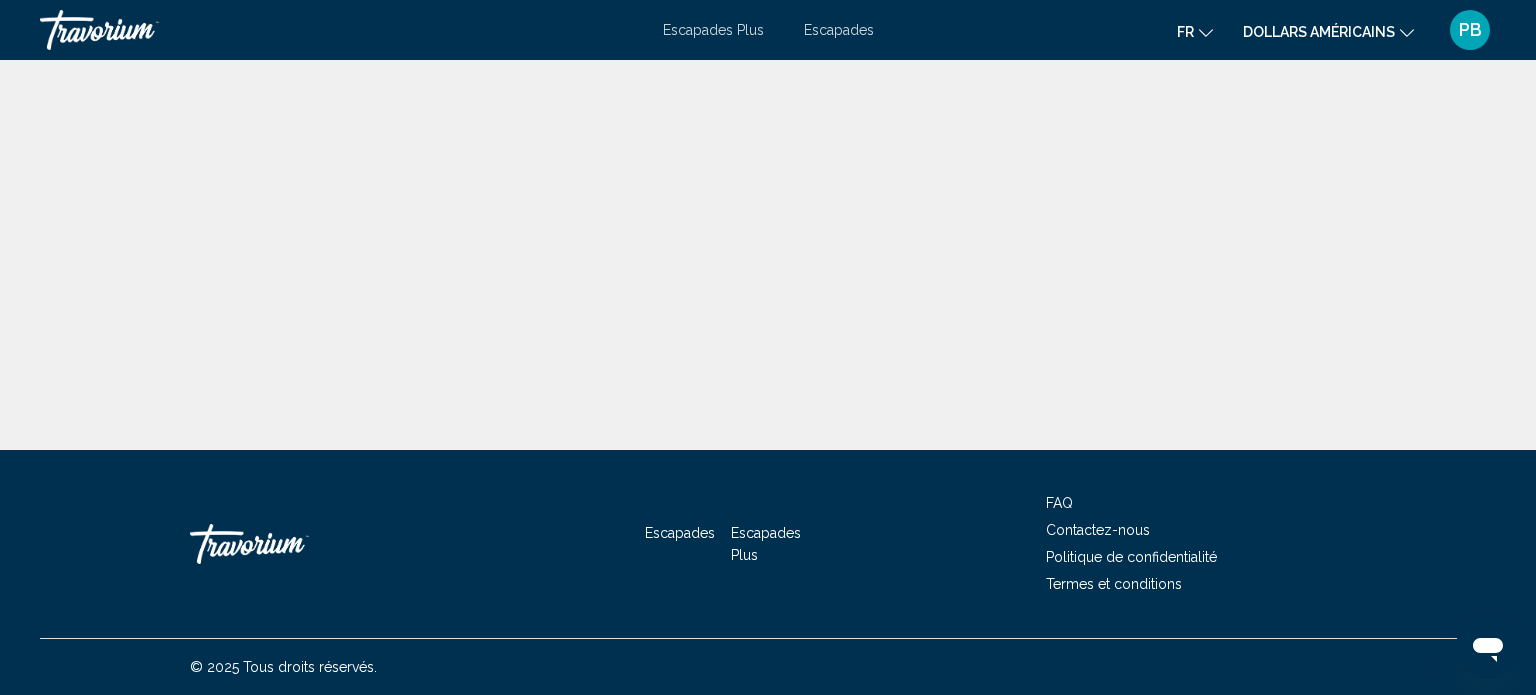 click on "FAQ" at bounding box center [1059, 503] 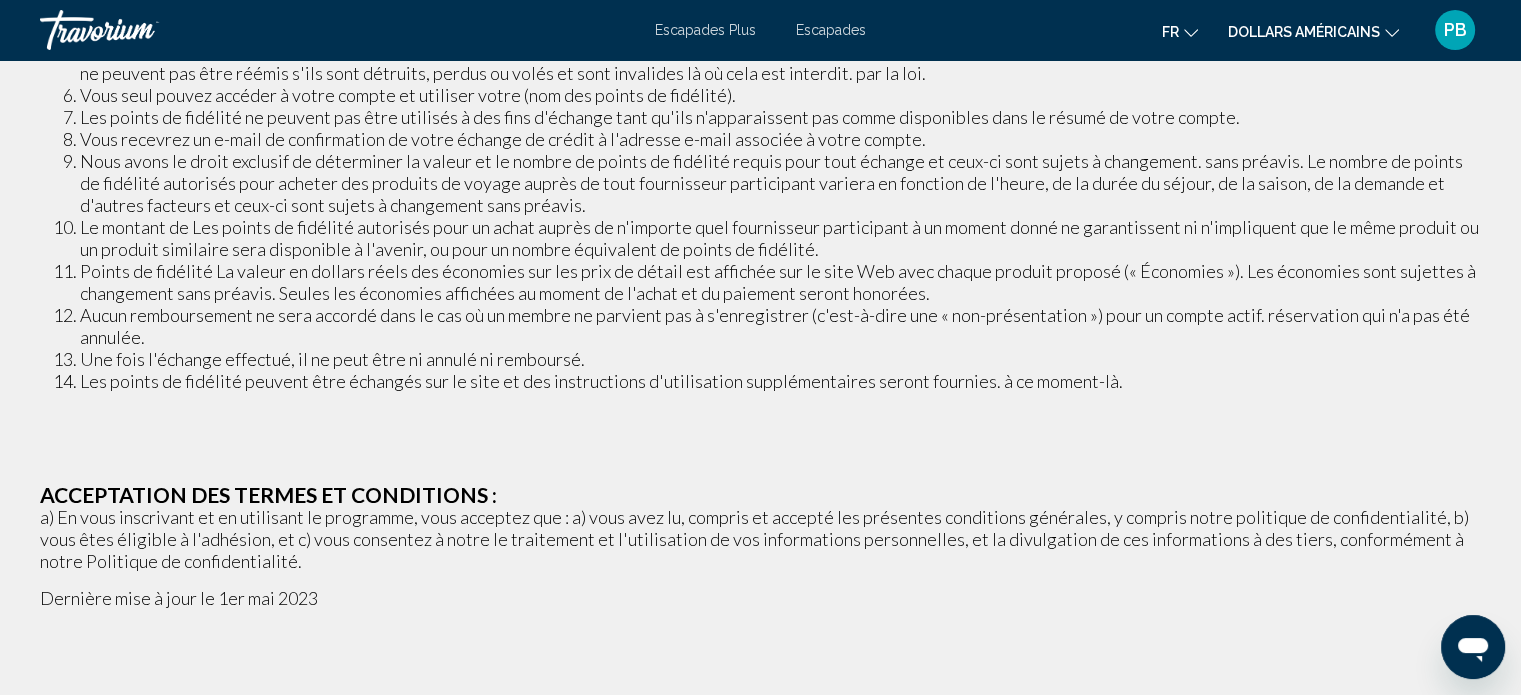 scroll, scrollTop: 4168, scrollLeft: 0, axis: vertical 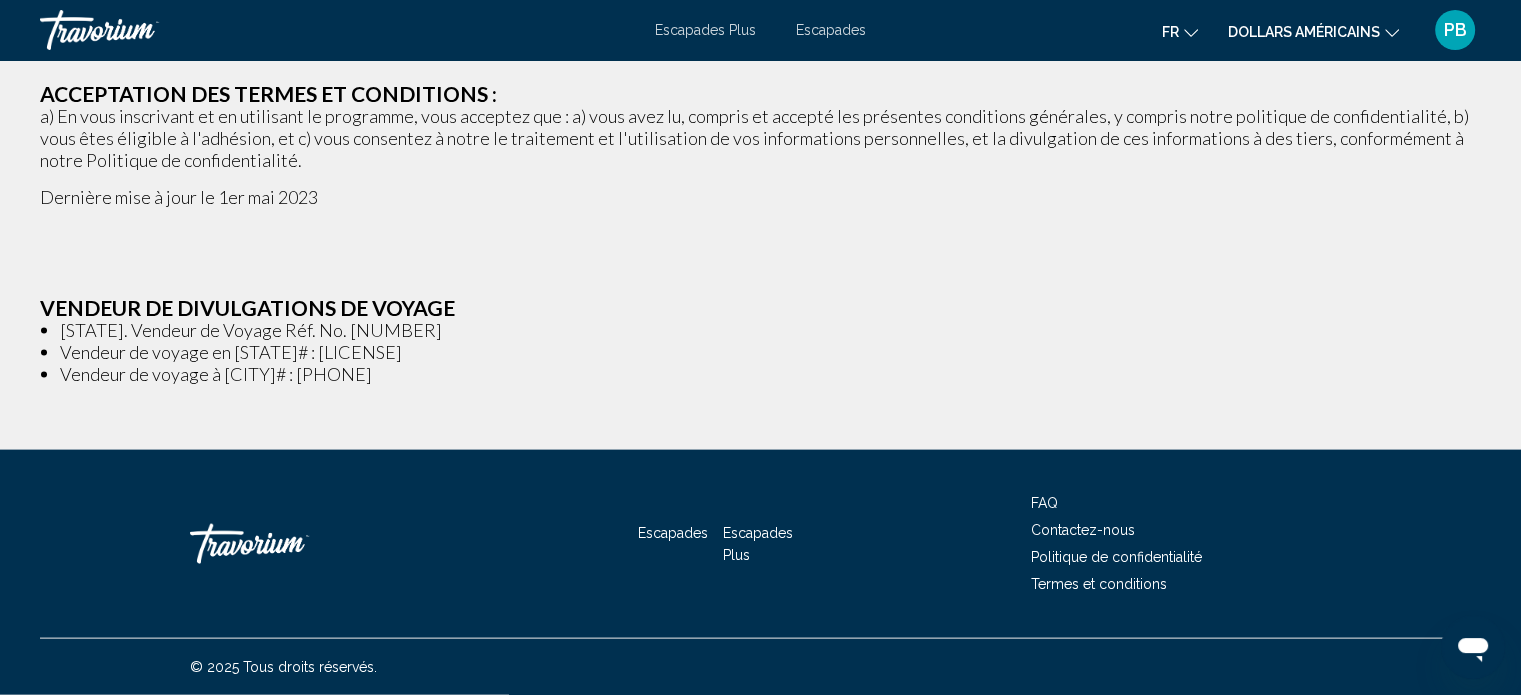 click on "Politique de confidentialité" at bounding box center (1116, 557) 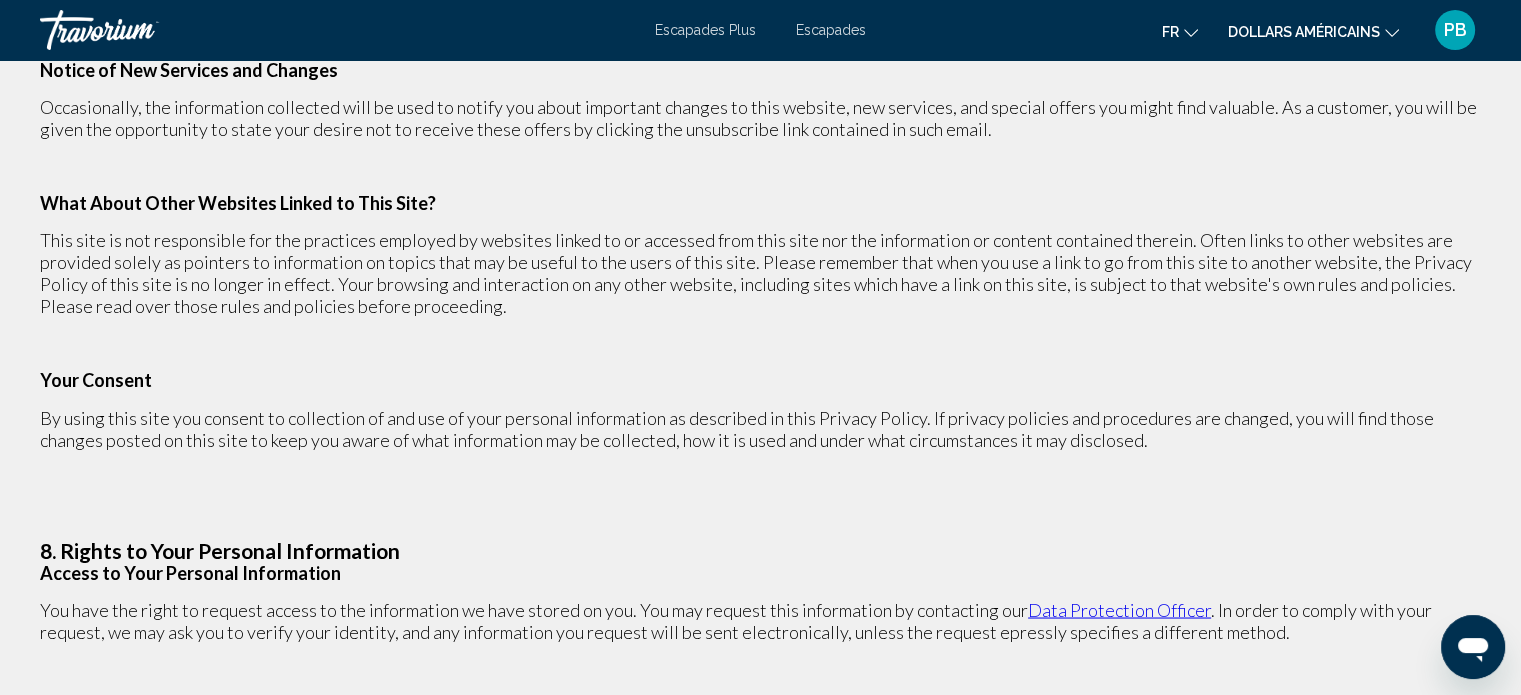 scroll, scrollTop: 3227, scrollLeft: 0, axis: vertical 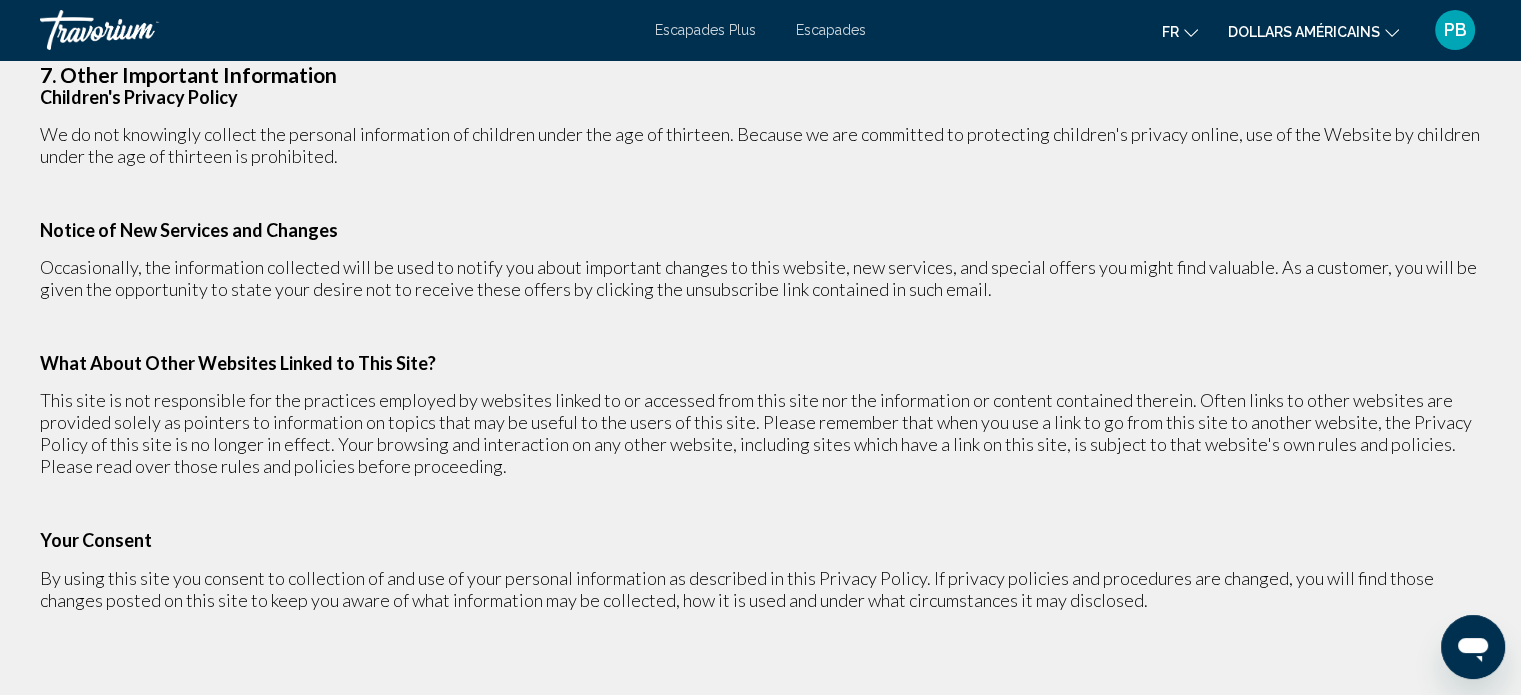 click 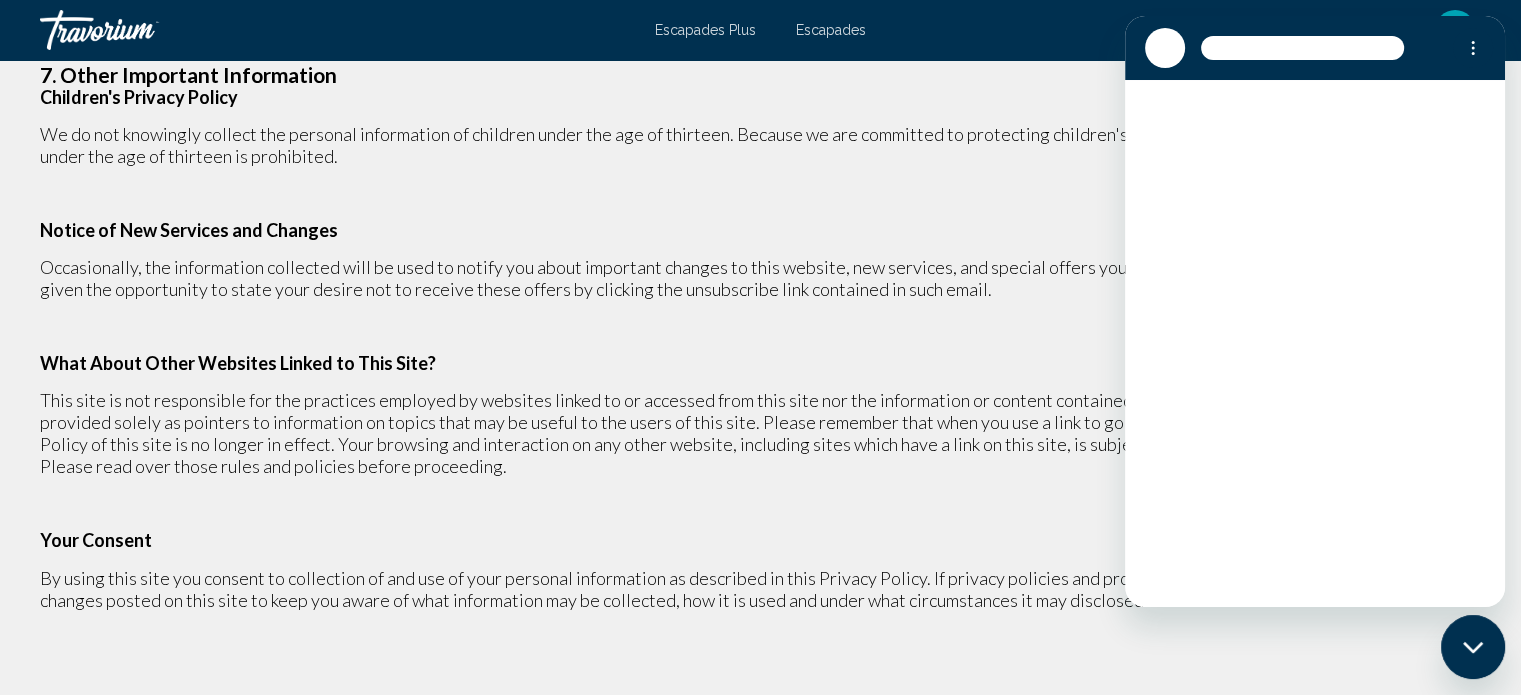 scroll, scrollTop: 0, scrollLeft: 0, axis: both 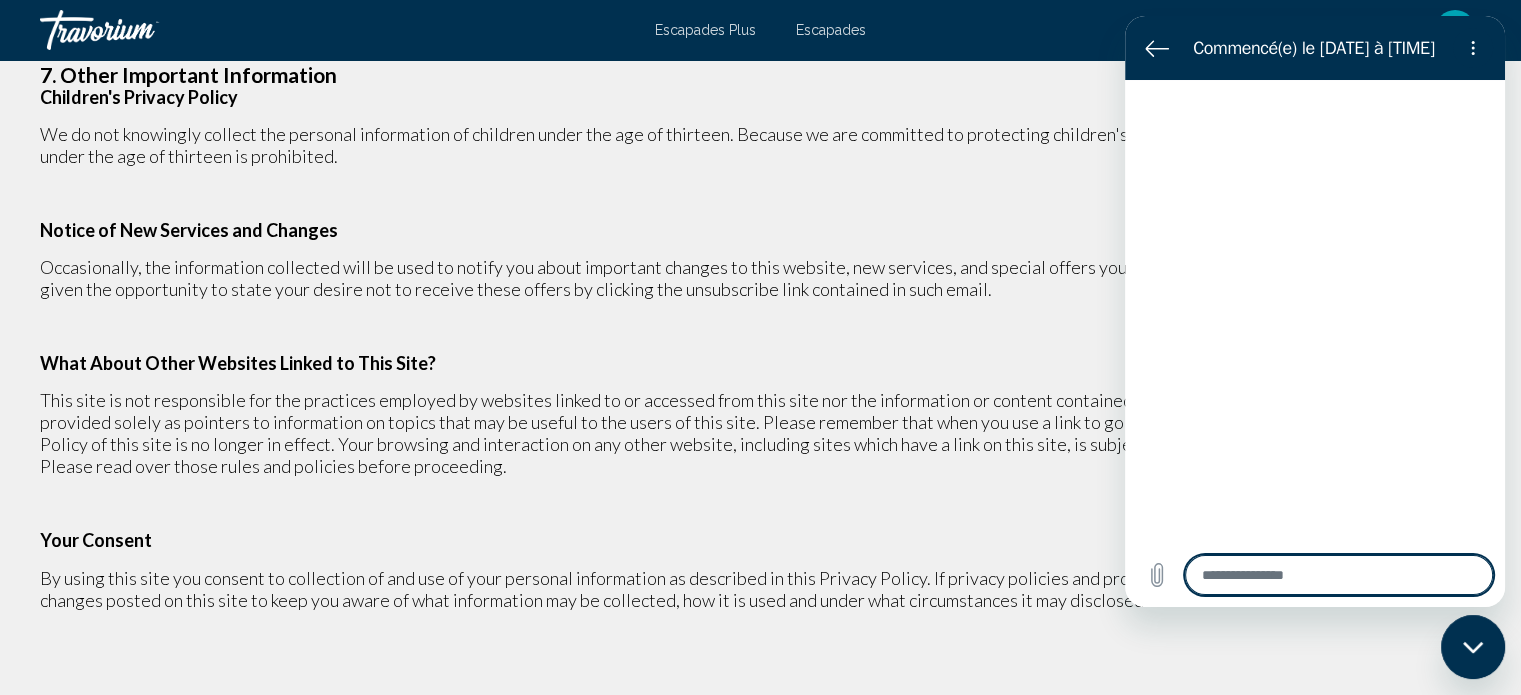 type on "*" 